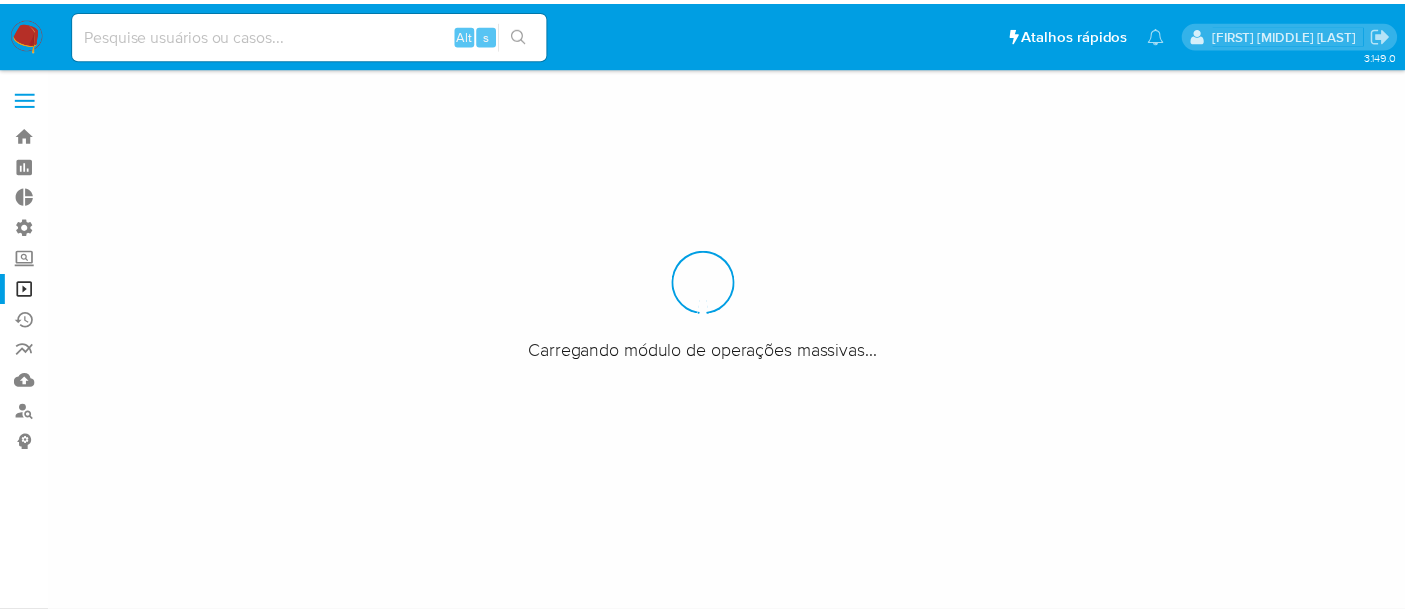 scroll, scrollTop: 0, scrollLeft: 0, axis: both 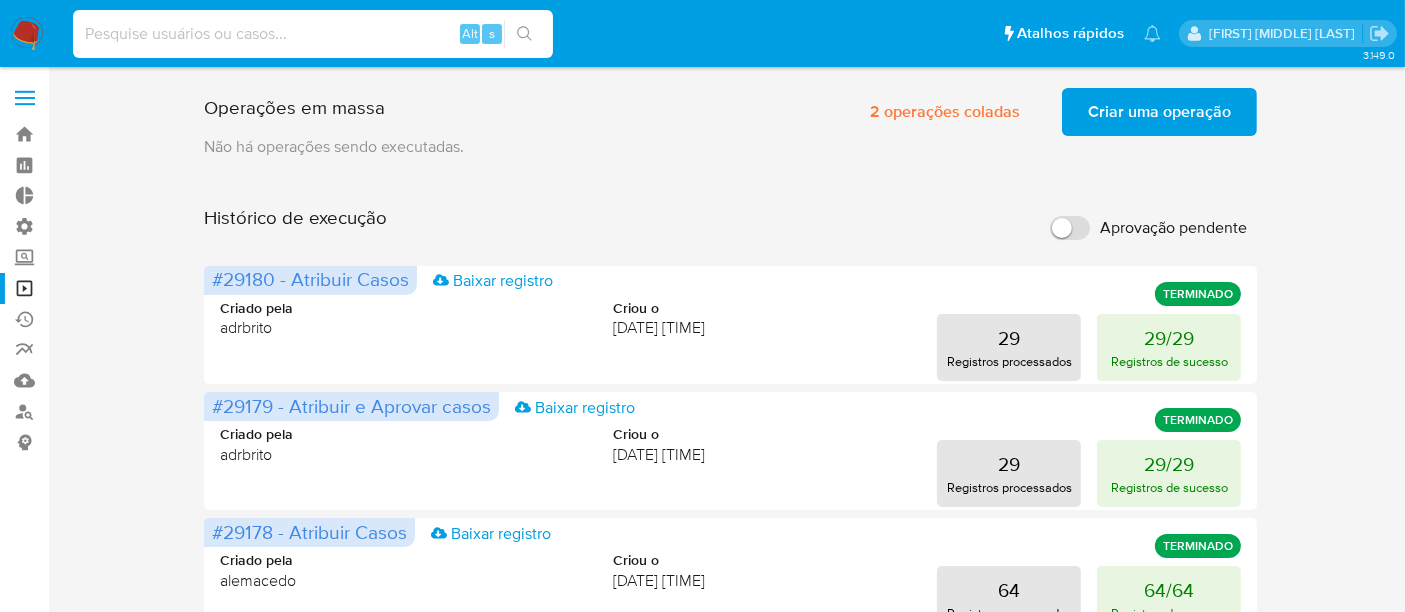 click at bounding box center (313, 34) 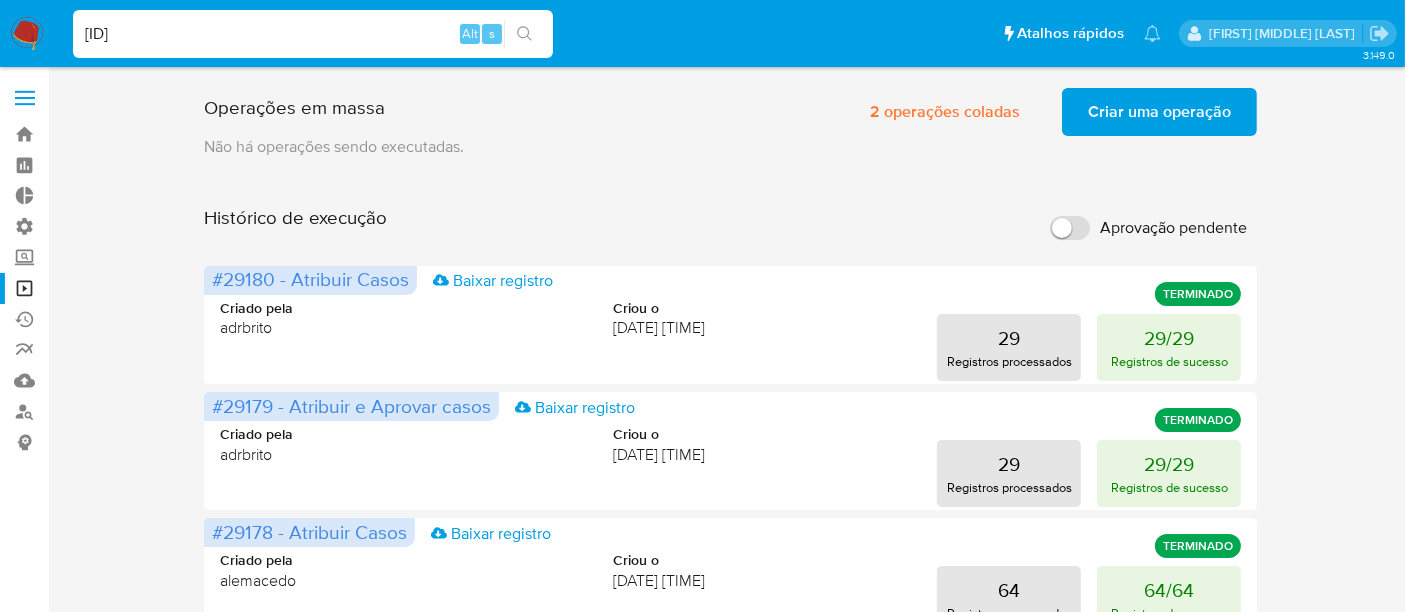 type on "[ID]" 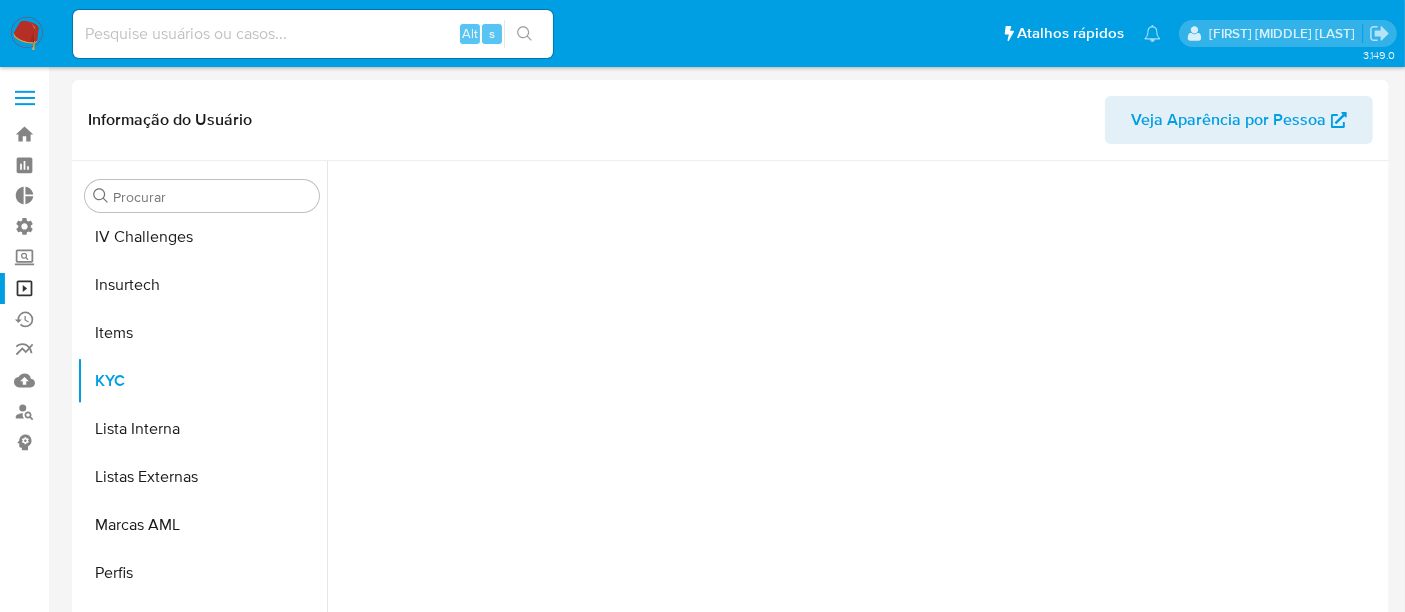 scroll, scrollTop: 844, scrollLeft: 0, axis: vertical 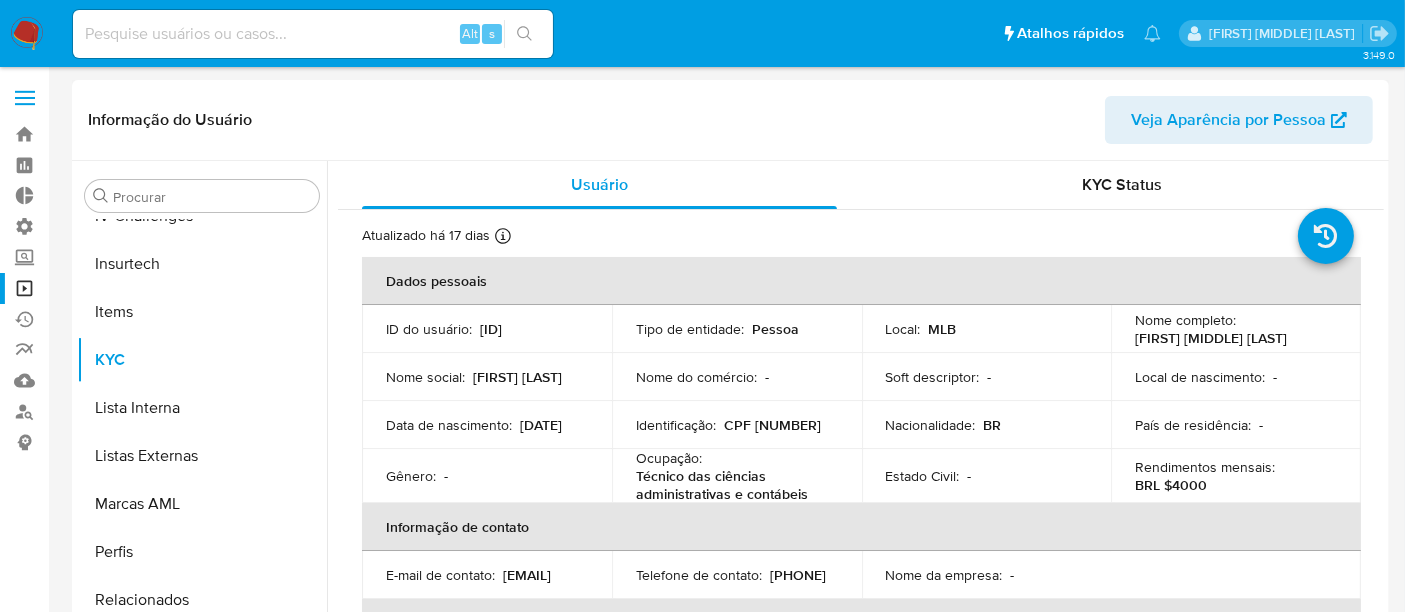 select on "10" 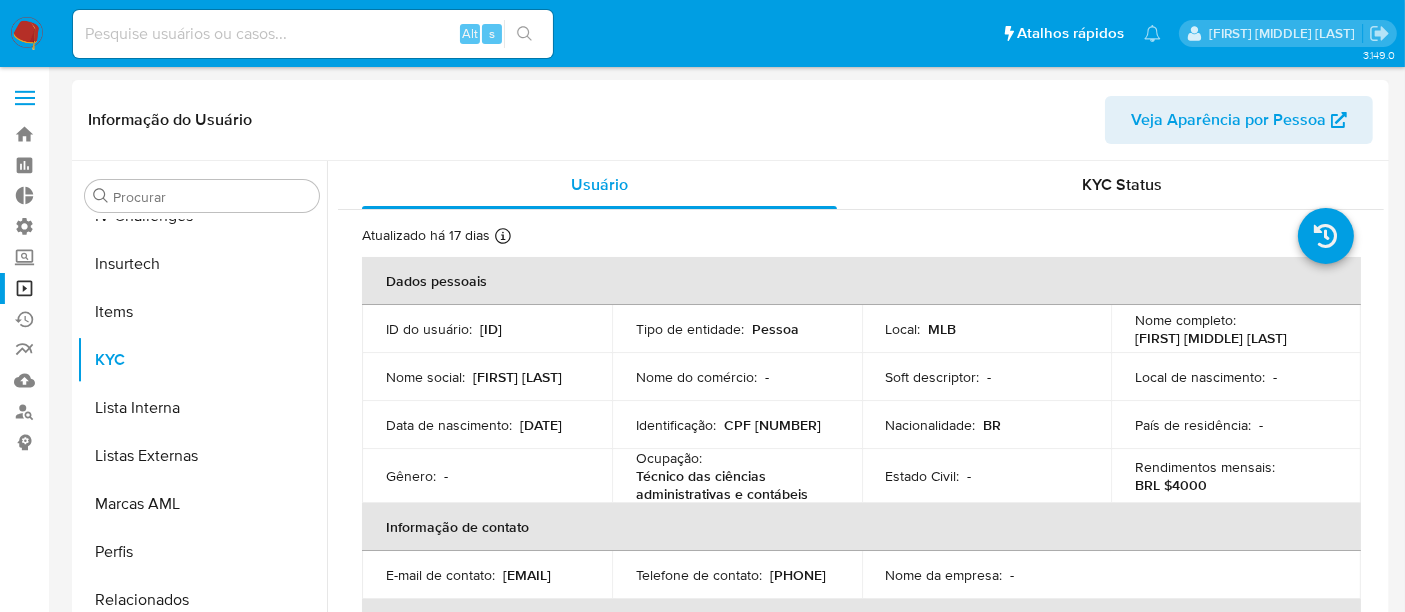 scroll, scrollTop: 111, scrollLeft: 0, axis: vertical 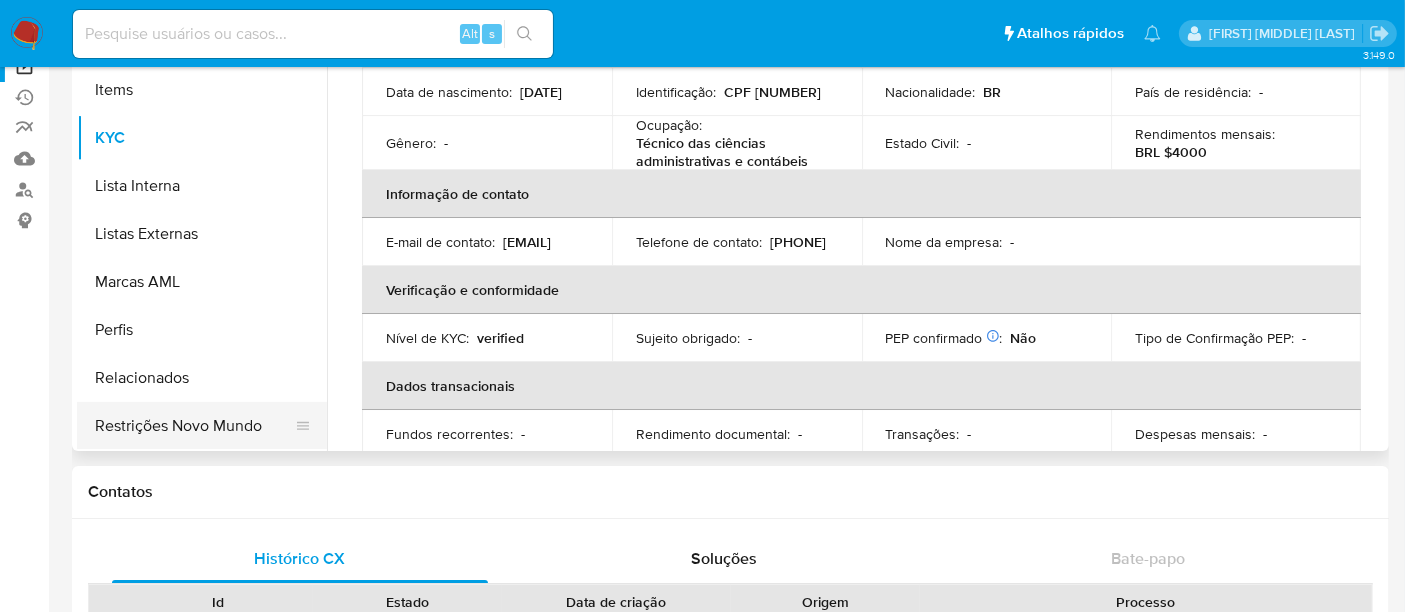 click on "Restrições Novo Mundo" at bounding box center (194, 426) 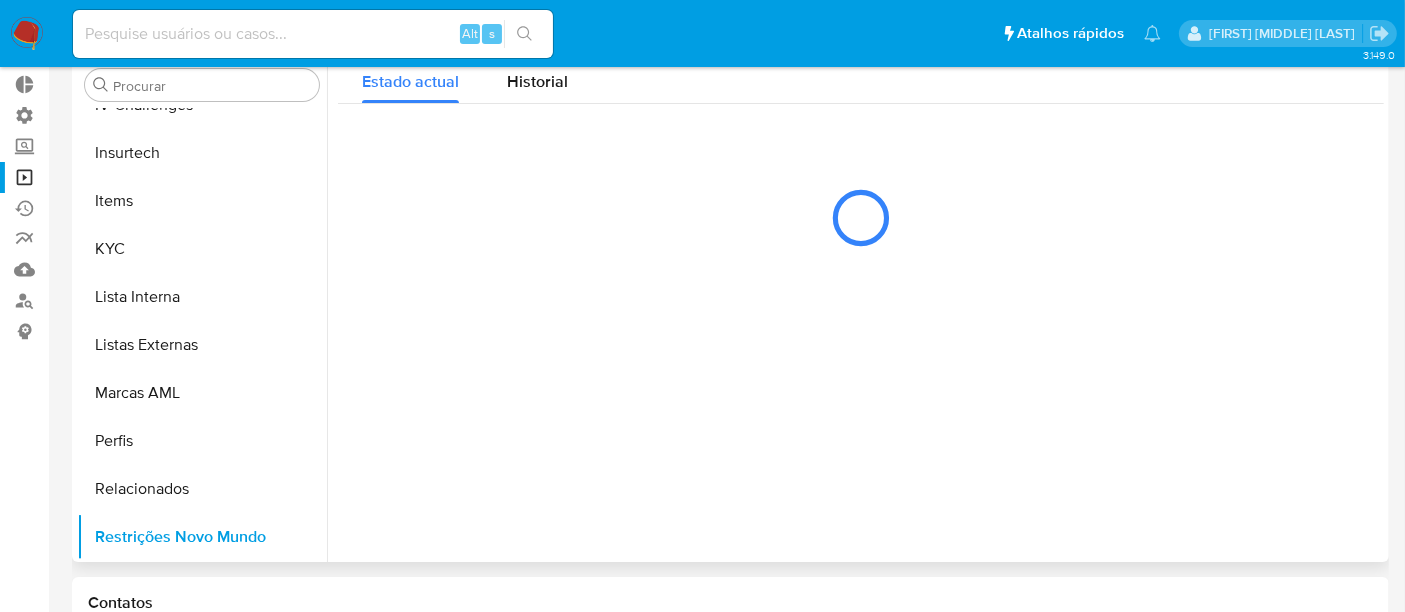 scroll, scrollTop: 0, scrollLeft: 0, axis: both 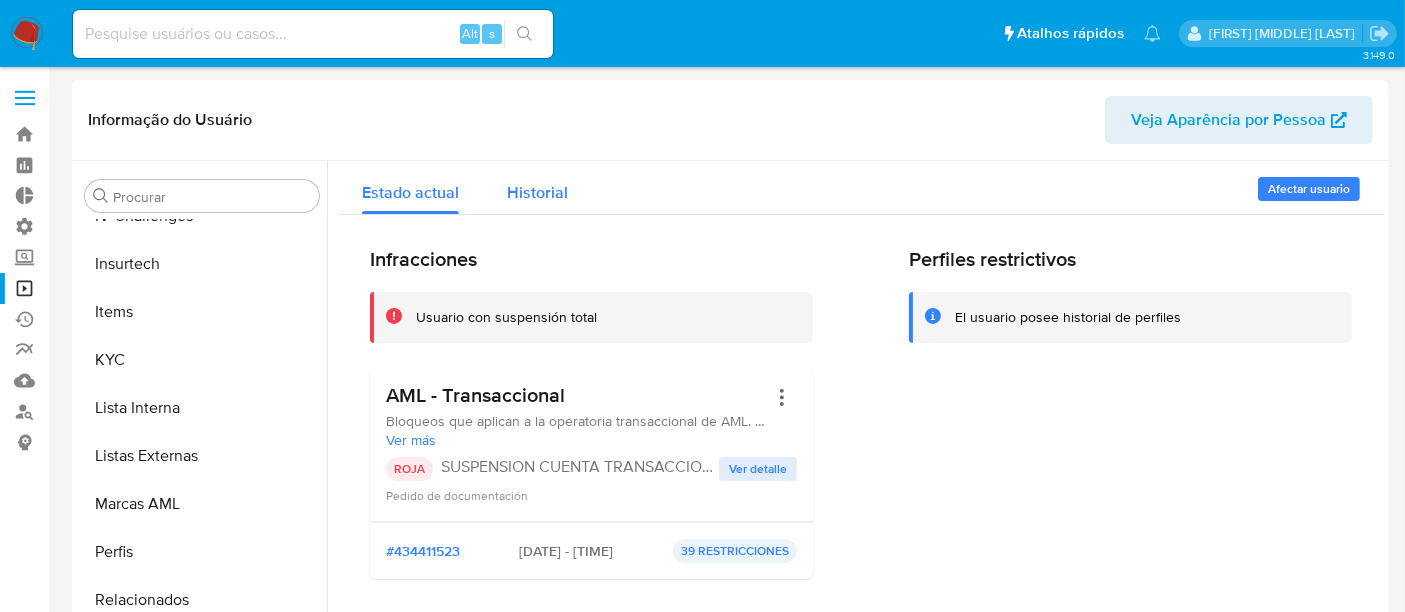 click on "Historial" at bounding box center [537, 192] 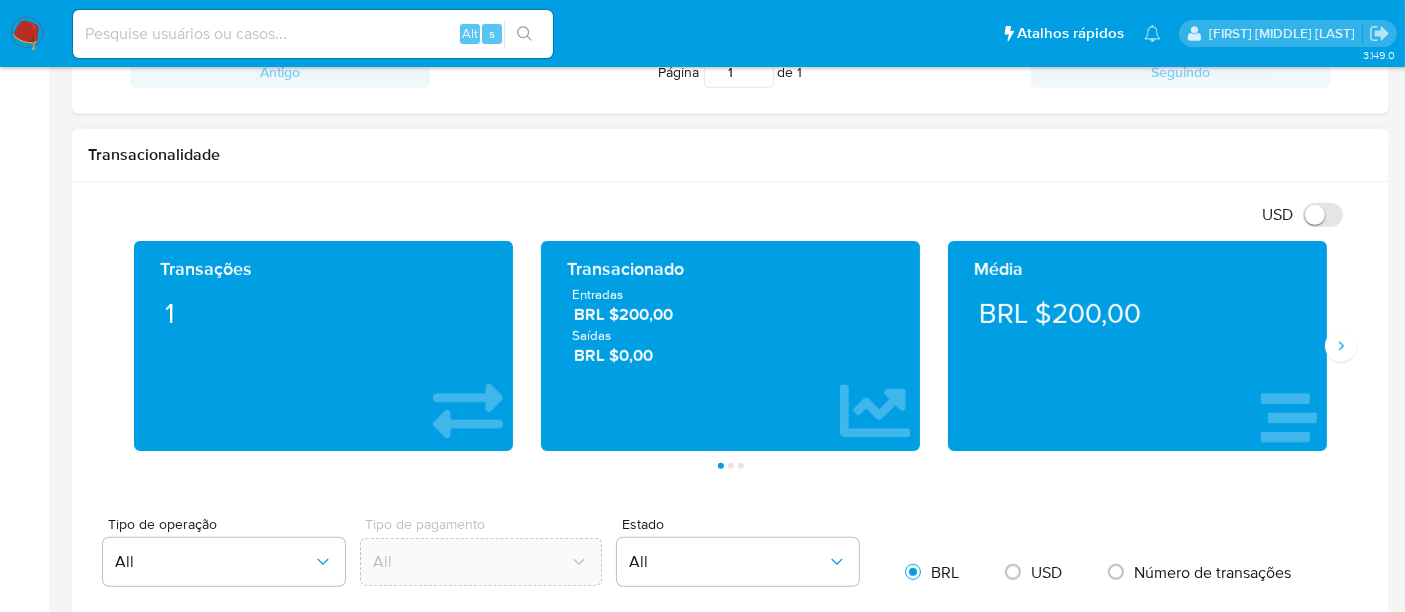 scroll, scrollTop: 1000, scrollLeft: 0, axis: vertical 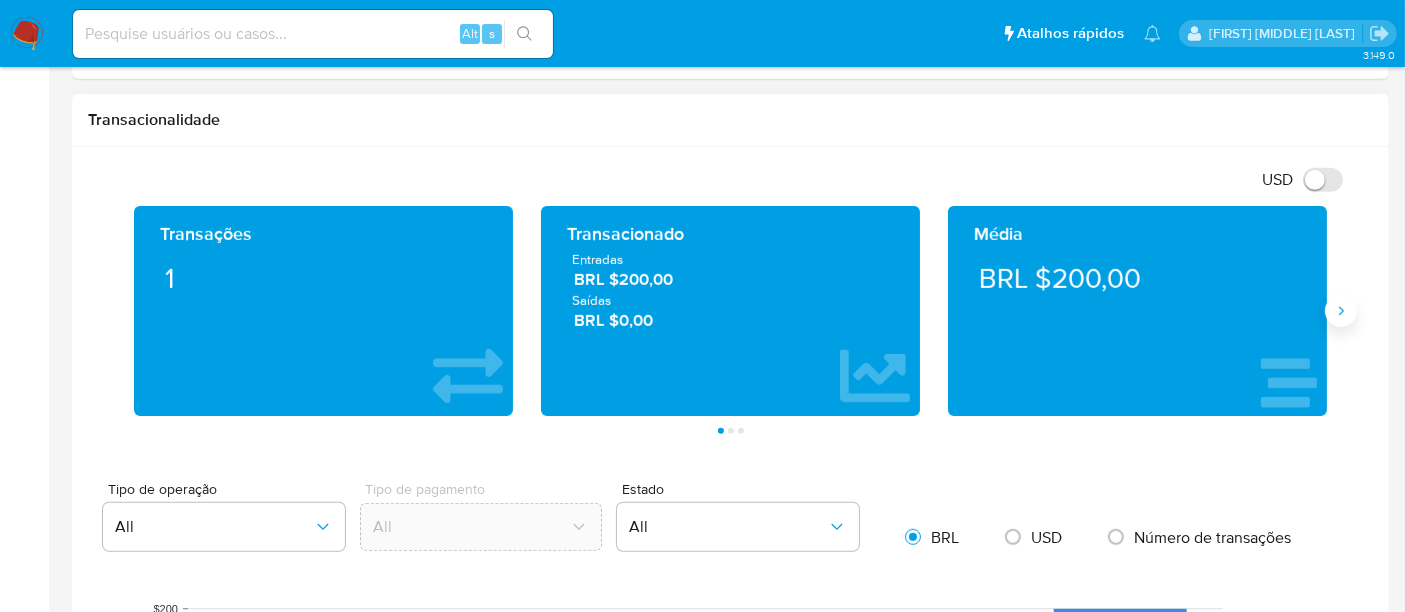click at bounding box center [1341, 311] 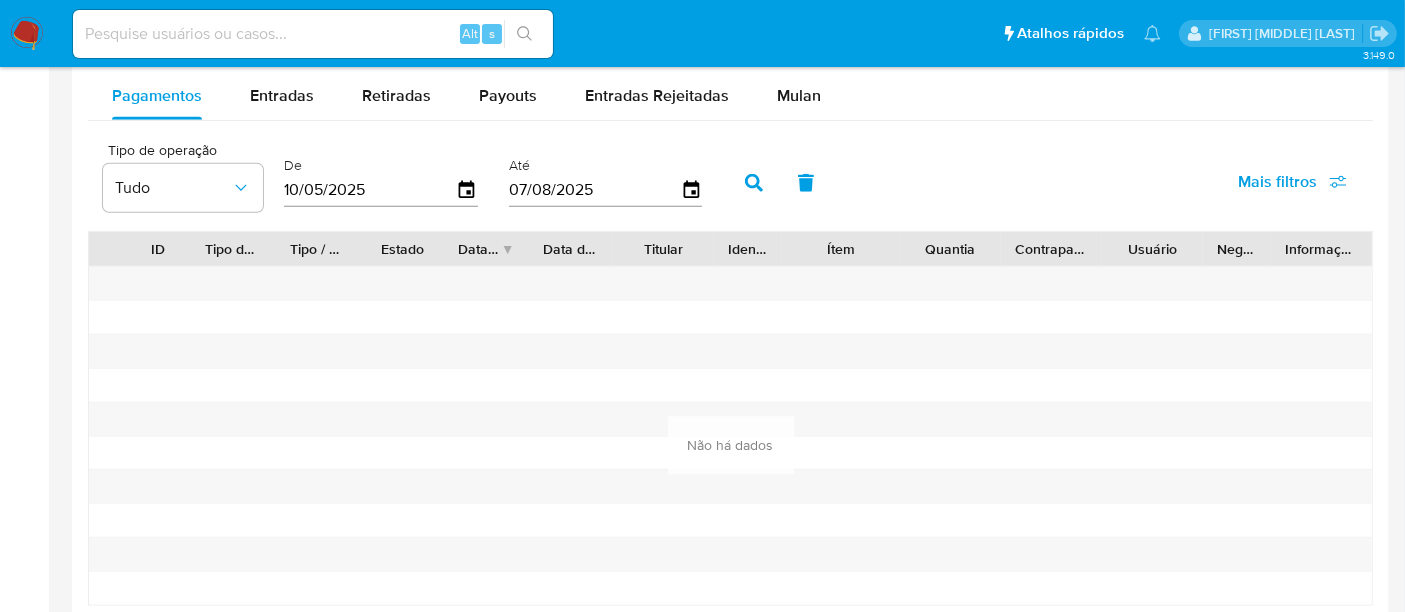scroll, scrollTop: 1888, scrollLeft: 0, axis: vertical 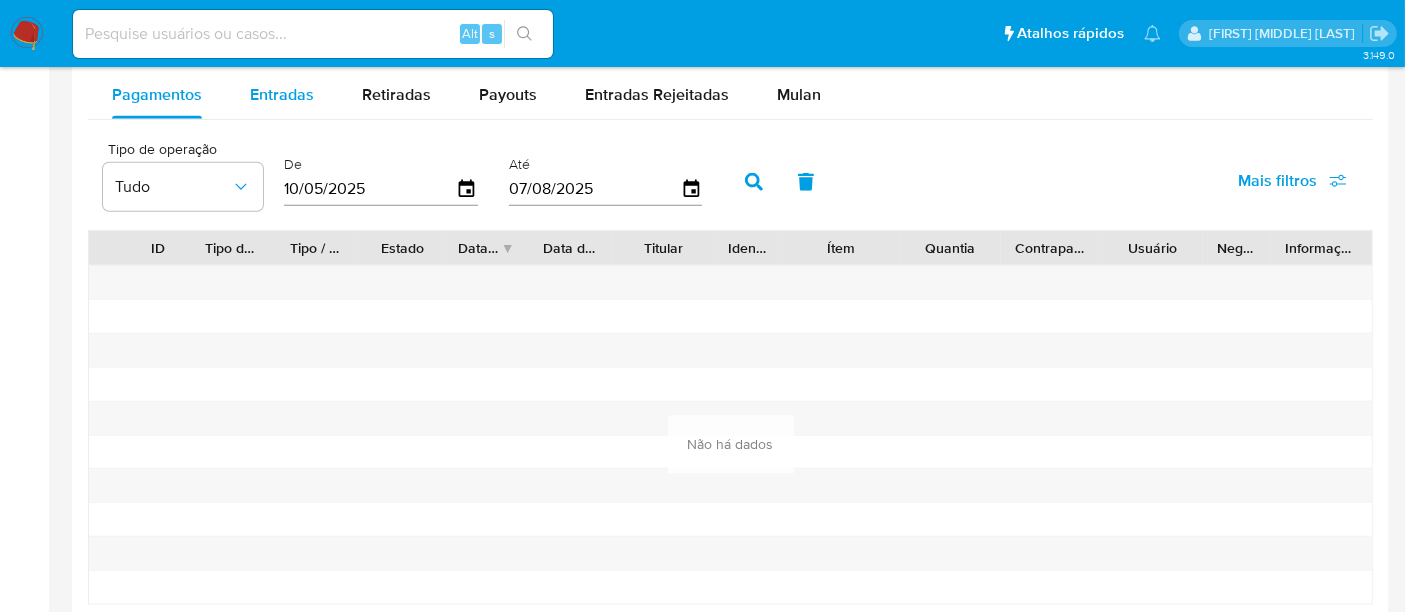 click on "Entradas" at bounding box center [282, 94] 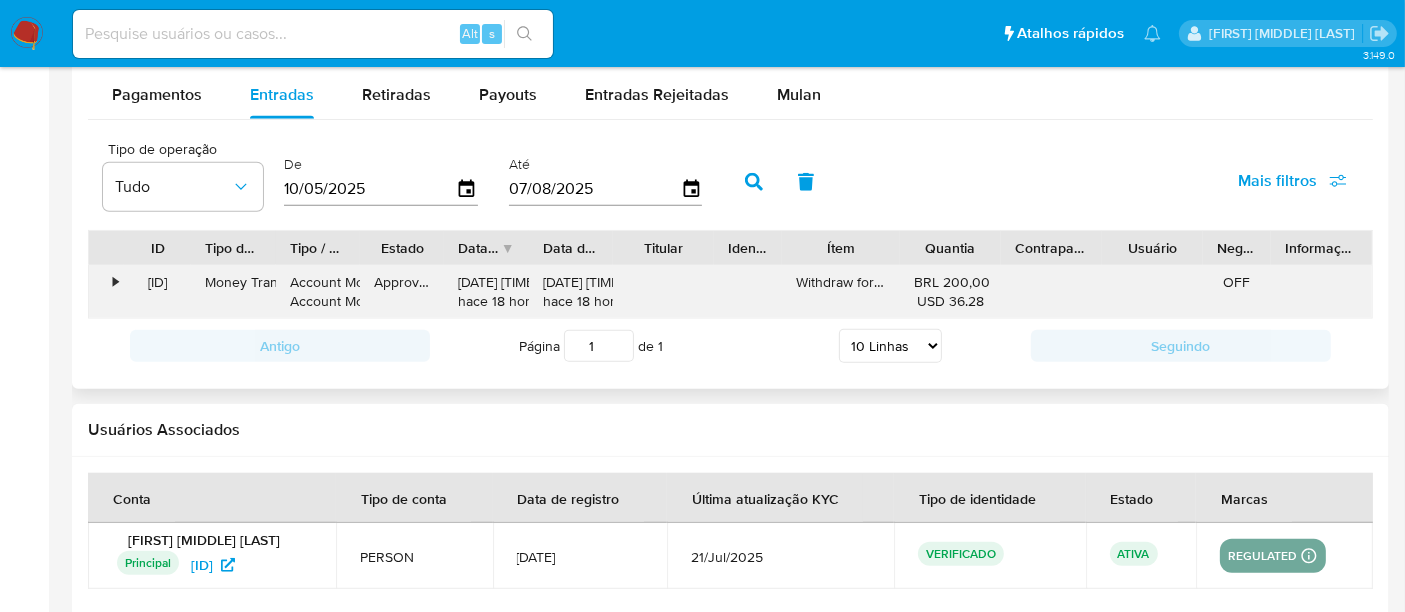 click on "•" at bounding box center (106, 292) 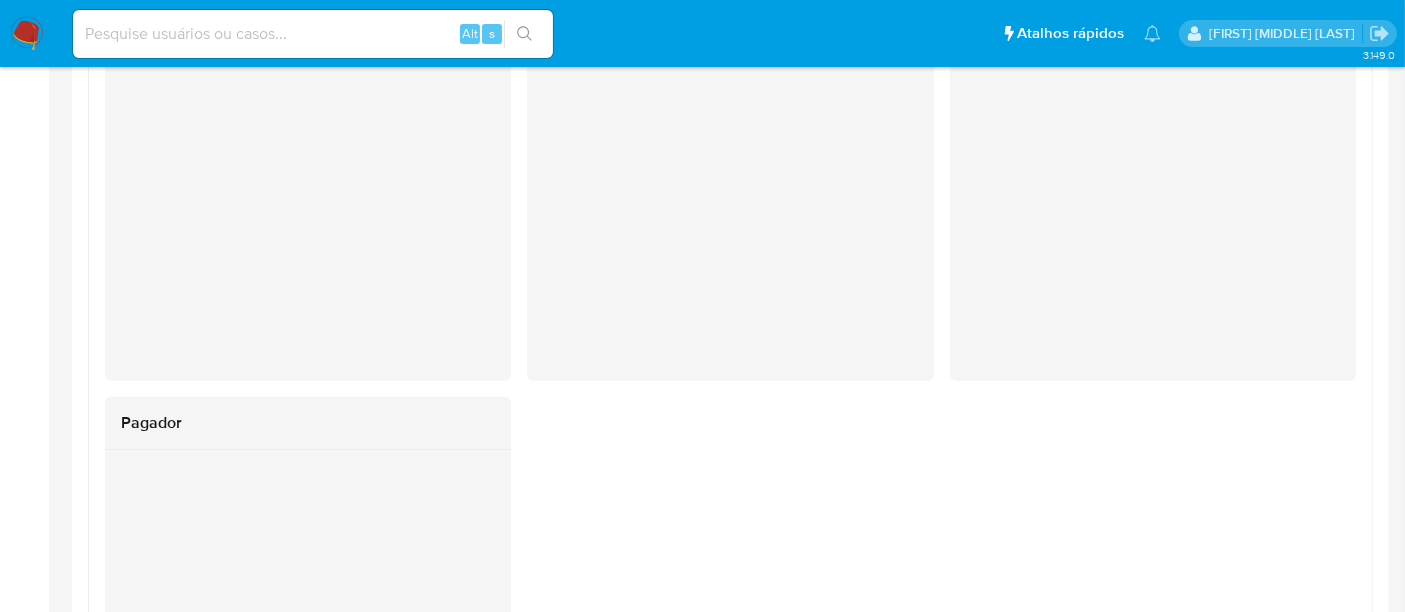 scroll, scrollTop: 2305, scrollLeft: 0, axis: vertical 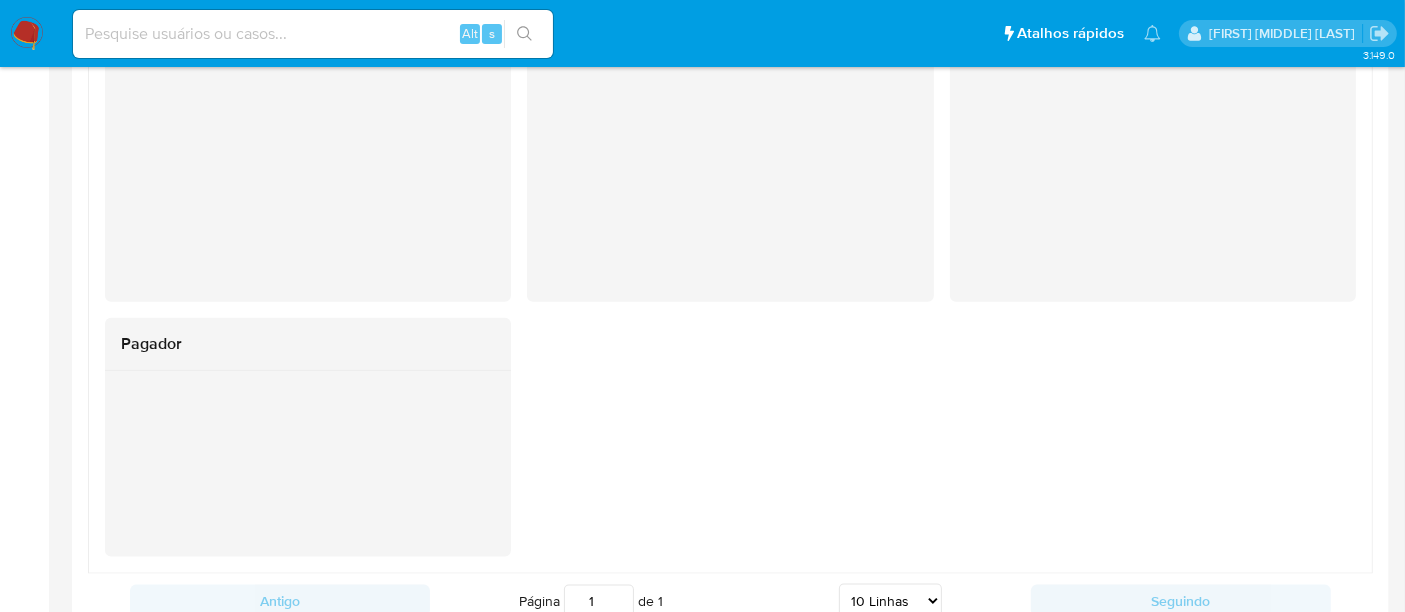 click at bounding box center (308, 464) 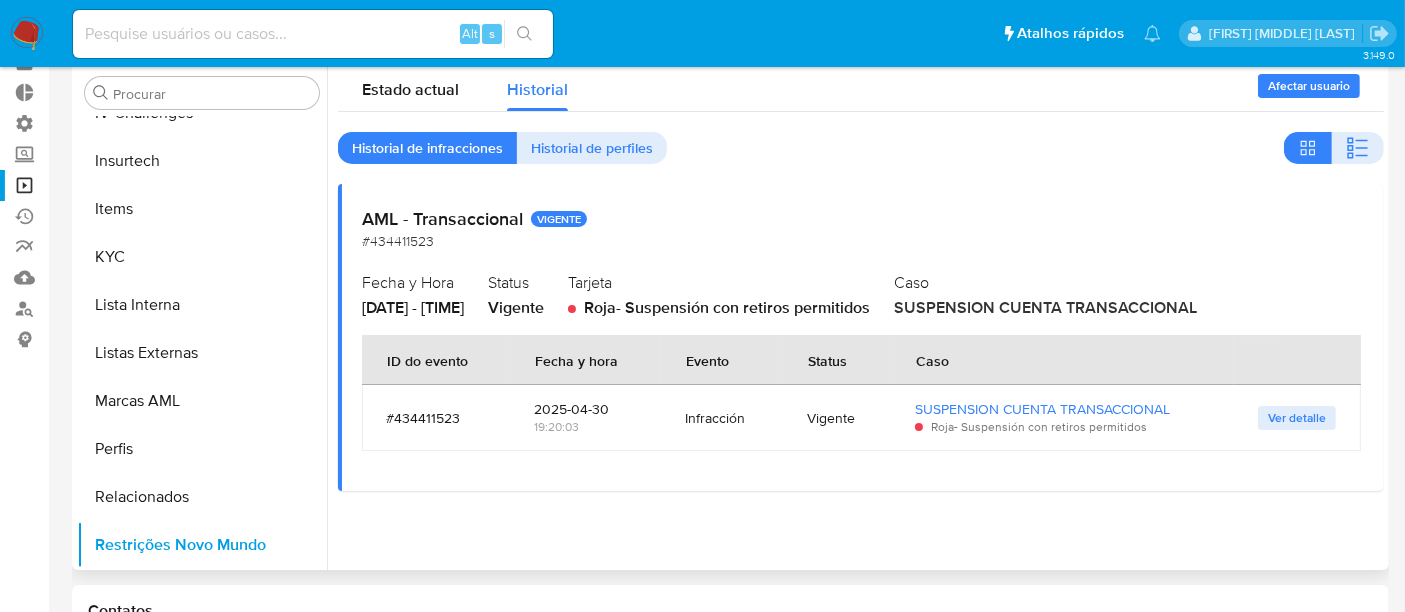 scroll, scrollTop: 0, scrollLeft: 0, axis: both 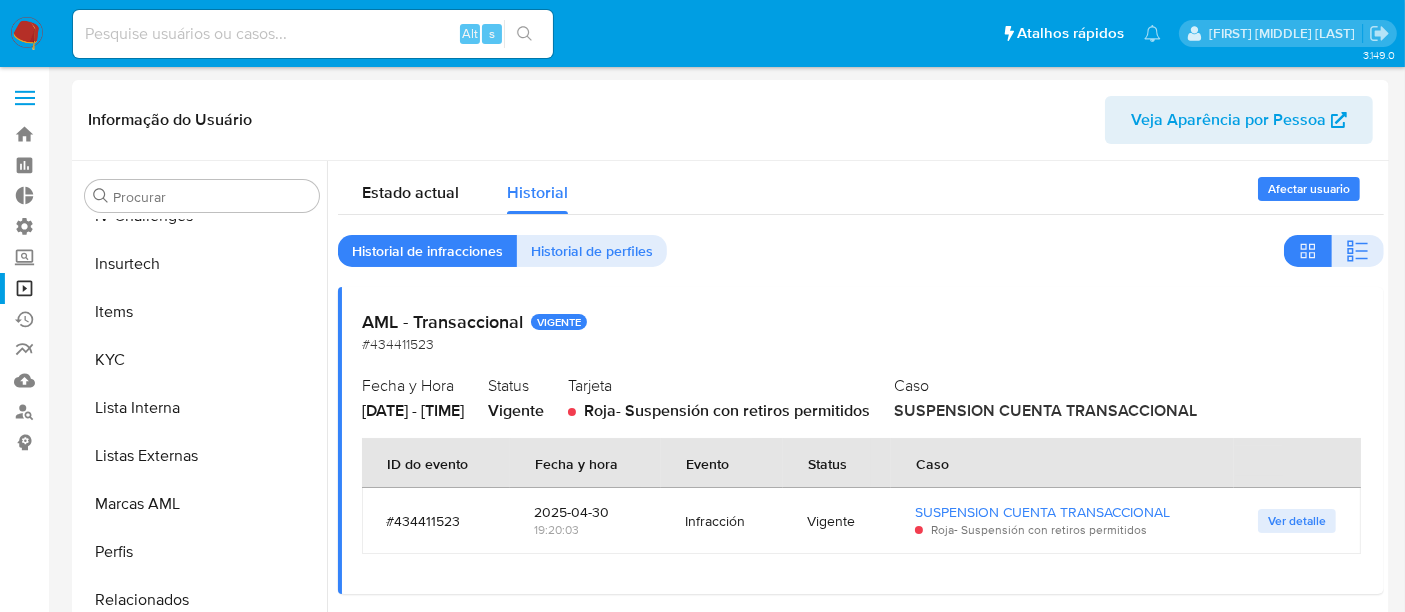 click at bounding box center [313, 34] 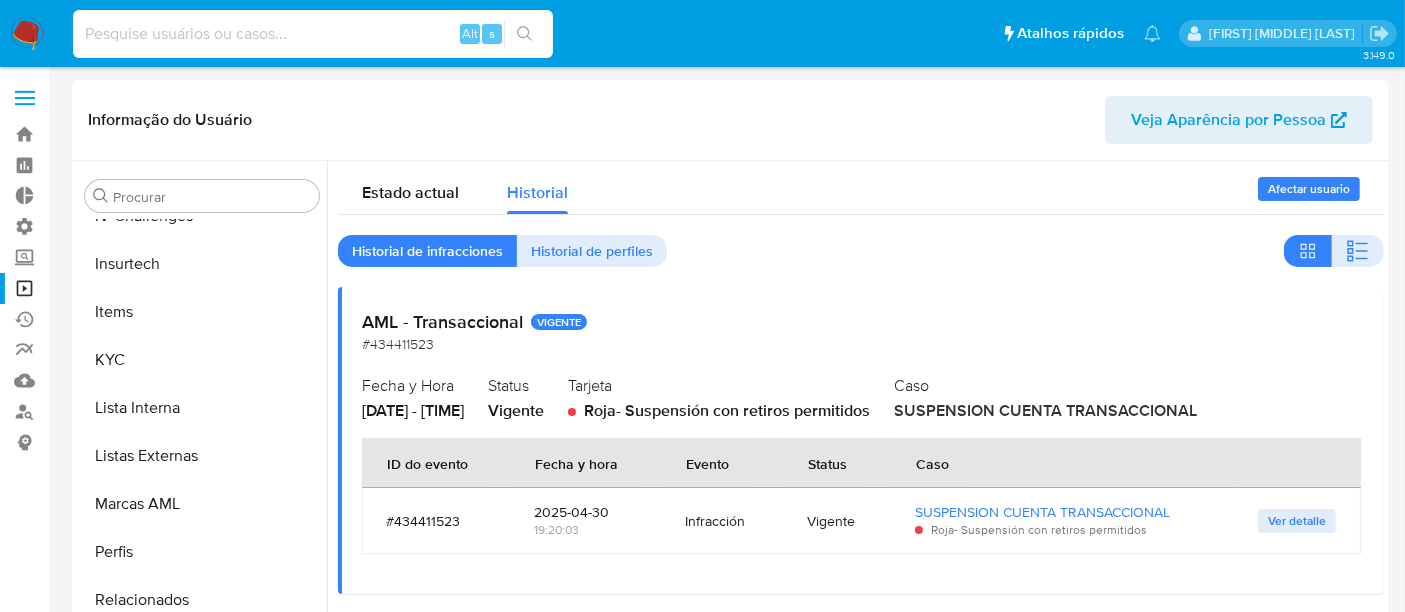 paste on "176071479" 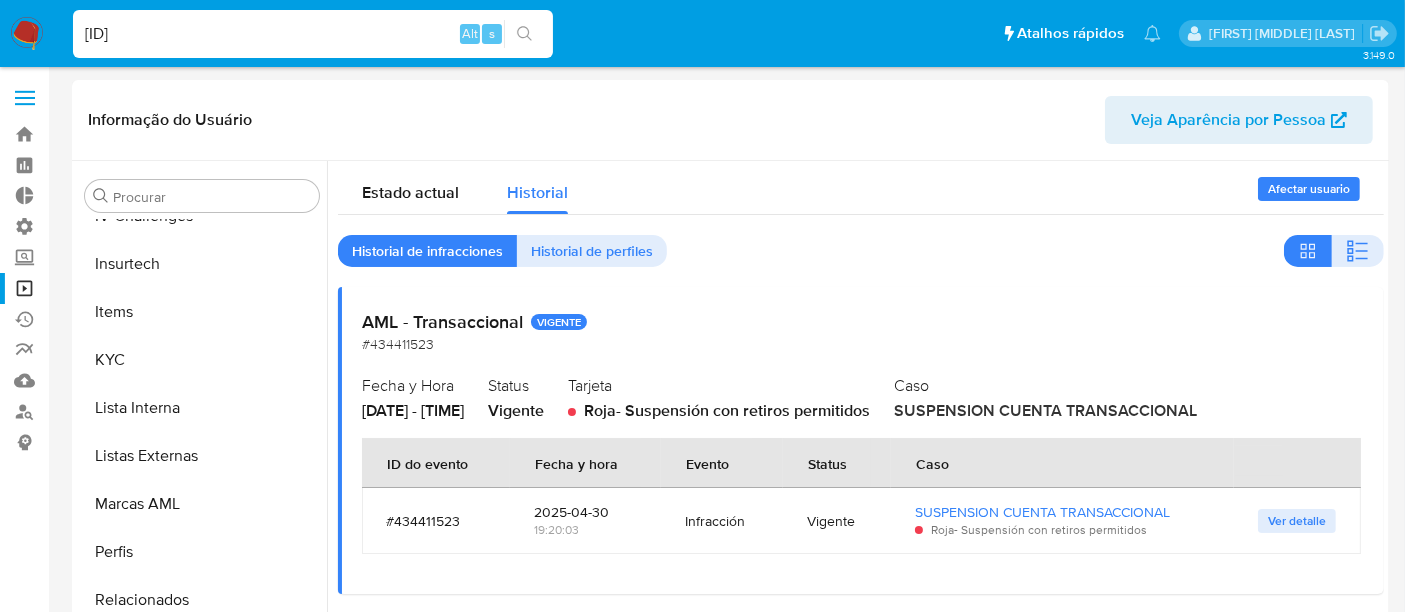 type on "176071479" 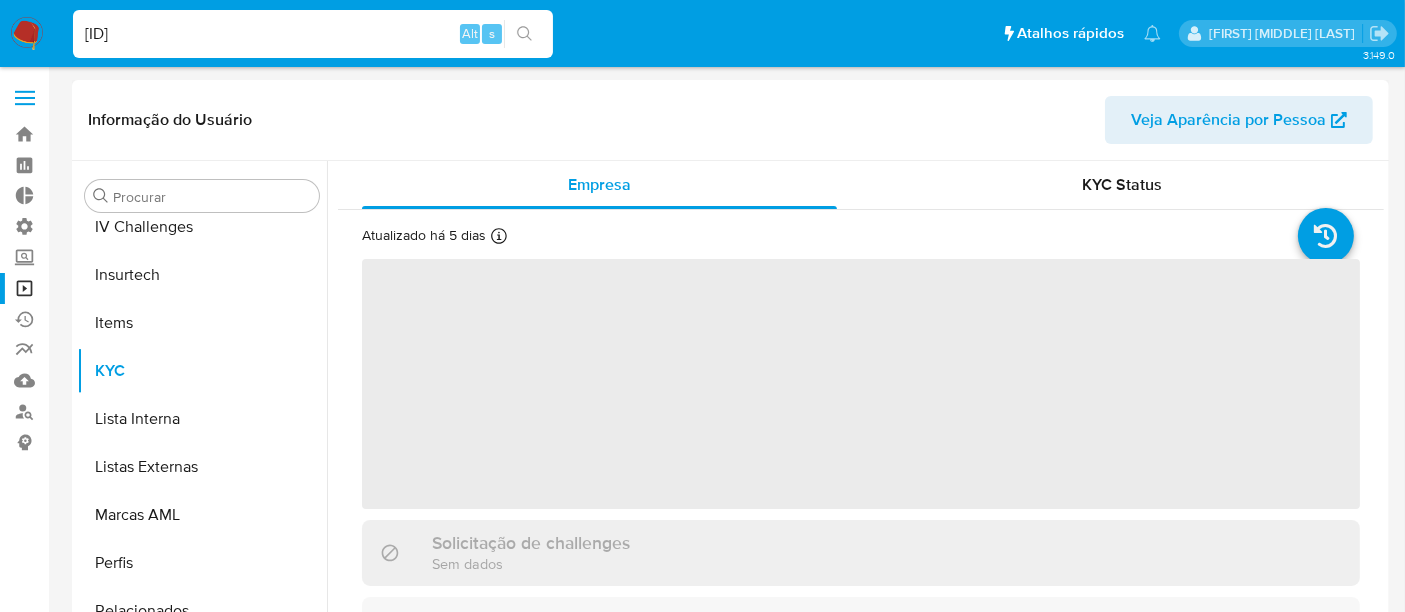 scroll, scrollTop: 844, scrollLeft: 0, axis: vertical 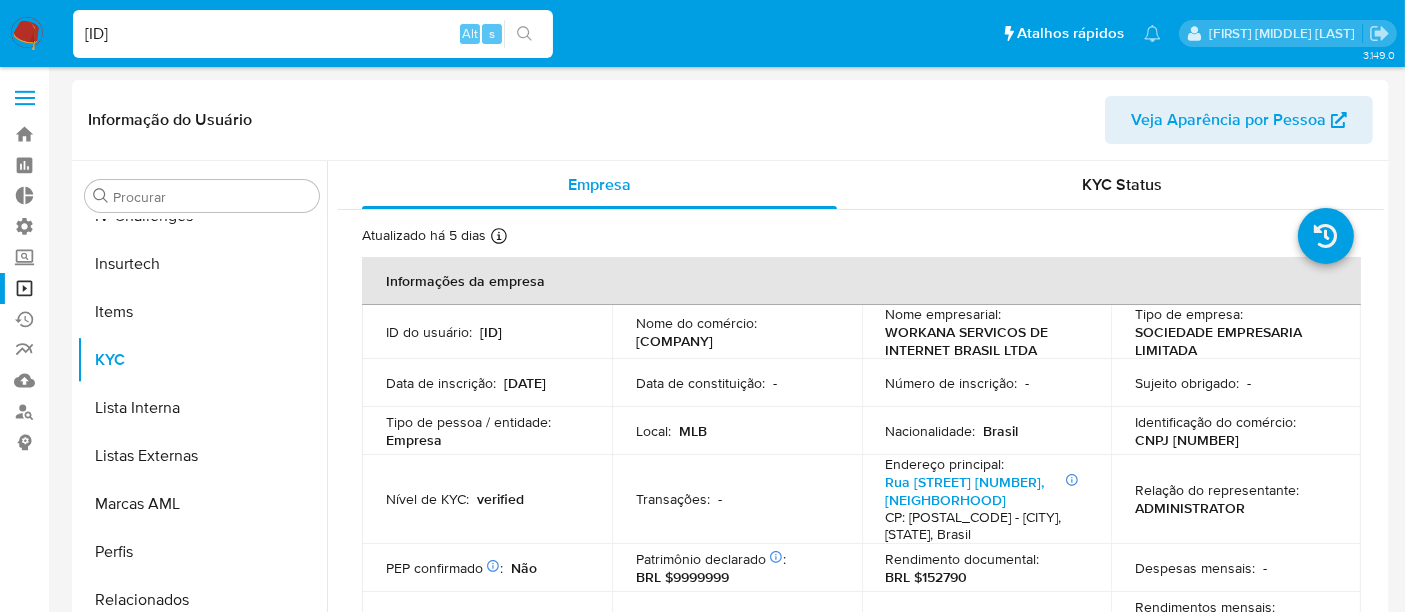 select on "10" 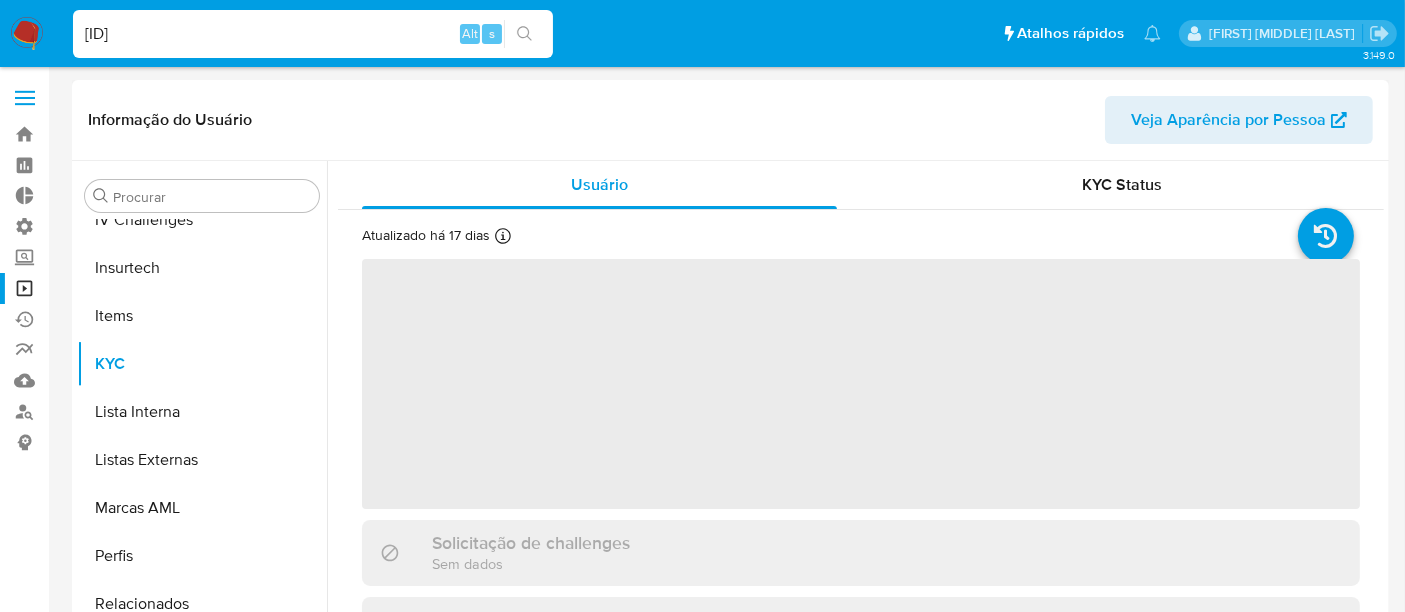 scroll, scrollTop: 844, scrollLeft: 0, axis: vertical 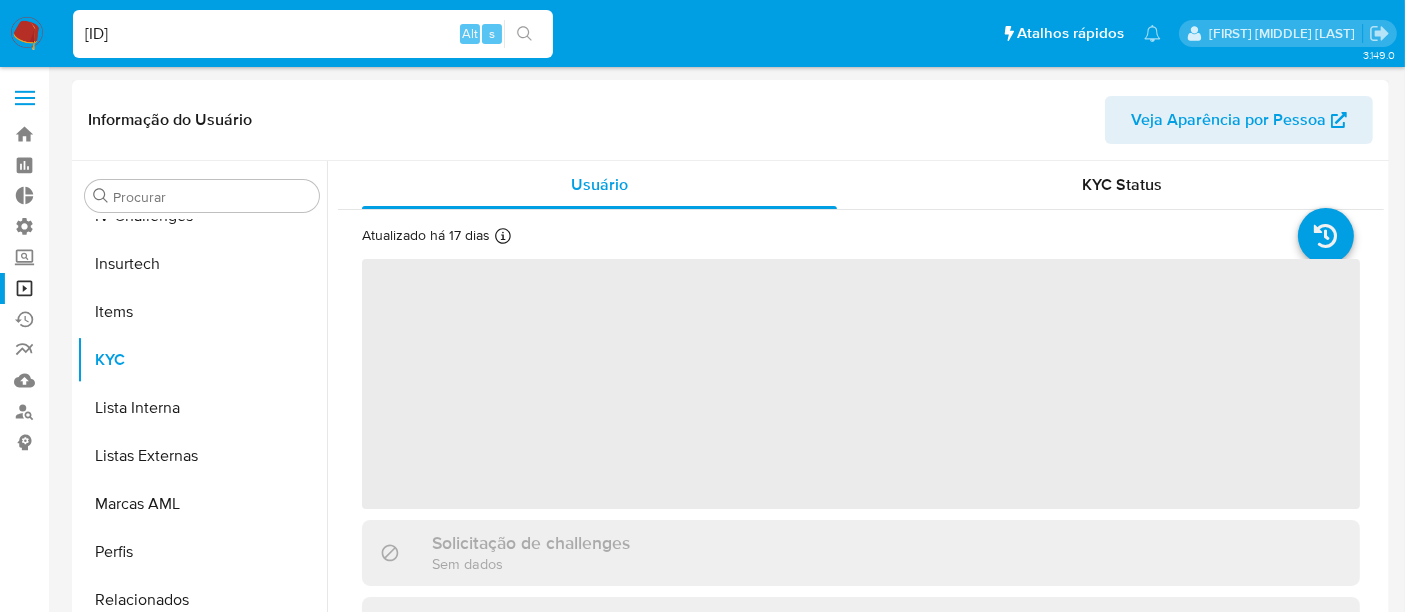 select on "10" 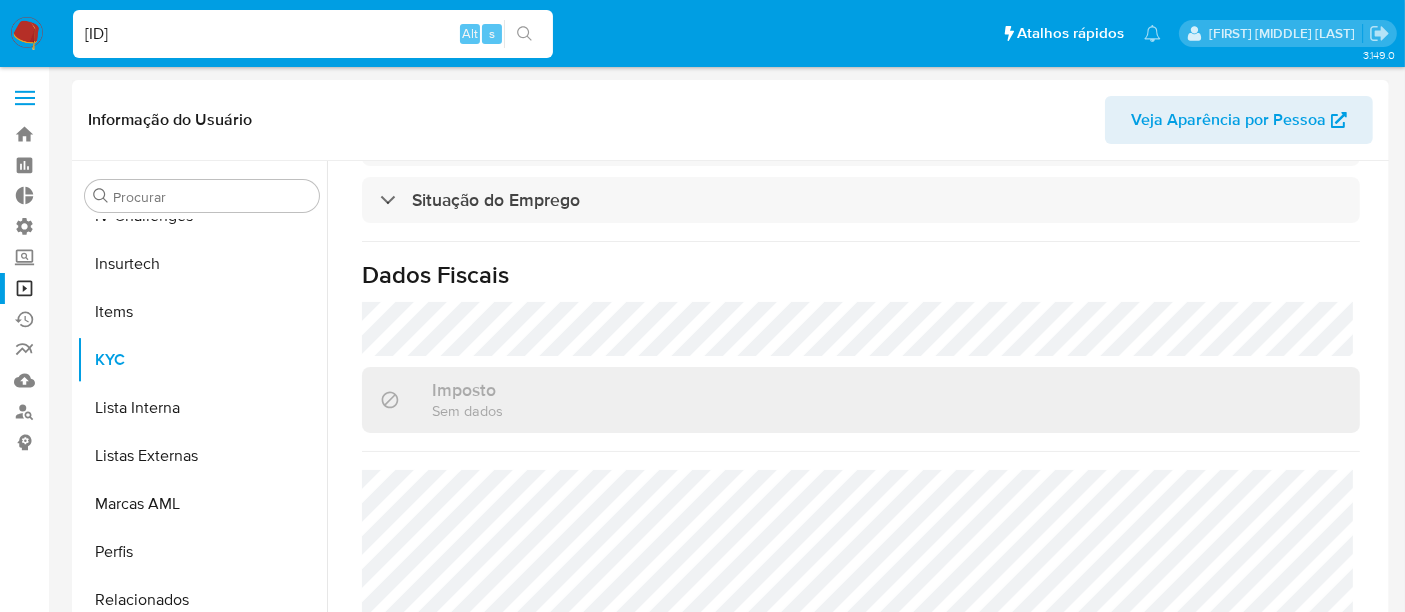 scroll, scrollTop: 940, scrollLeft: 0, axis: vertical 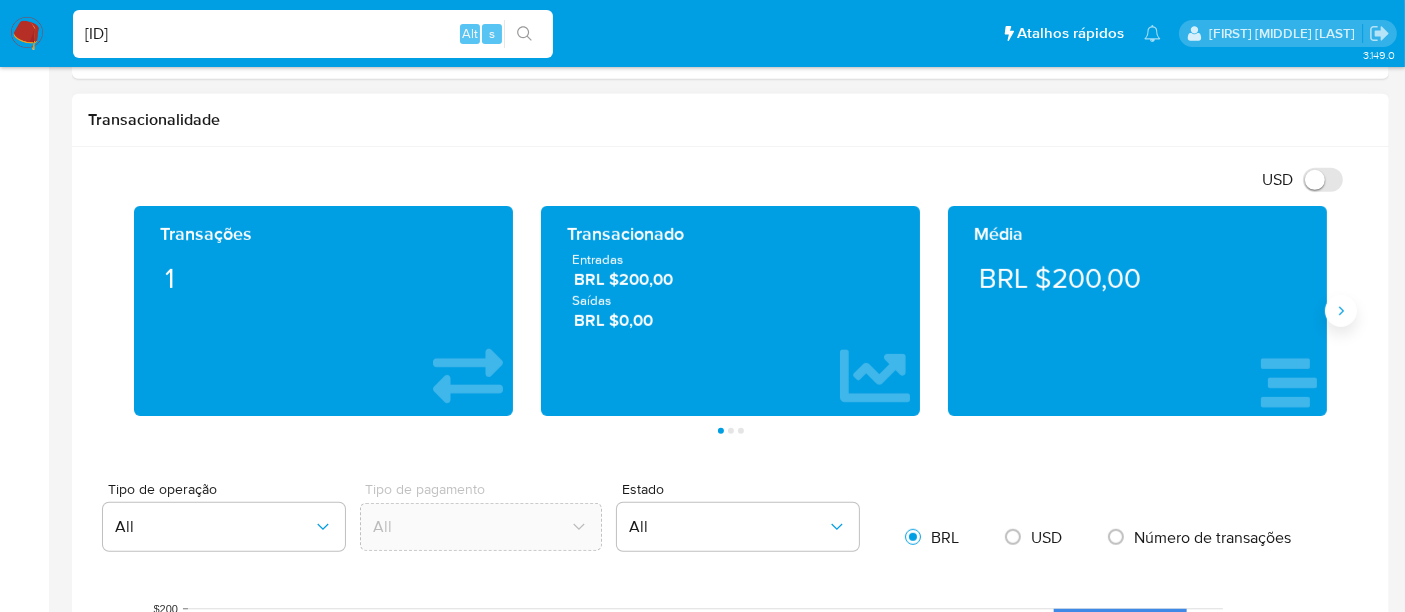 click at bounding box center (1341, 311) 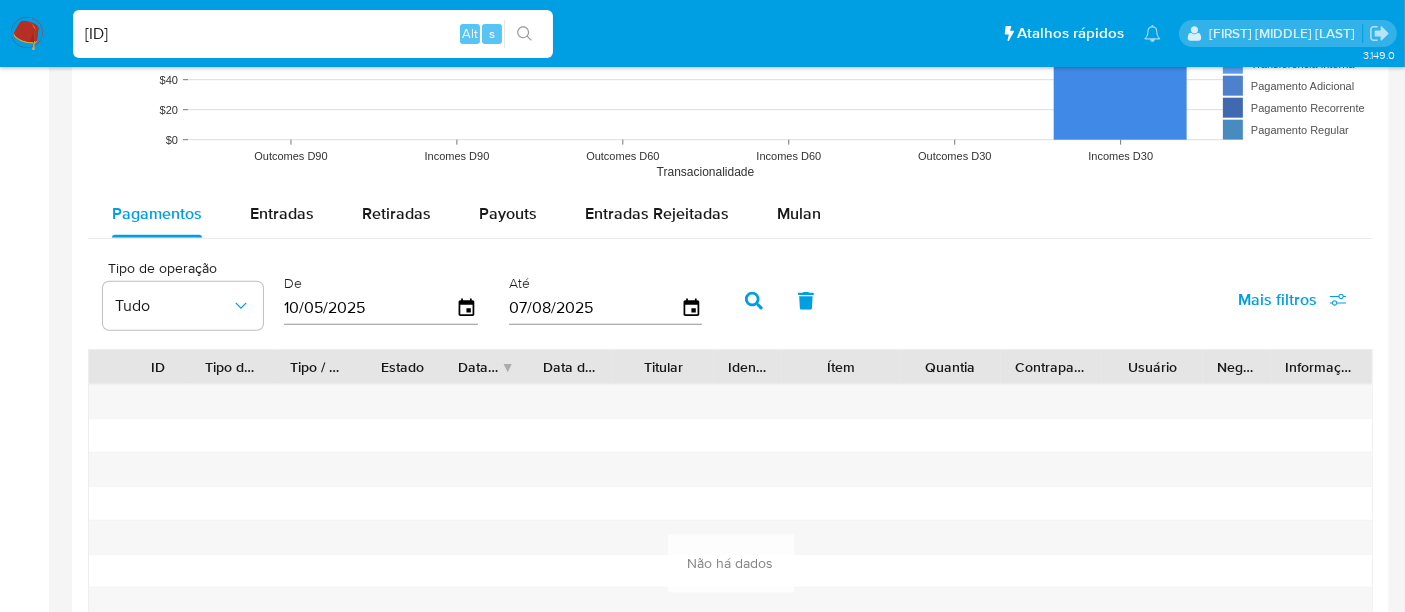 scroll, scrollTop: 1777, scrollLeft: 0, axis: vertical 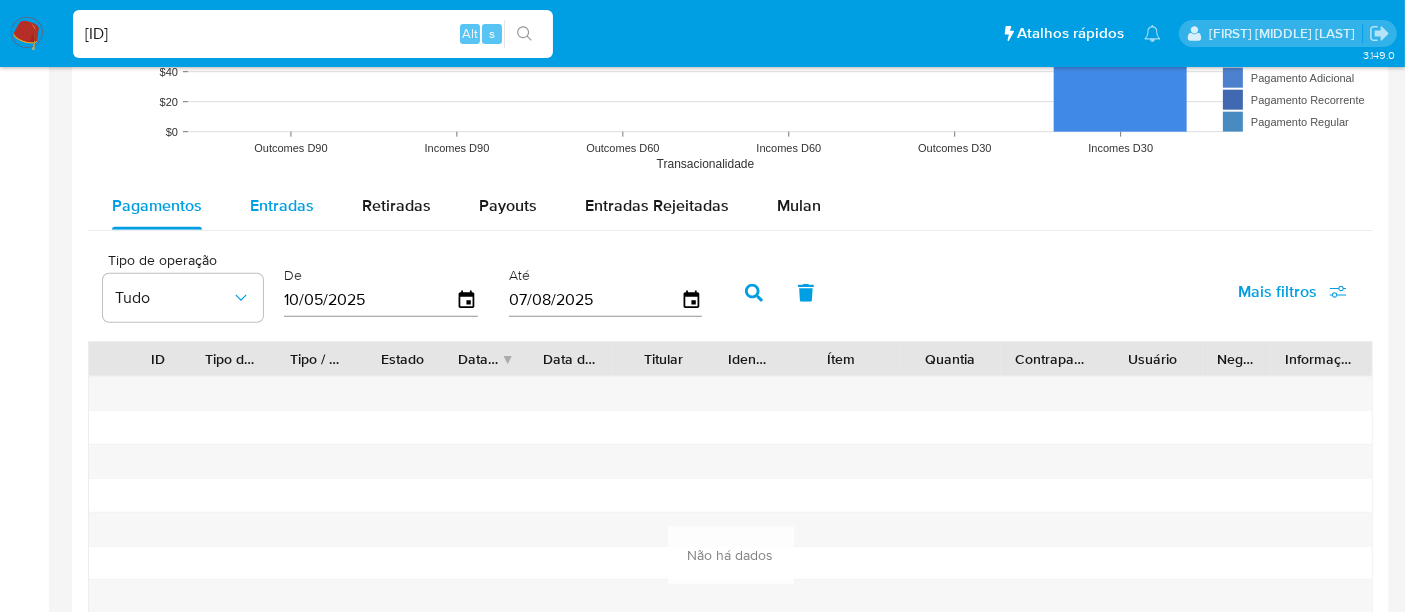 click on "Entradas" at bounding box center [282, 205] 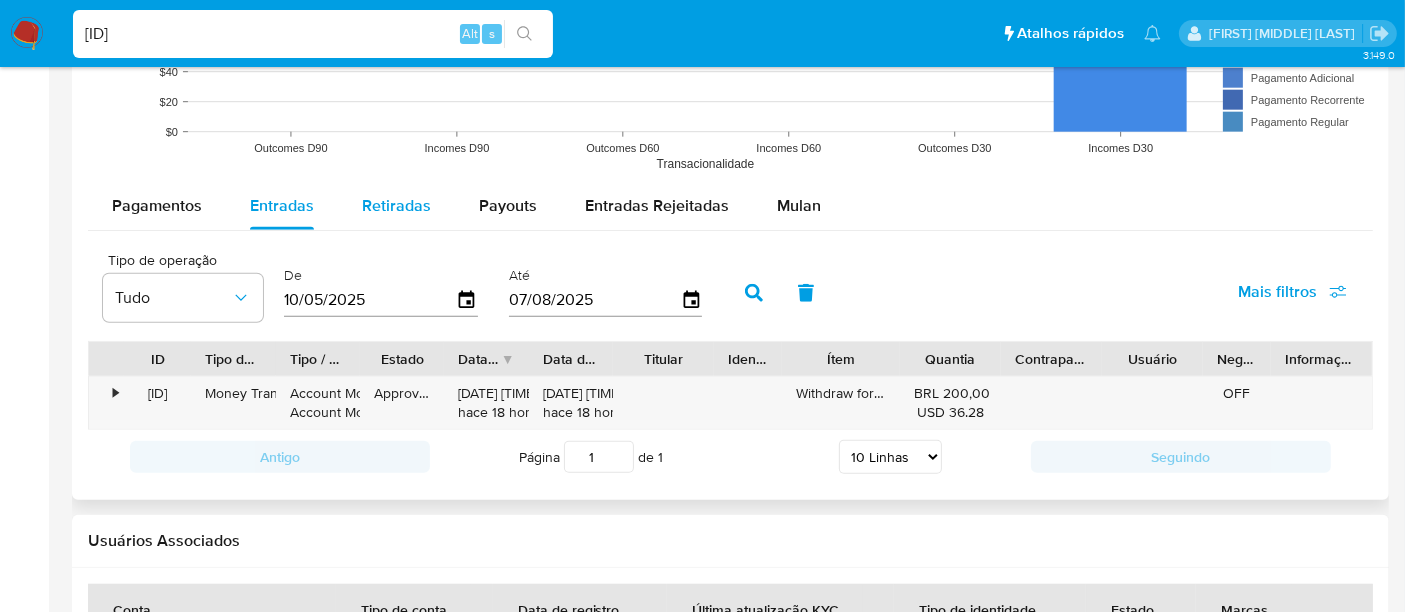 click on "Retiradas" at bounding box center [396, 205] 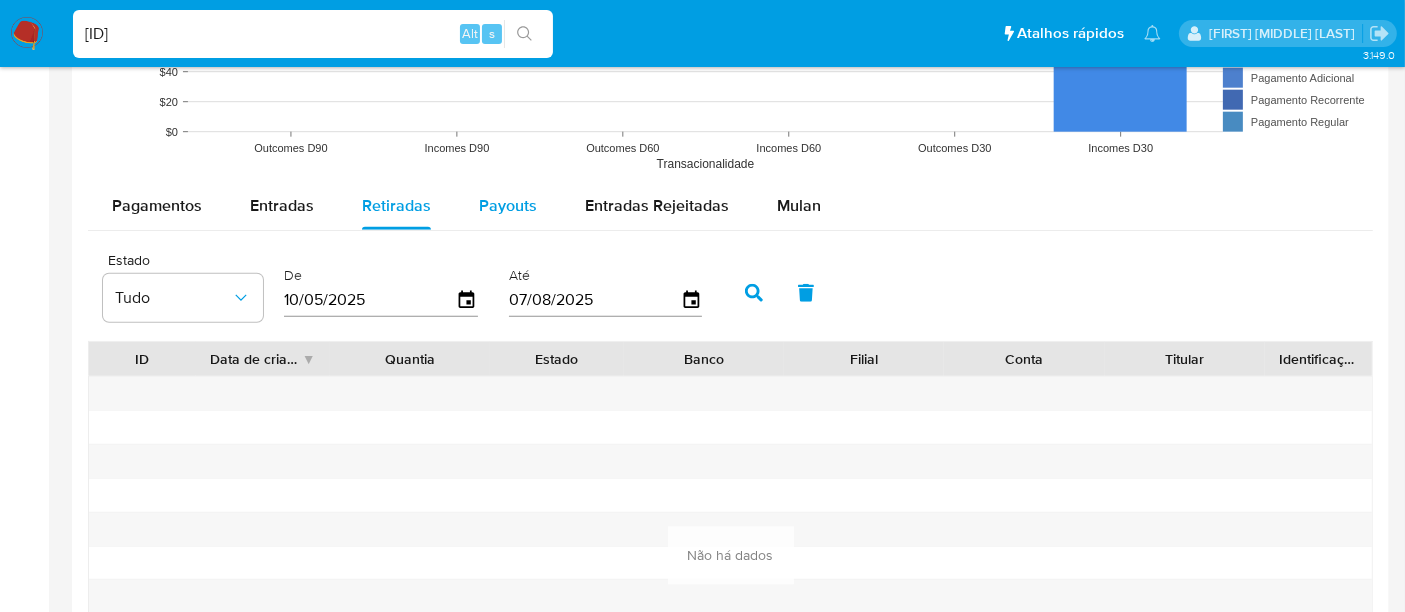 click on "Payouts" at bounding box center (508, 205) 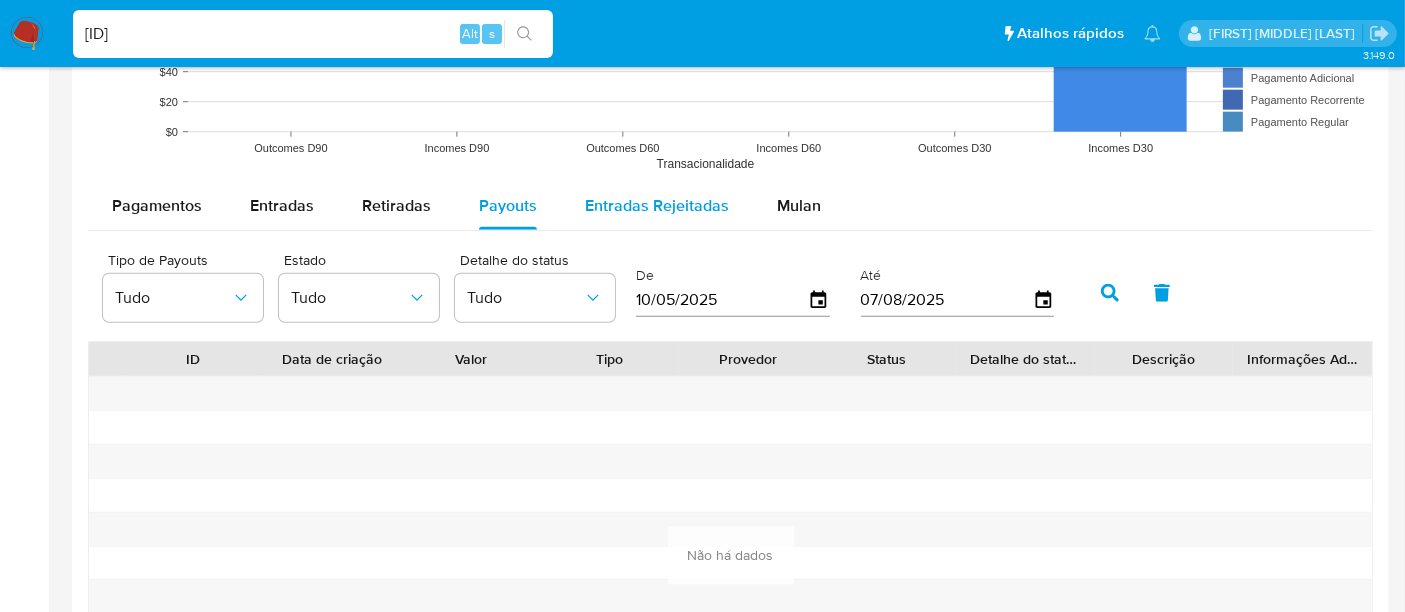 click on "Entradas Rejeitadas" at bounding box center [657, 205] 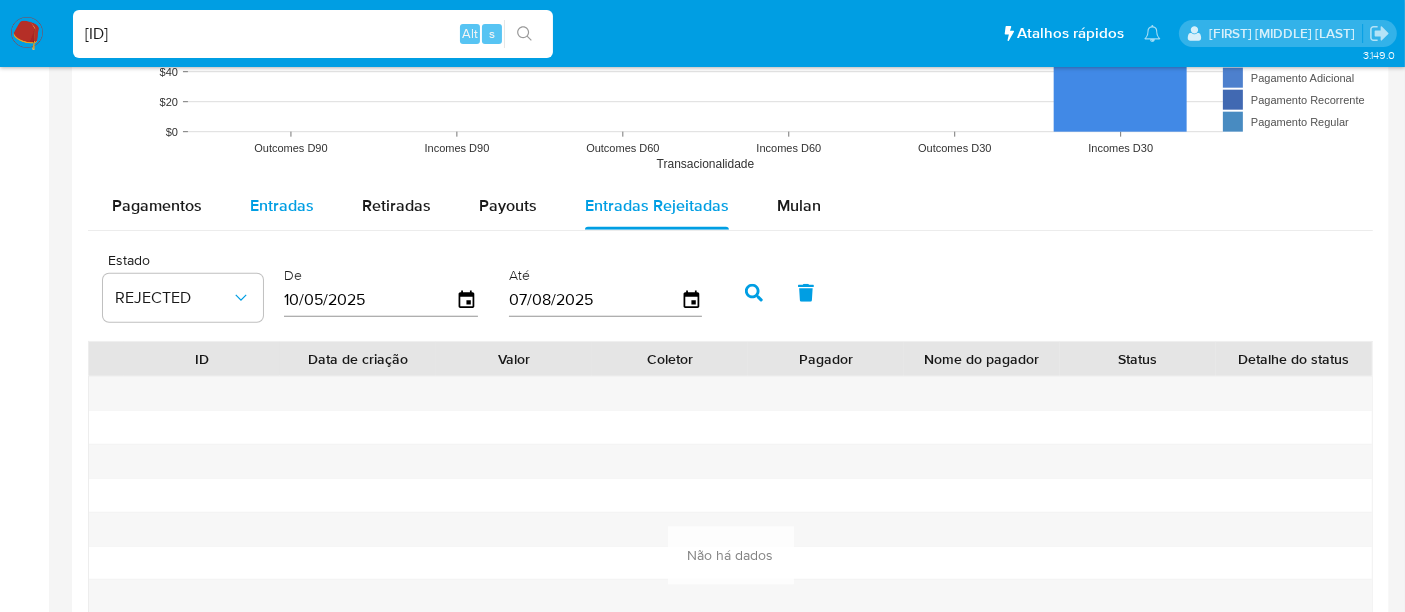 click on "Entradas" at bounding box center [282, 205] 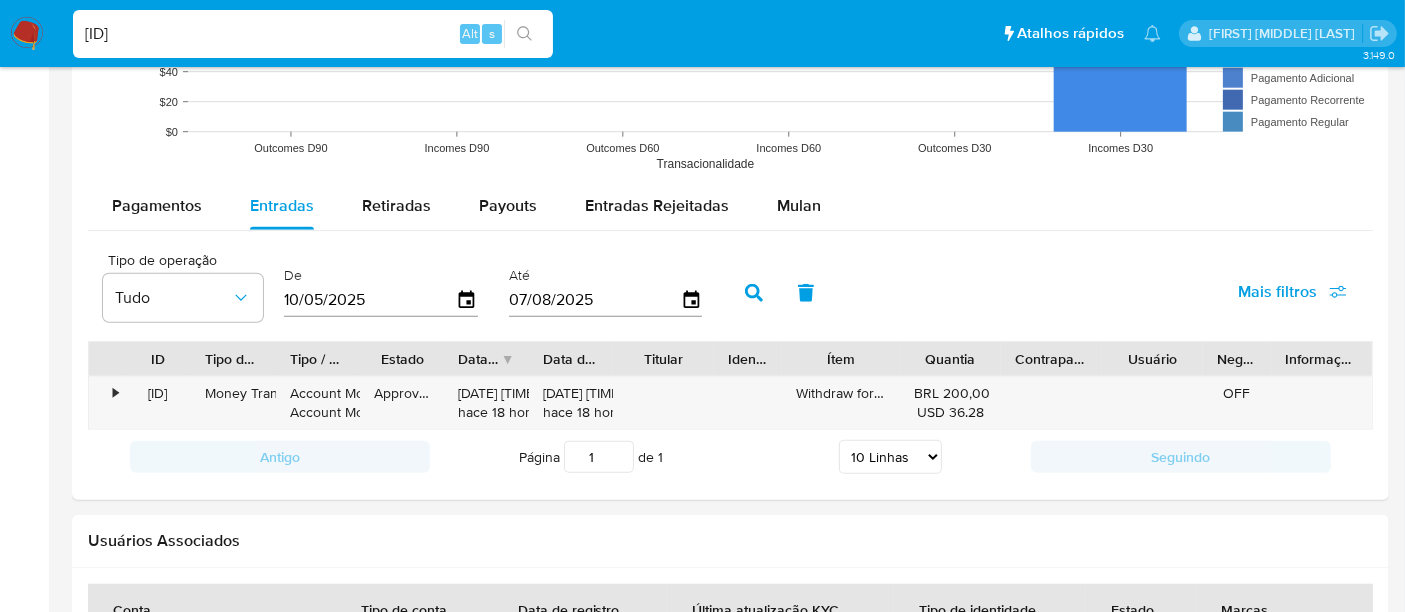 scroll, scrollTop: 1555, scrollLeft: 0, axis: vertical 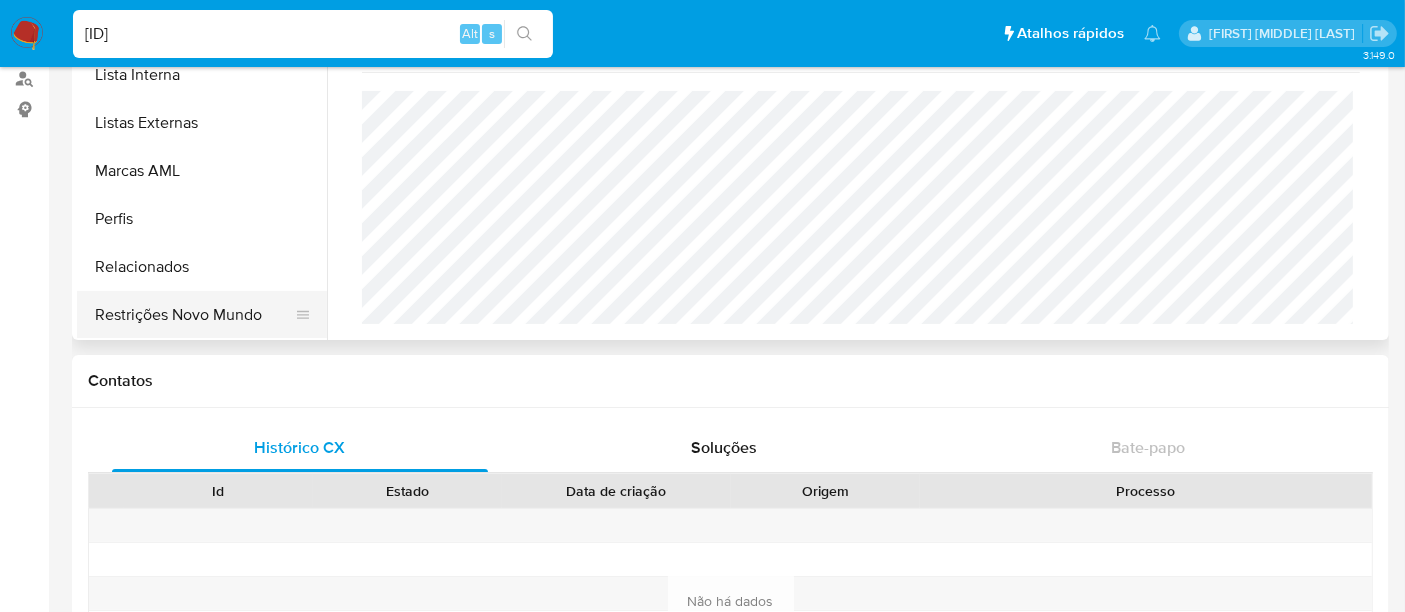 click on "Restrições Novo Mundo" at bounding box center (194, 315) 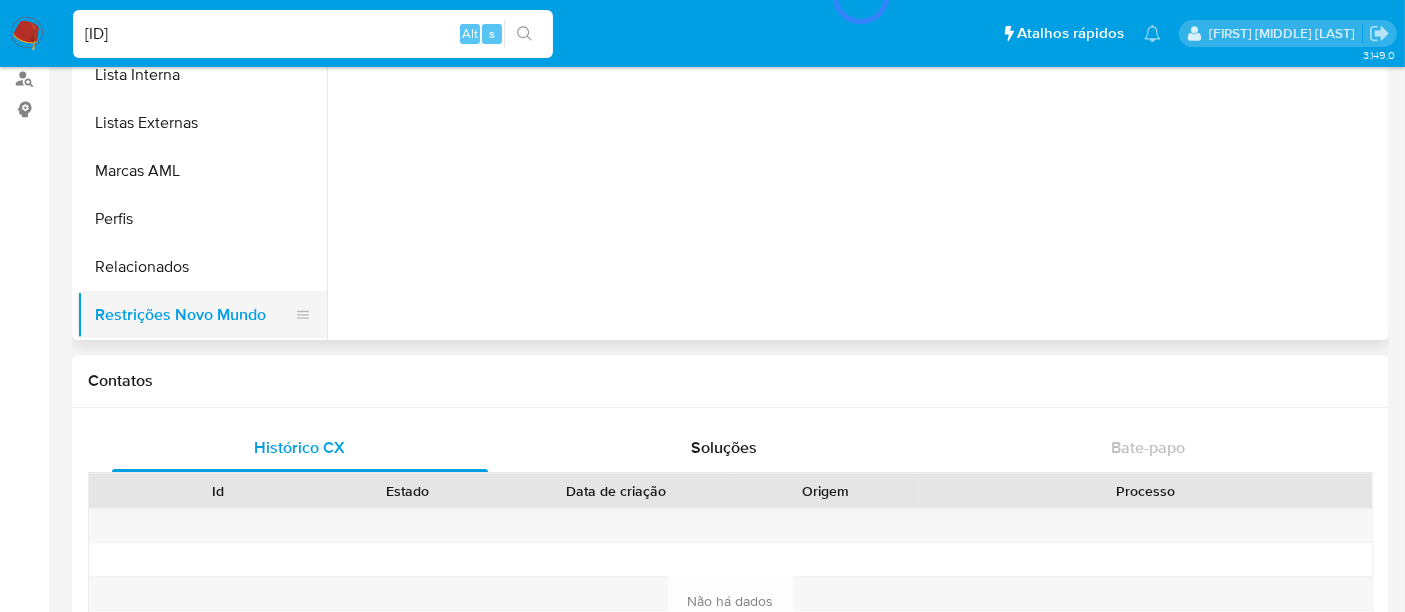 scroll, scrollTop: 0, scrollLeft: 0, axis: both 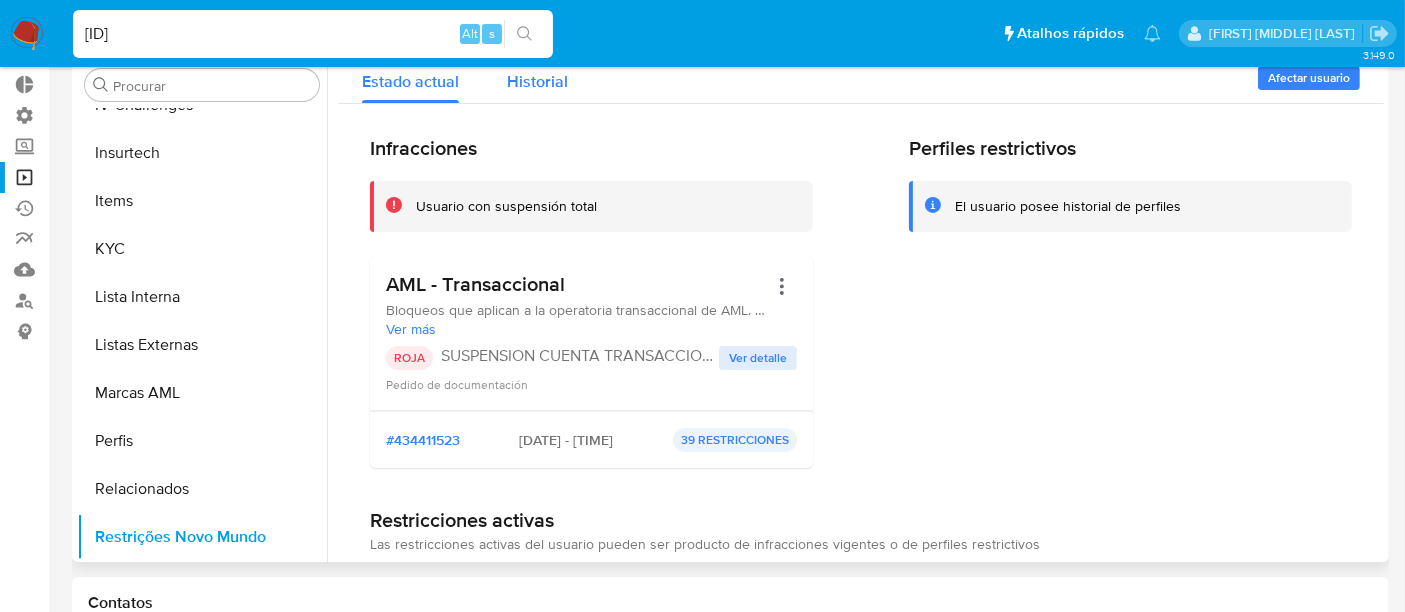 click on "Historial" at bounding box center [537, 81] 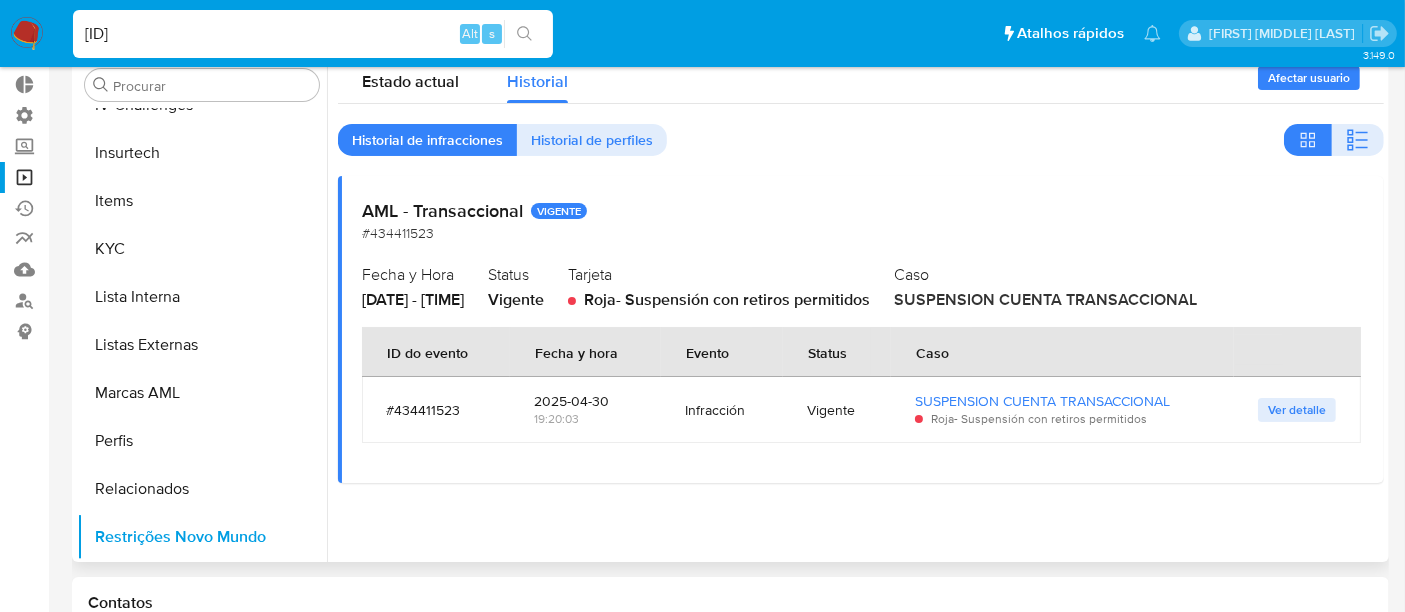 type 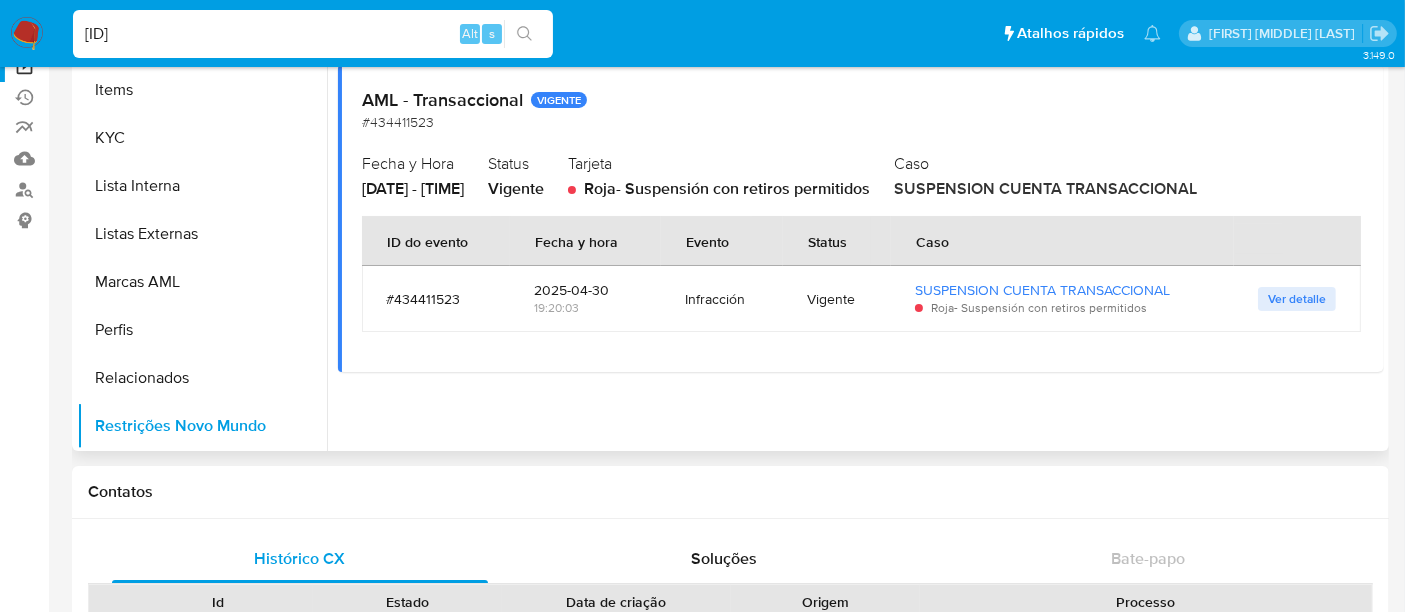 scroll, scrollTop: 111, scrollLeft: 0, axis: vertical 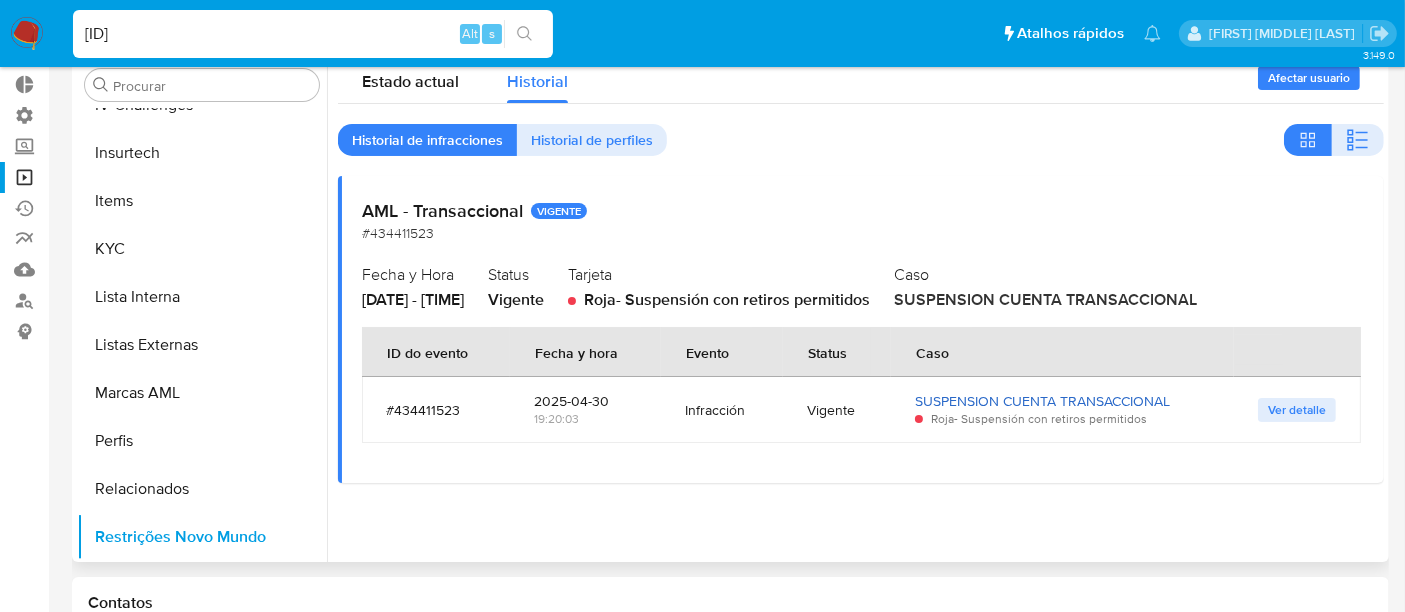 click on "SUSPENSION CUENTA TRANSACCIONAL" at bounding box center (1042, 401) 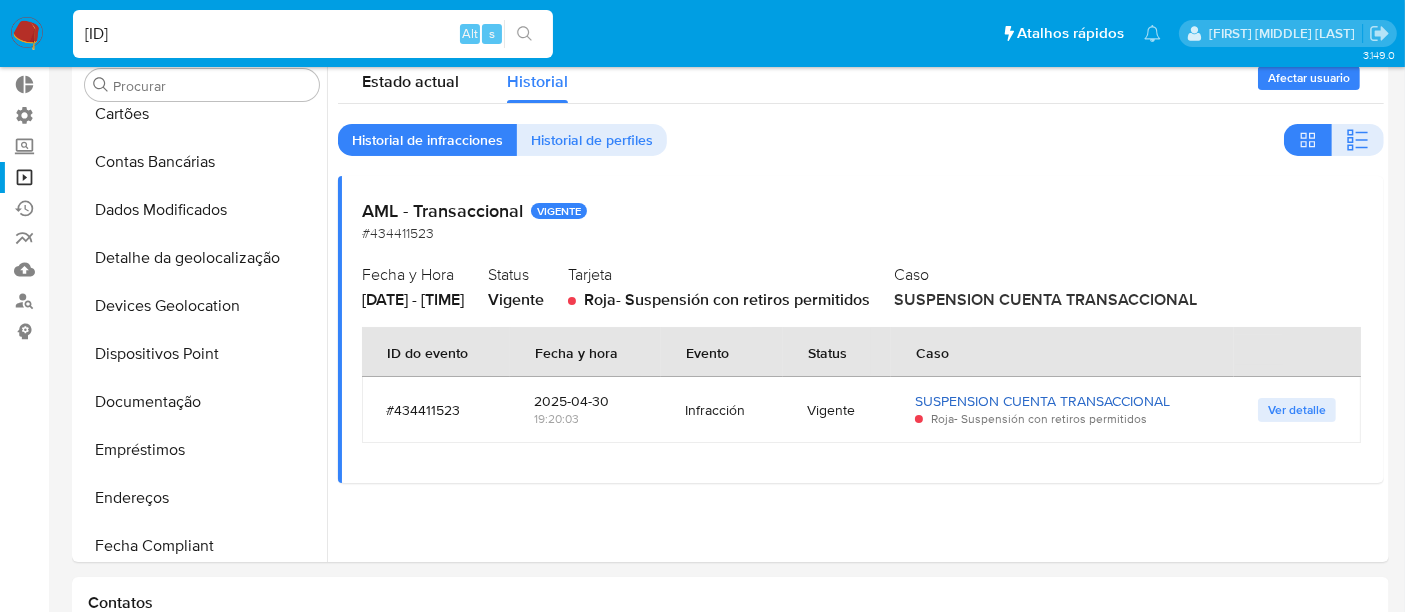scroll, scrollTop: 67, scrollLeft: 0, axis: vertical 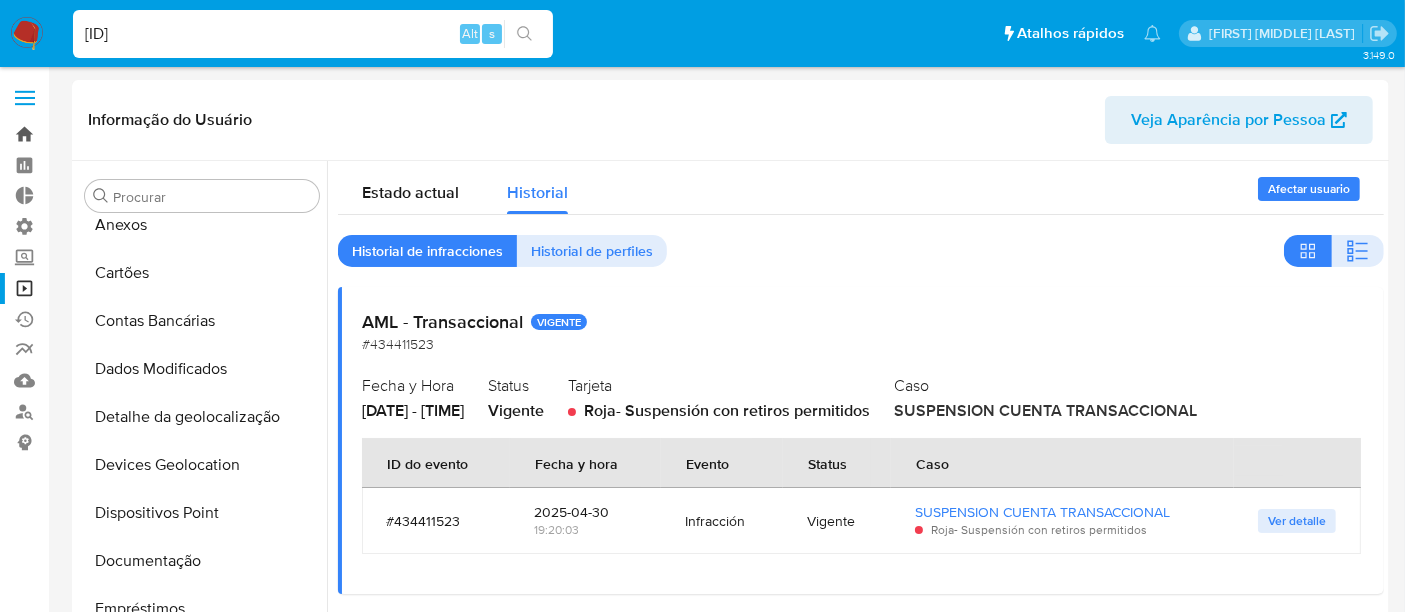 click on "Bandeja" at bounding box center [119, 134] 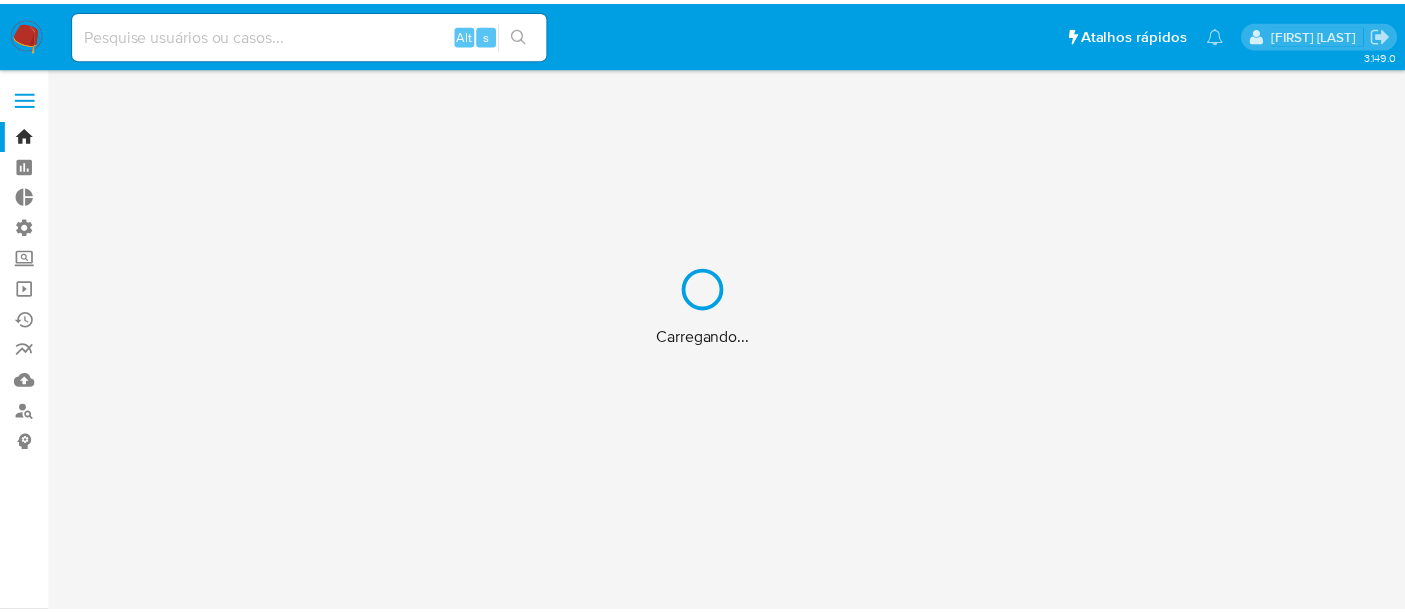 scroll, scrollTop: 0, scrollLeft: 0, axis: both 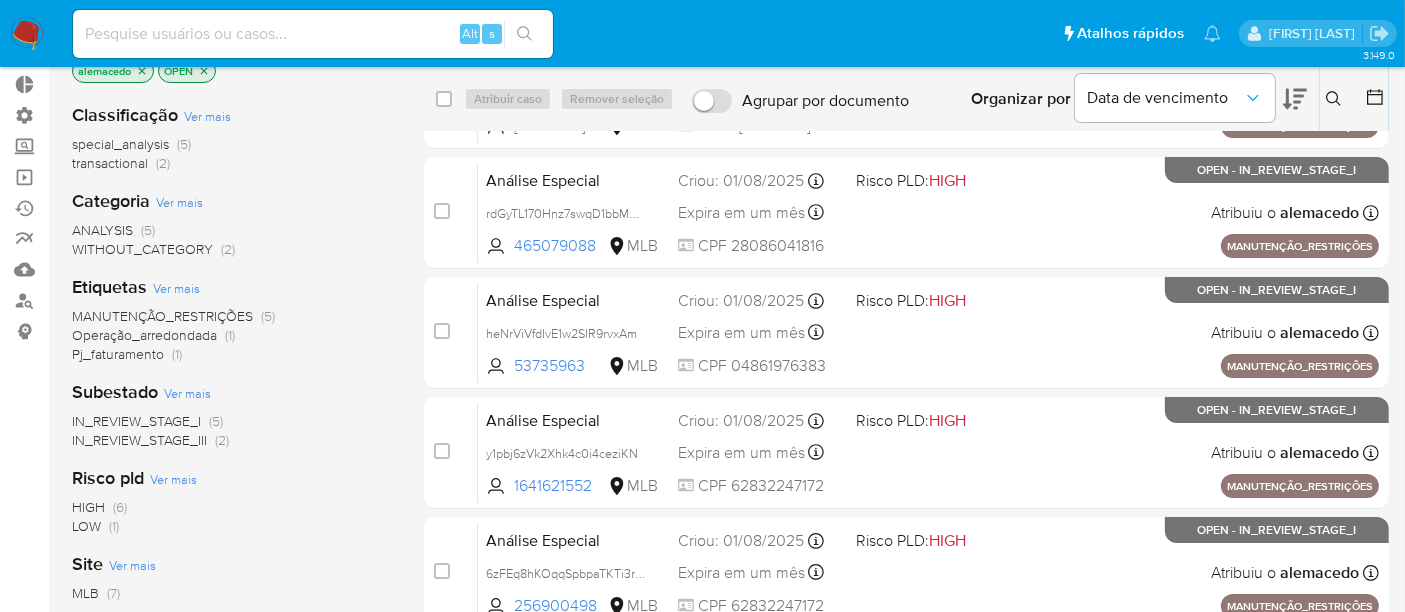 click on "IN_REVIEW_STAGE_III" at bounding box center (139, 440) 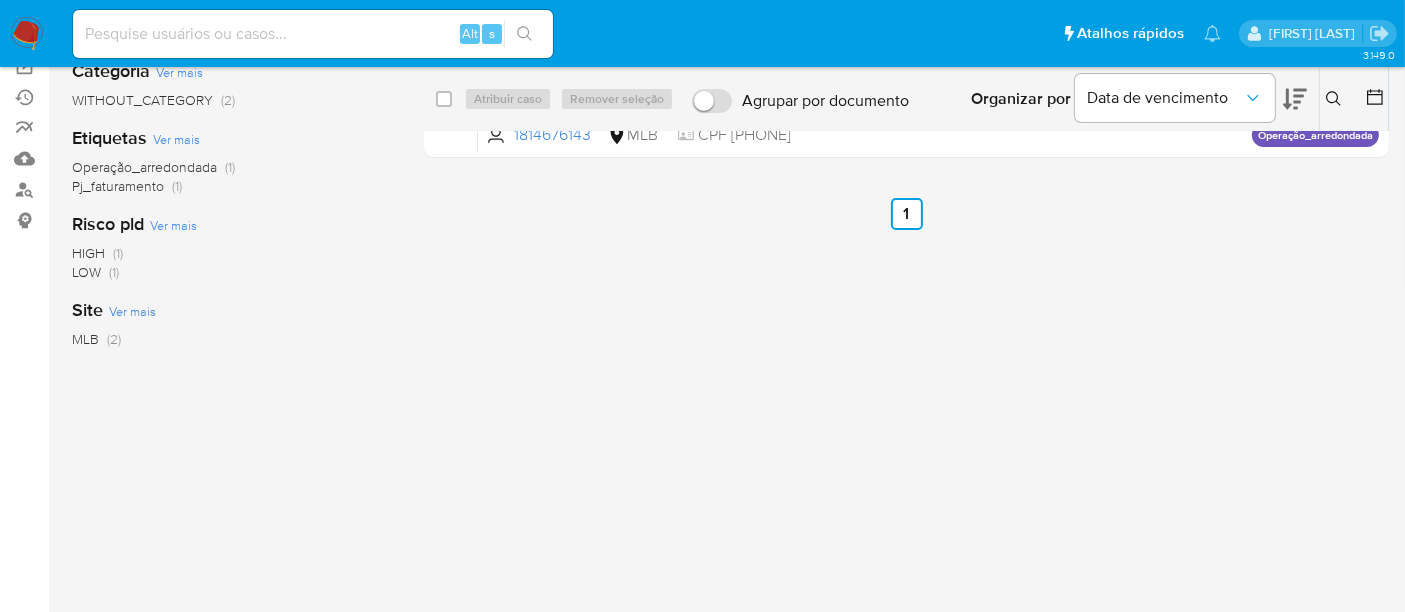 scroll, scrollTop: 0, scrollLeft: 0, axis: both 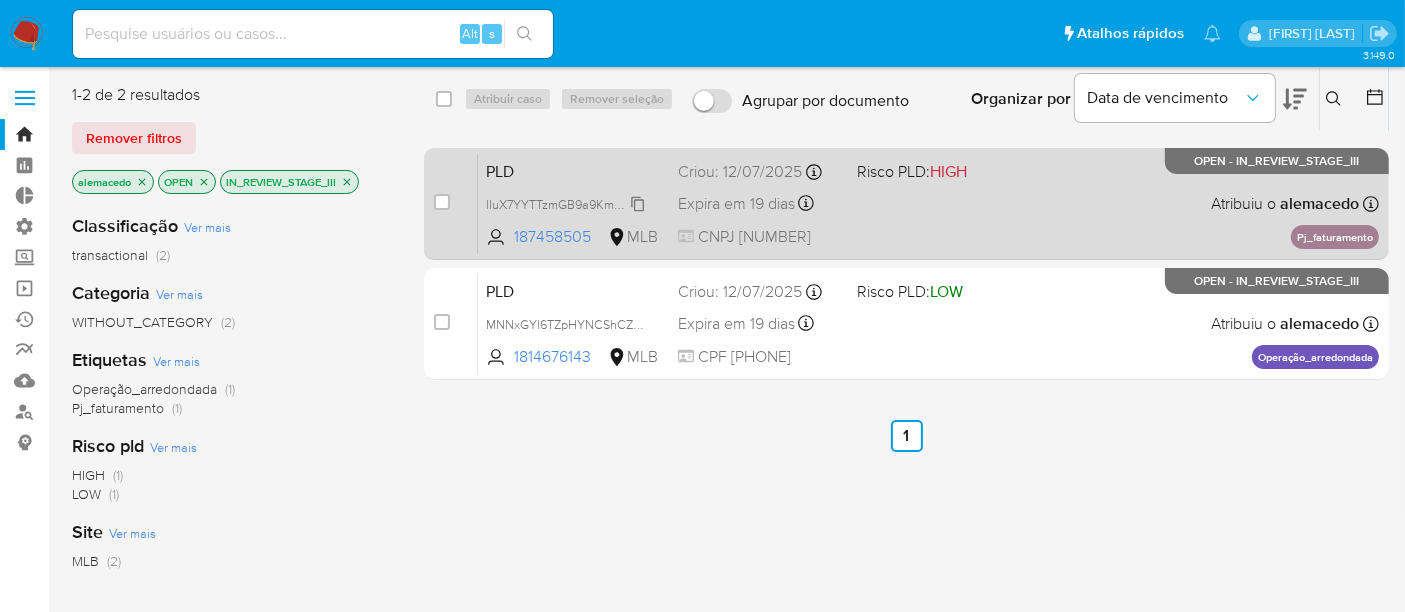 click on "lIuX7YYTTzmGB9a9KmX6RMNk" at bounding box center (574, 203) 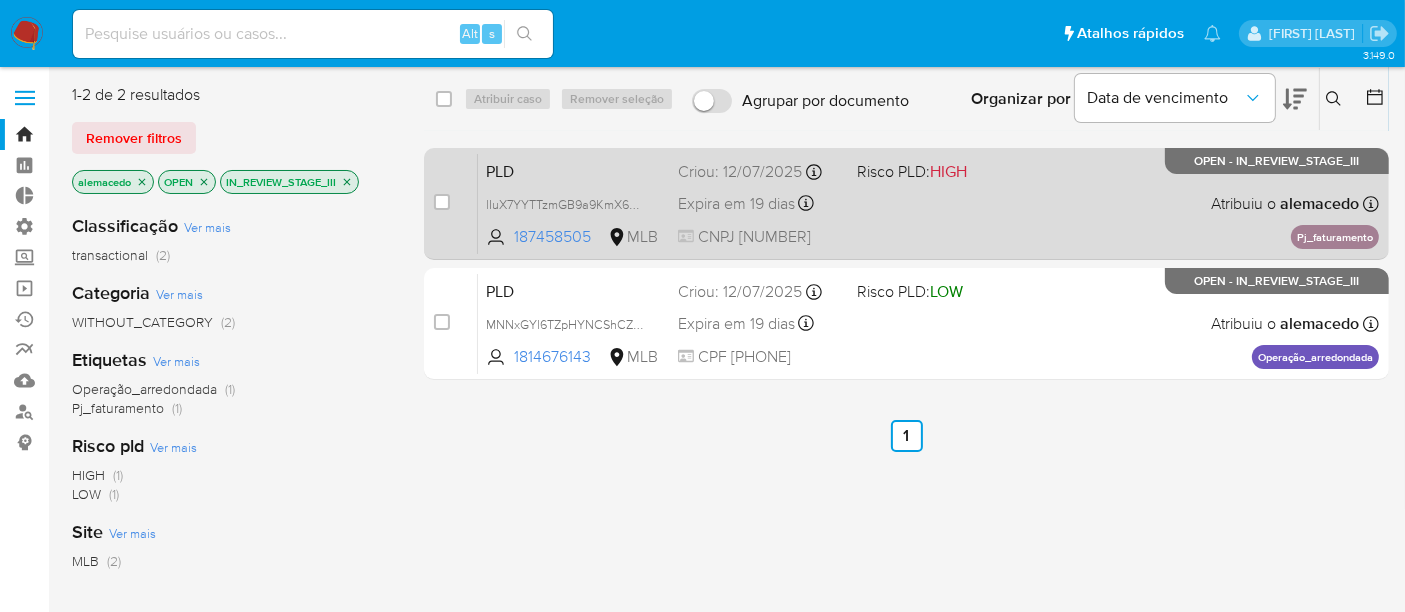 click on "PLD lIuX7YYTTzmGB9a9KmX6RMNk 187458505 MLB Risco PLD:  HIGH Criou: 12/07/2025   Criou: 12/07/2025 01:11:45 Expira em 19 dias   Expira em 26/08/2025 01:11:45 CNPJ   60756235000130 Atribuiu o   alemacedo   Asignado el: 24/07/2025 16:22:54 Pj_faturamento OPEN - IN_REVIEW_STAGE_III" at bounding box center [928, 203] 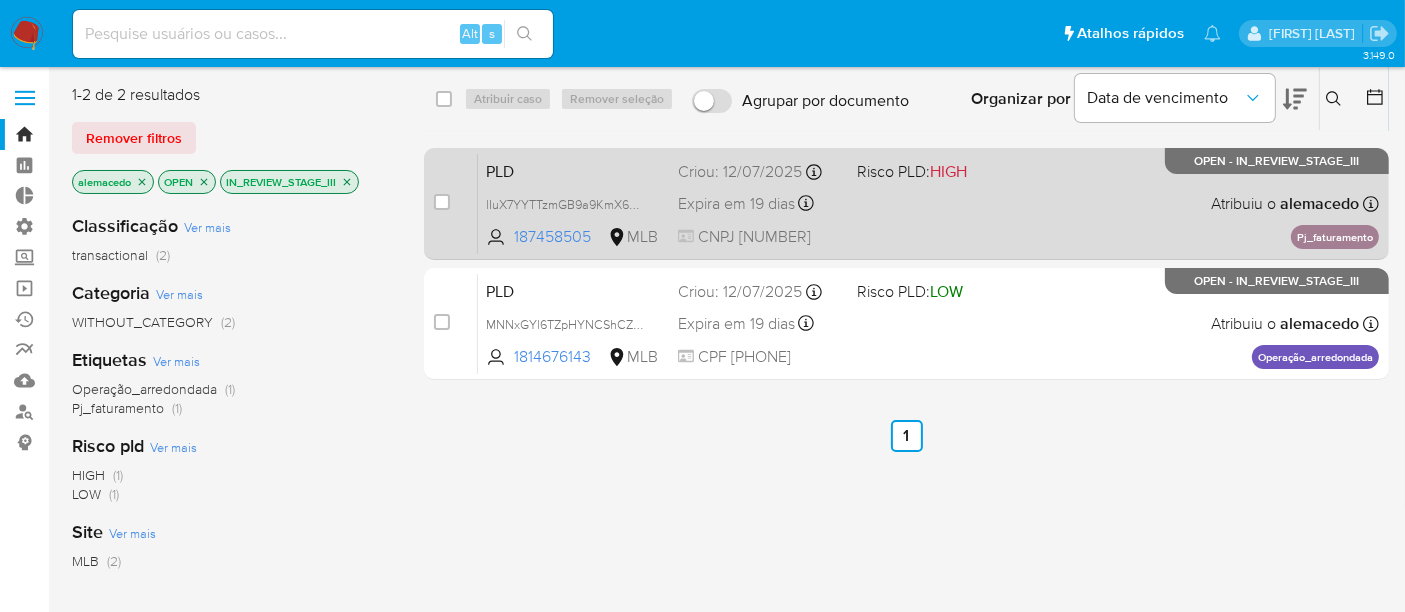 click on "PLD lIuX7YYTTzmGB9a9KmX6RMNk 187458505 MLB Risco PLD:  HIGH Criou: 12/07/2025   Criou: 12/07/2025 01:11:45 Expira em 19 dias   Expira em 26/08/2025 01:11:45 CNPJ   60756235000130 Atribuiu o   alemacedo   Asignado el: 24/07/2025 16:22:54 Pj_faturamento OPEN - IN_REVIEW_STAGE_III" at bounding box center [928, 203] 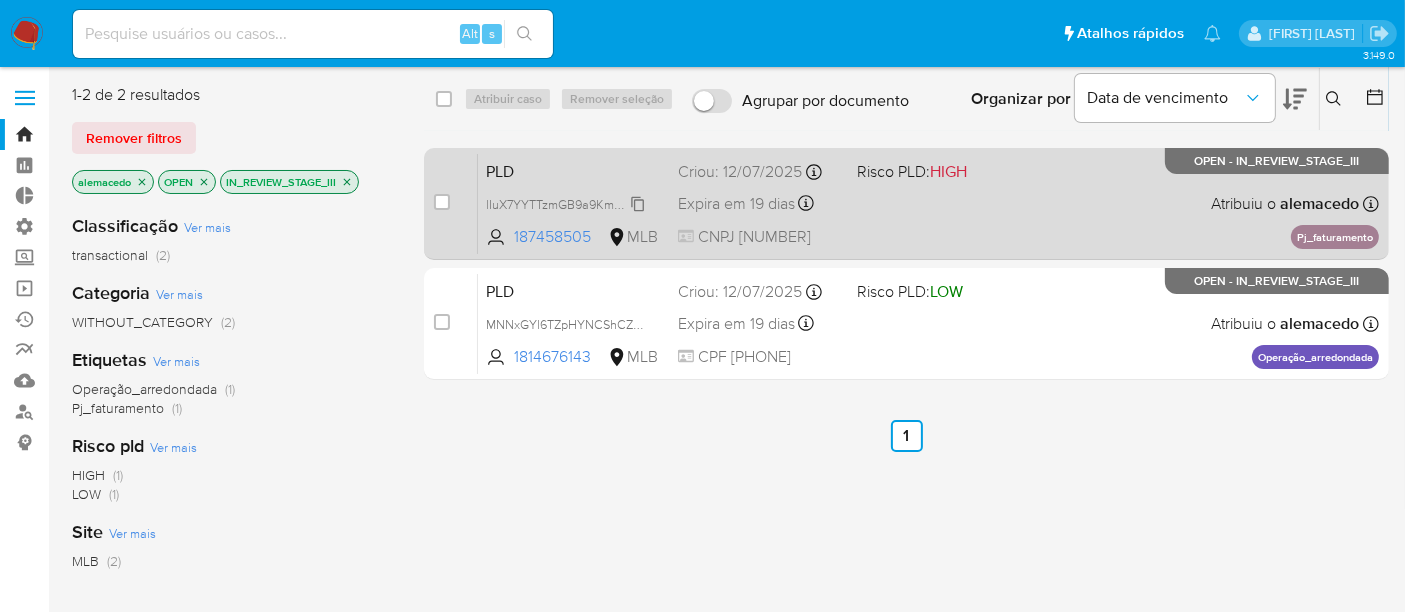 click on "lIuX7YYTTzmGB9a9KmX6RMNk" at bounding box center [574, 203] 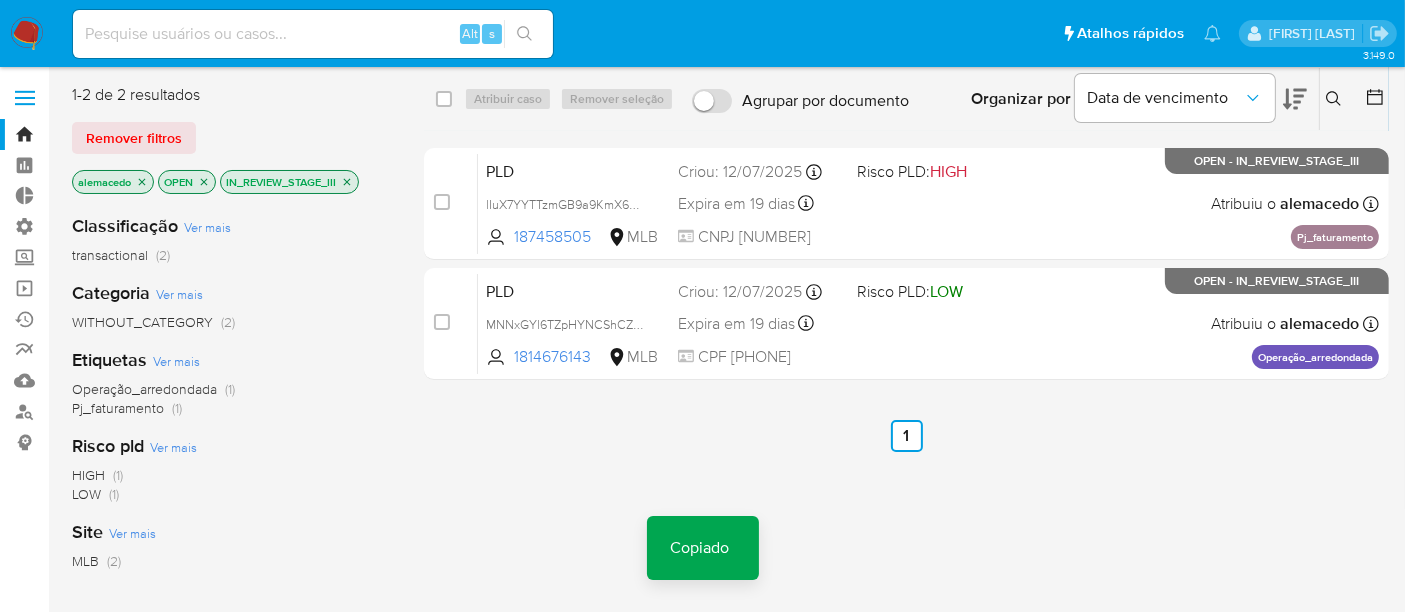 click 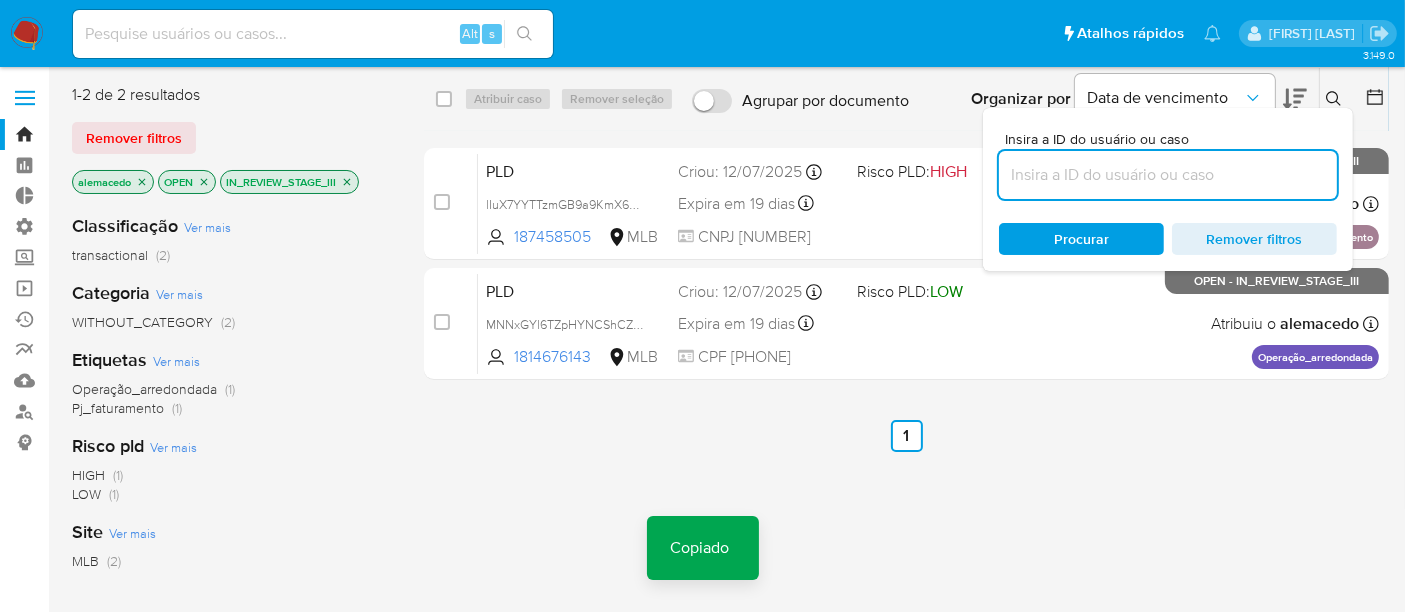 click at bounding box center [1168, 175] 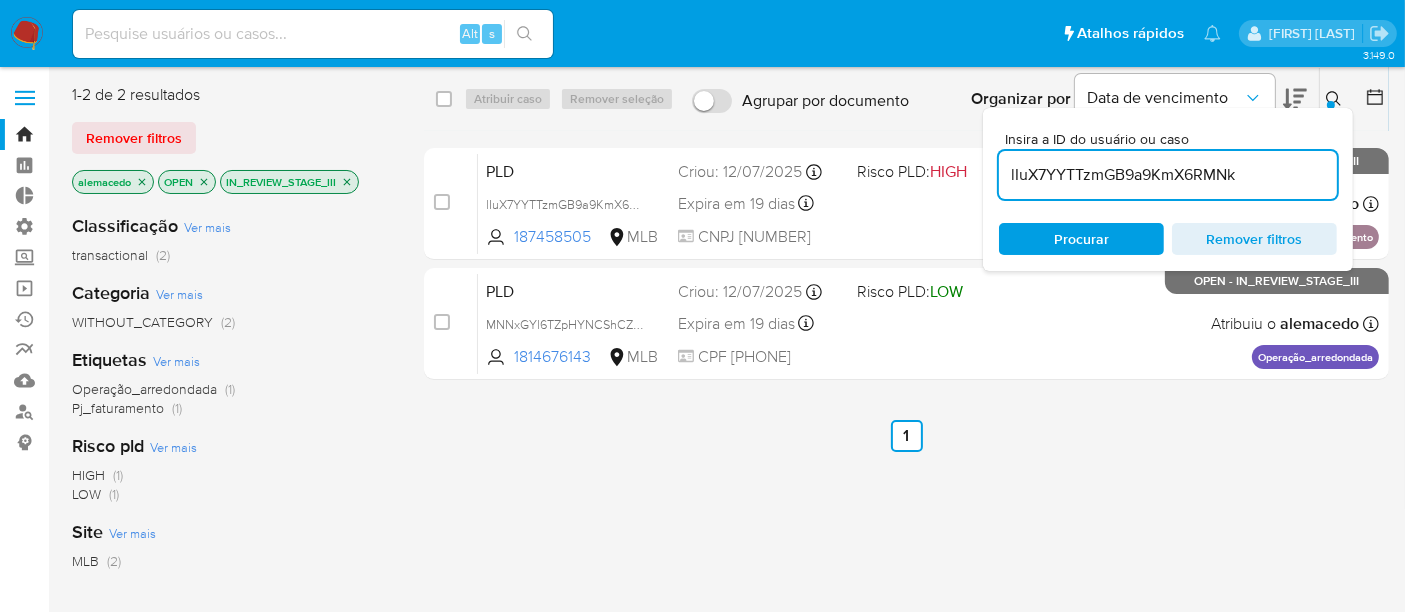 type on "lIuX7YYTTzmGB9a9KmX6RMNk" 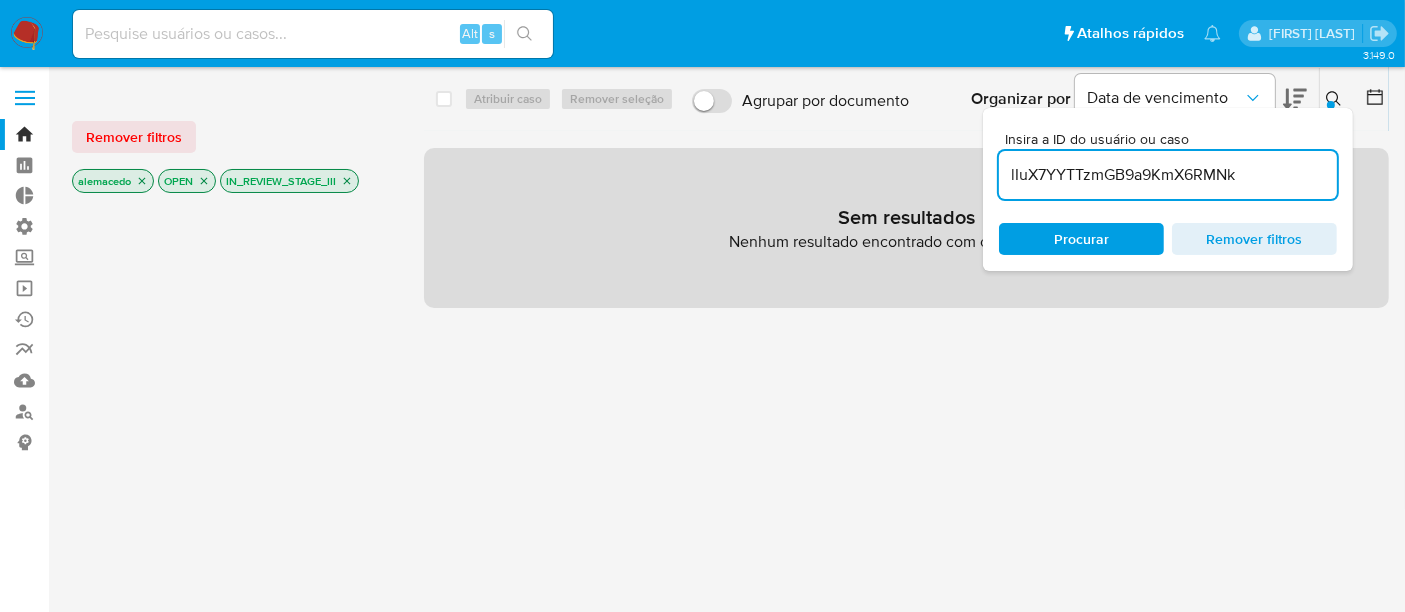 click on "Procurar" at bounding box center (1081, 239) 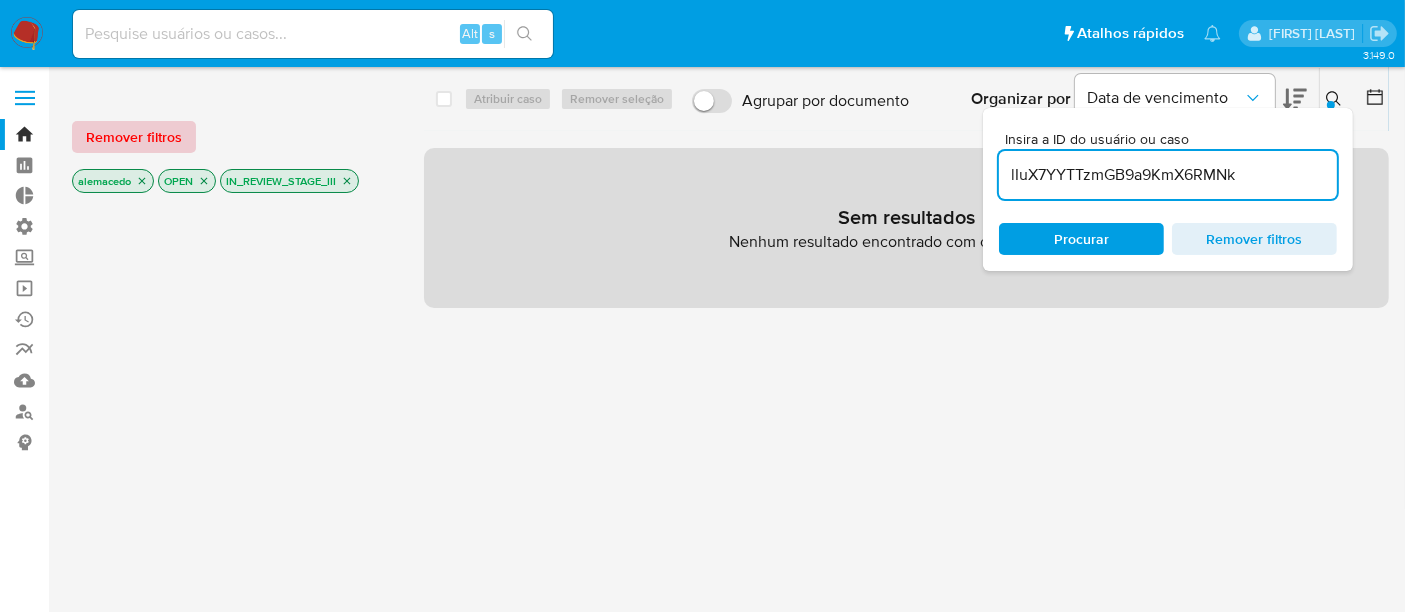 click on "Remover filtros" at bounding box center (134, 137) 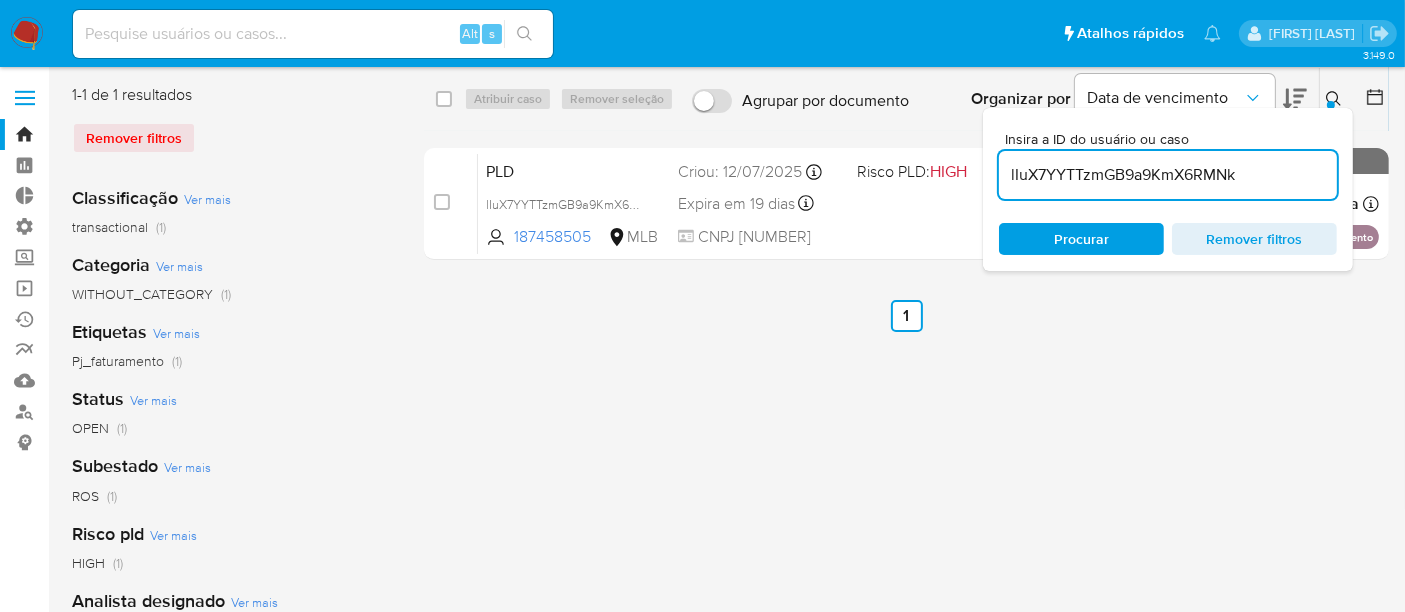 click at bounding box center [1336, 99] 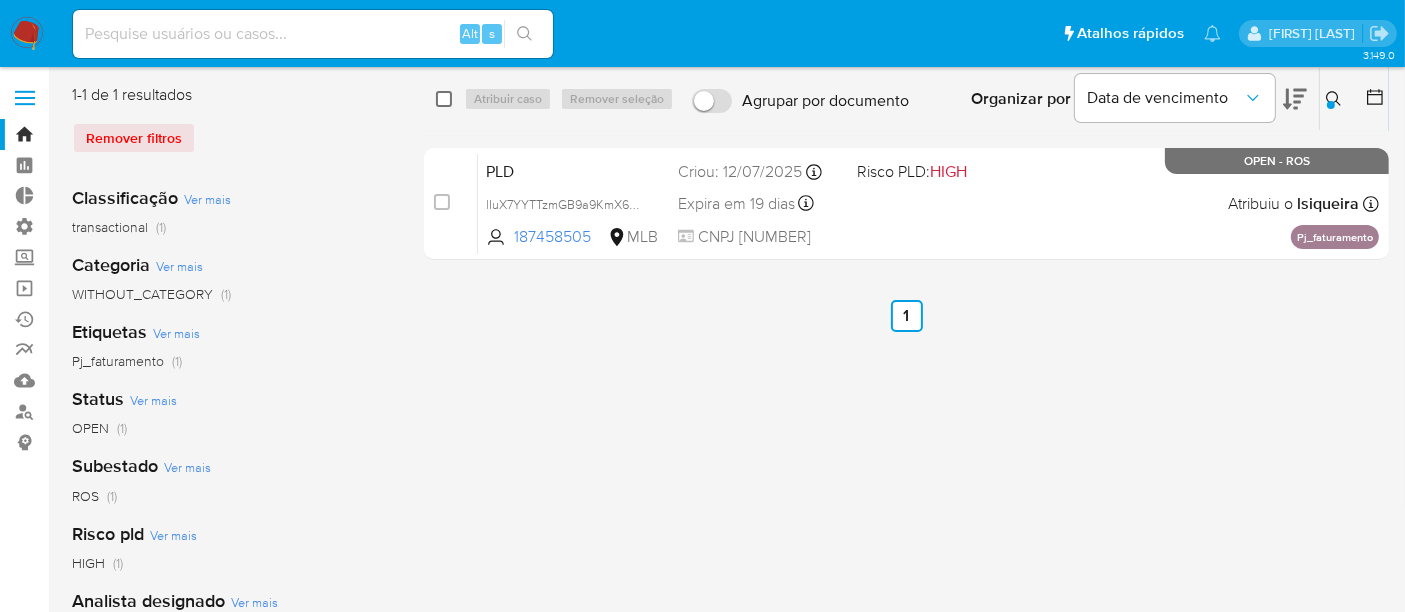 click at bounding box center [444, 99] 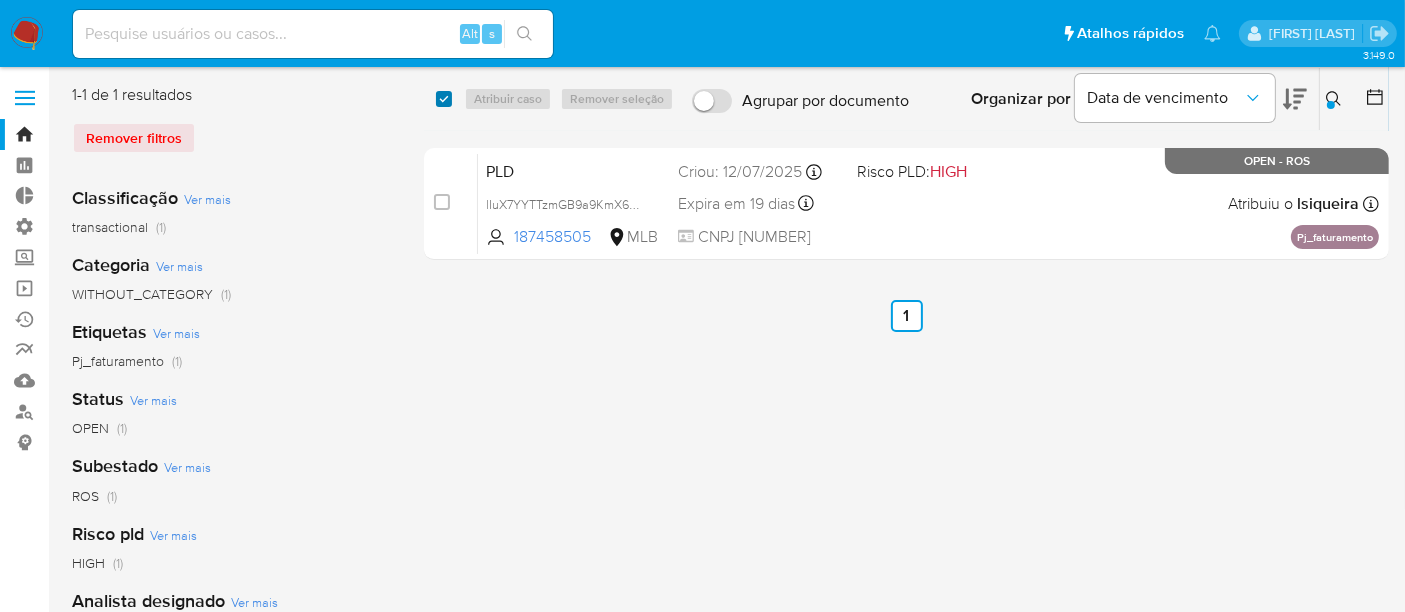 checkbox on "true" 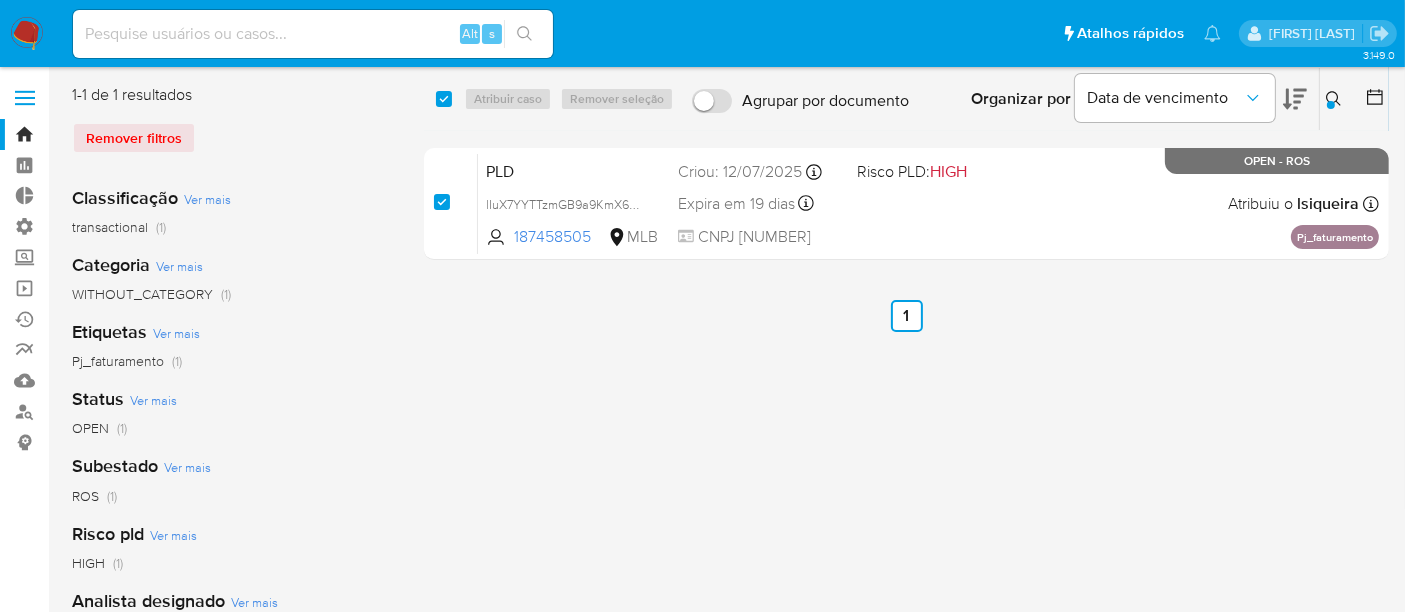 checkbox on "true" 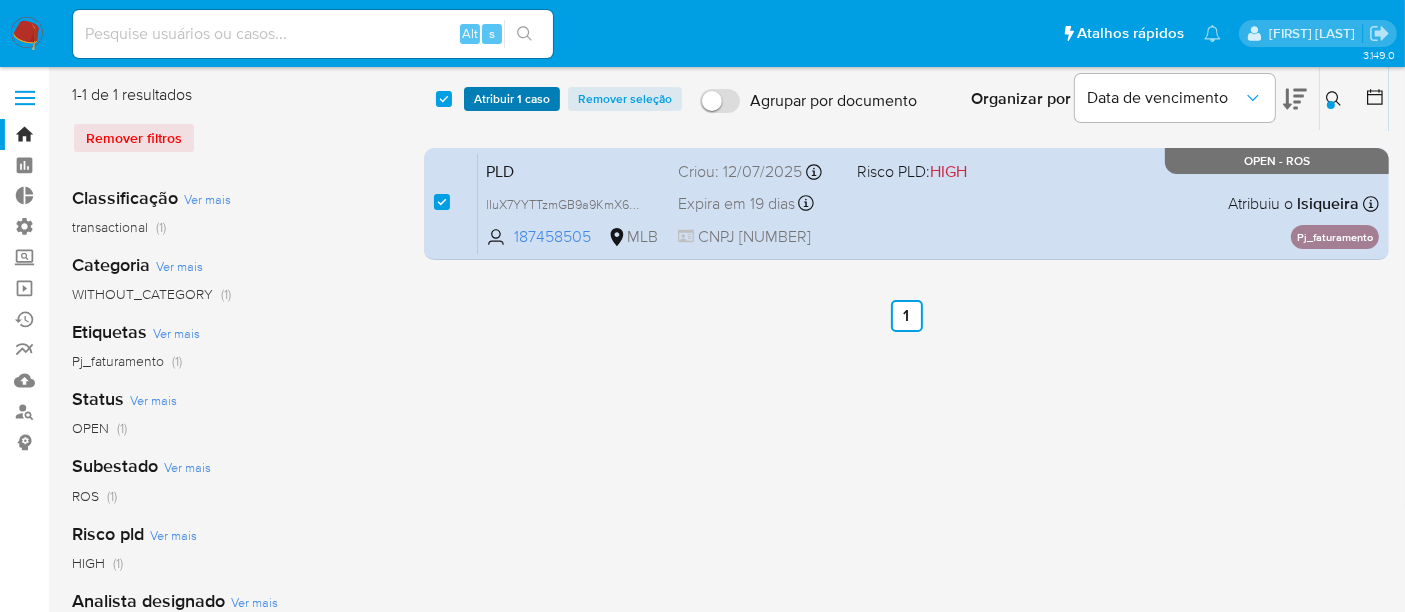 click on "Atribuir 1 caso" at bounding box center [512, 99] 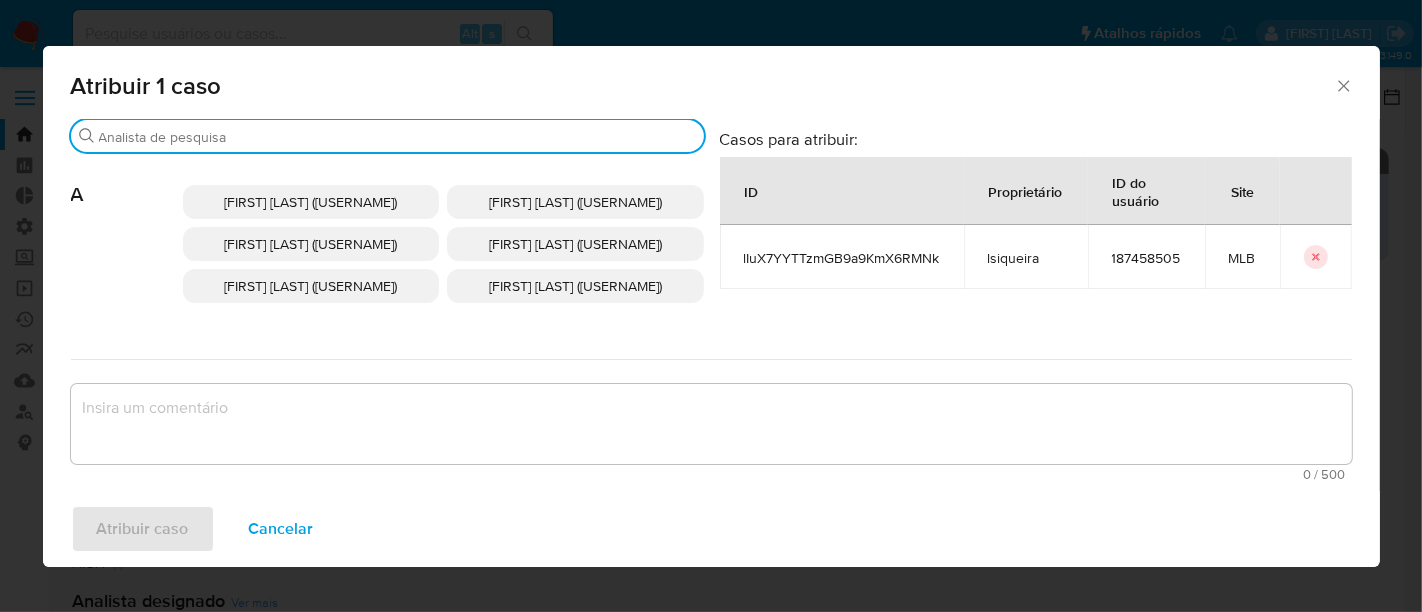 click on "Buscar" at bounding box center [397, 137] 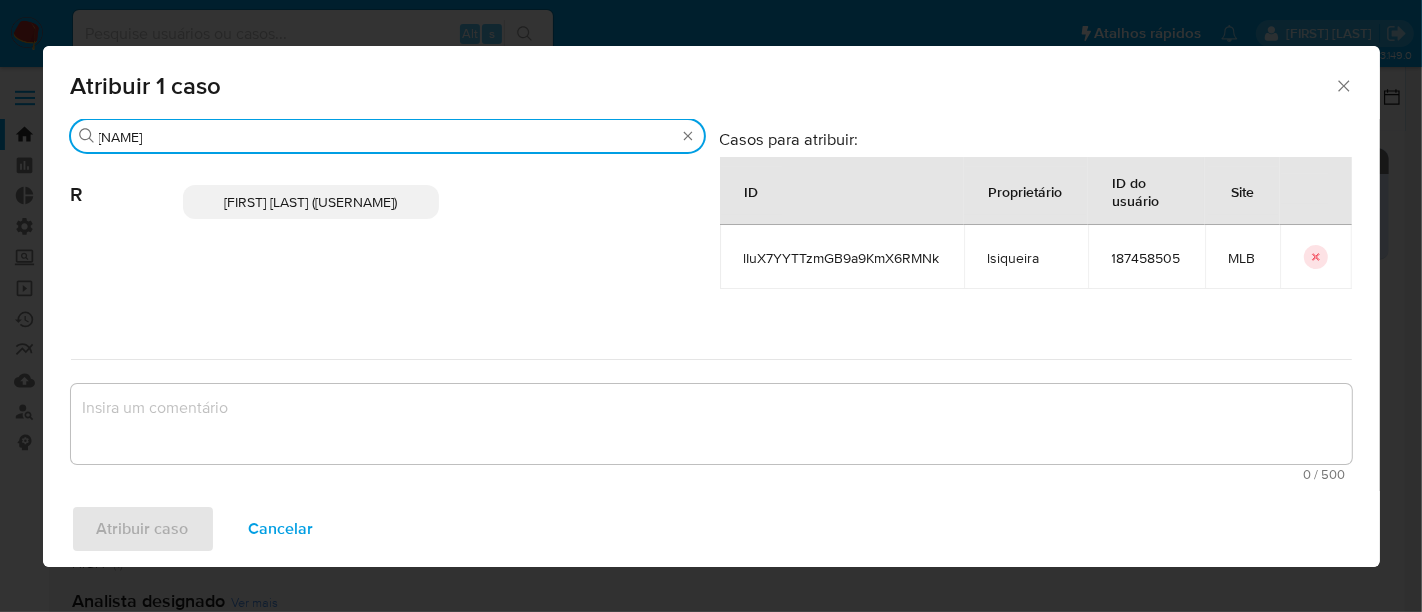 type on "[NAME]" 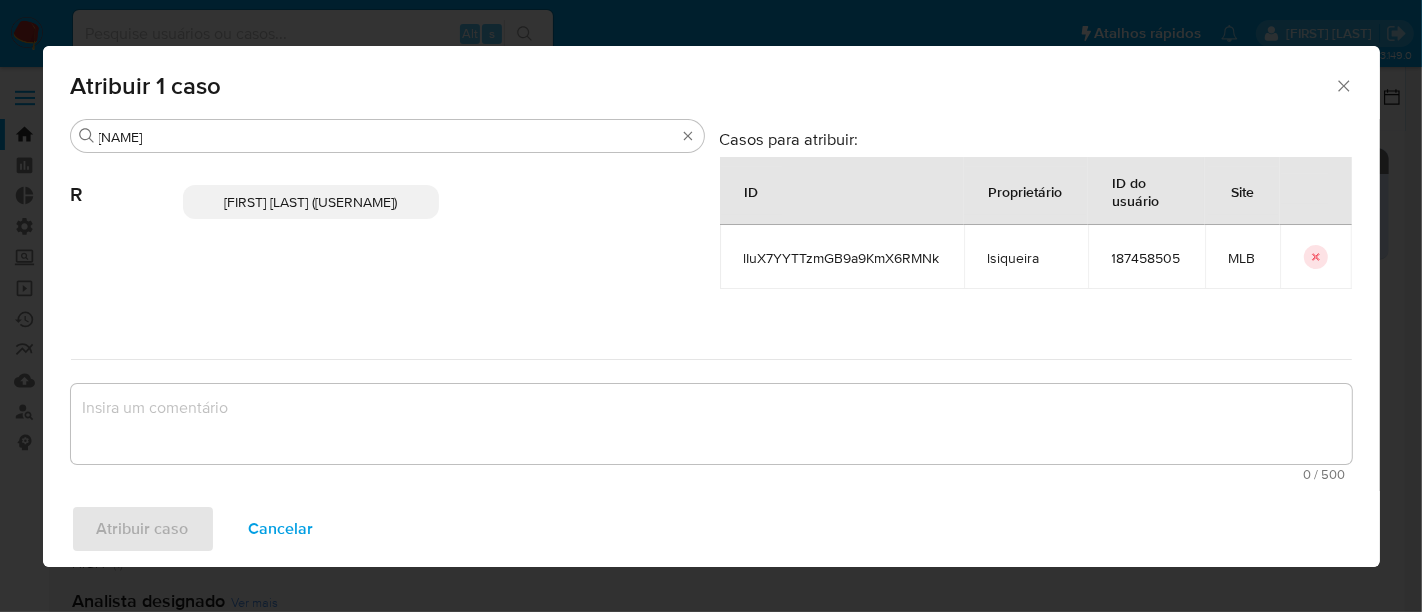 drag, startPoint x: 268, startPoint y: 190, endPoint x: 191, endPoint y: 404, distance: 227.4313 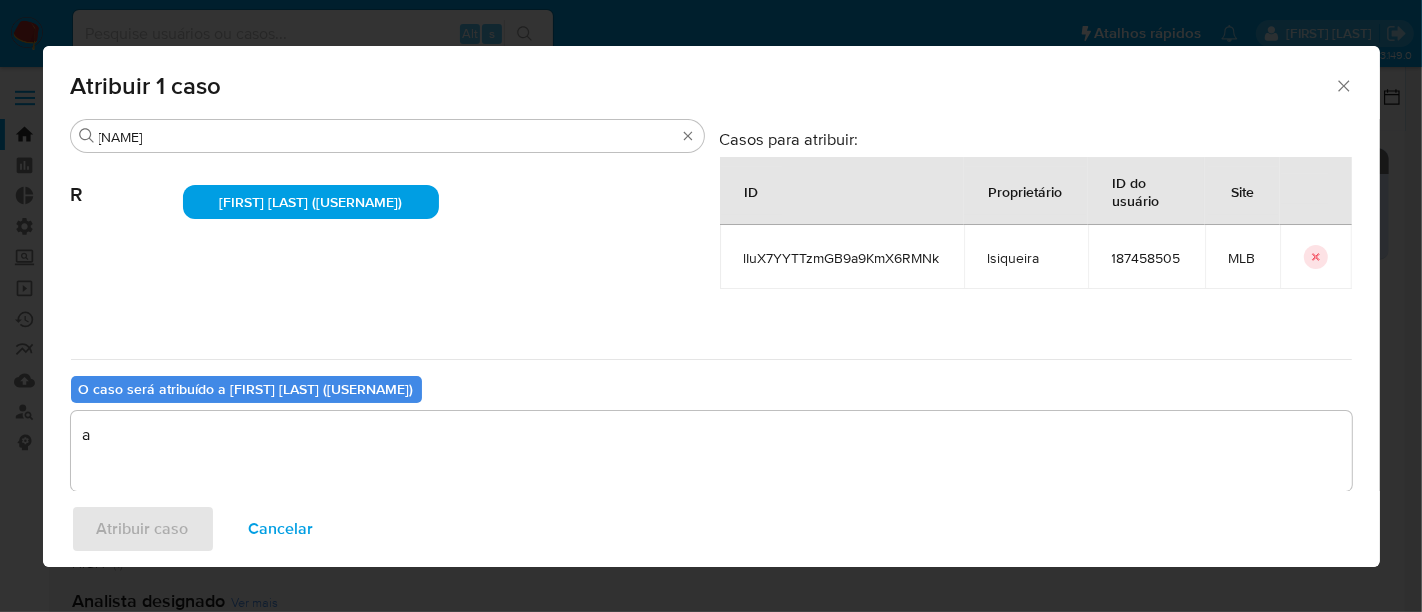 click on "a" at bounding box center (711, 451) 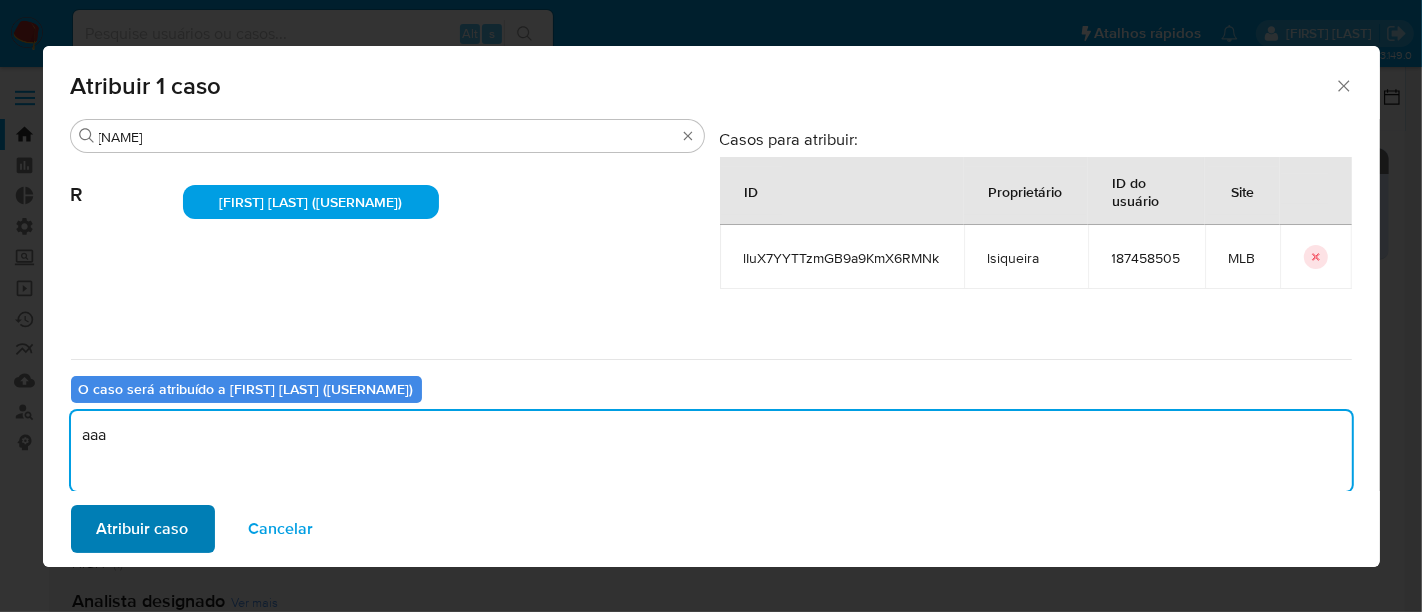 type on "aaa" 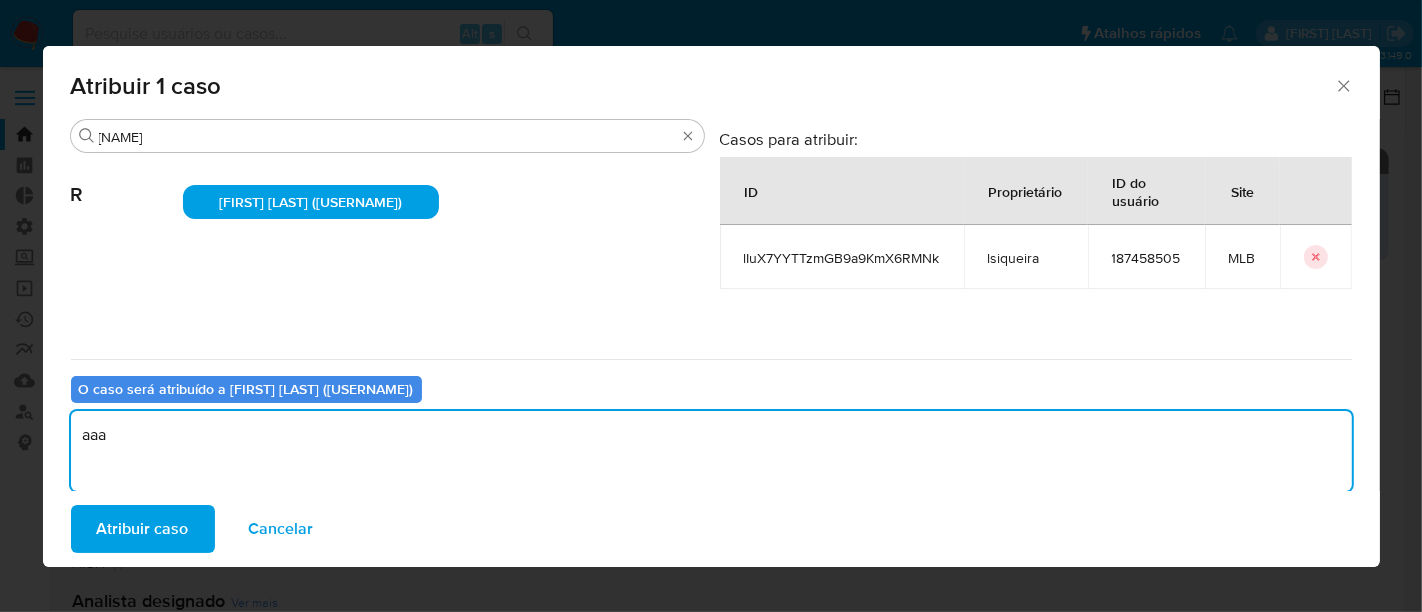 click on "Atribuir caso" at bounding box center [143, 529] 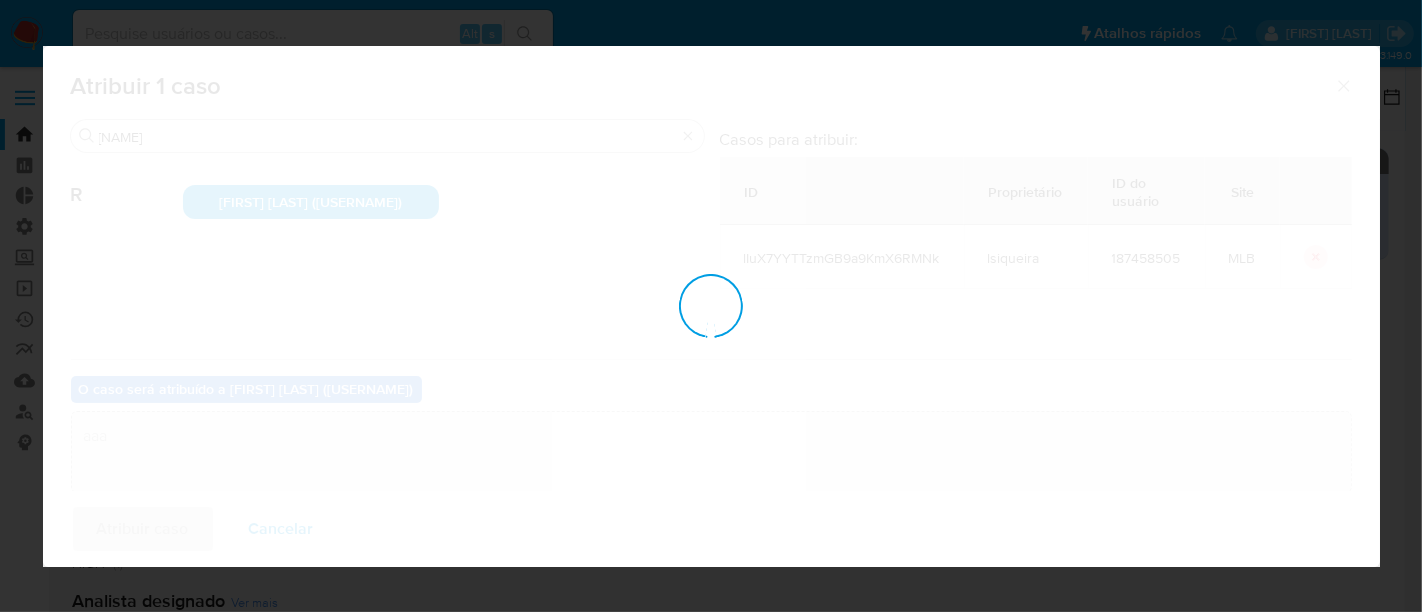 type 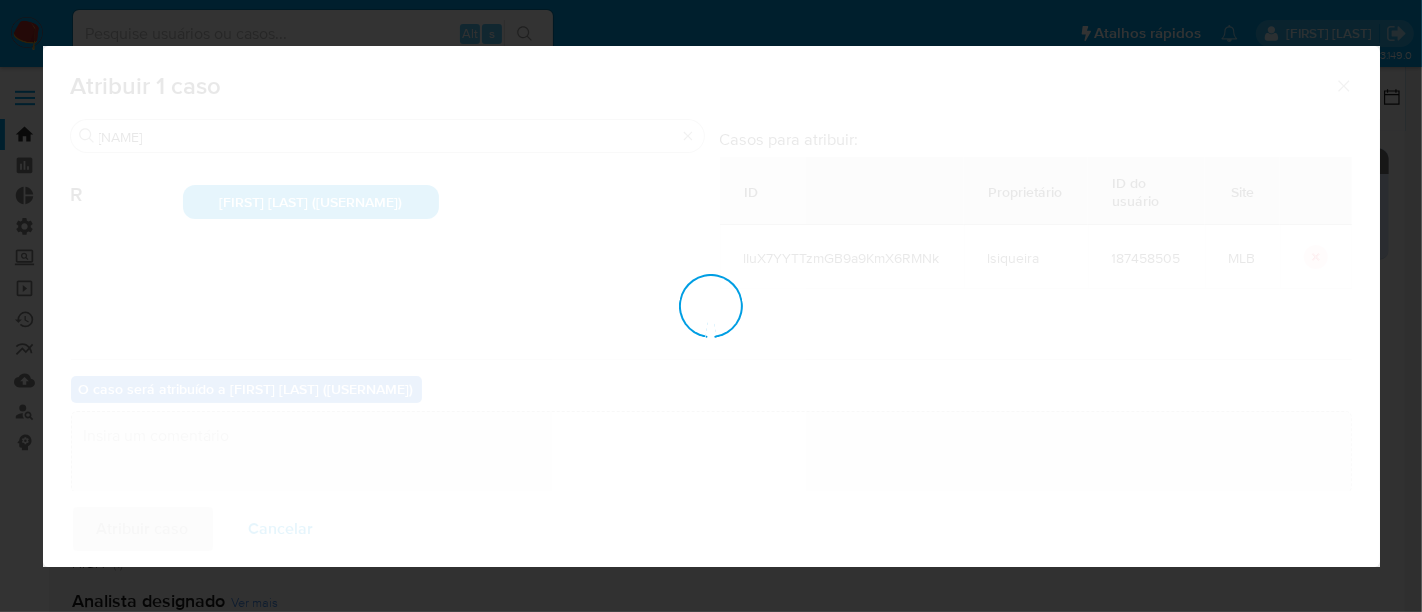 checkbox on "false" 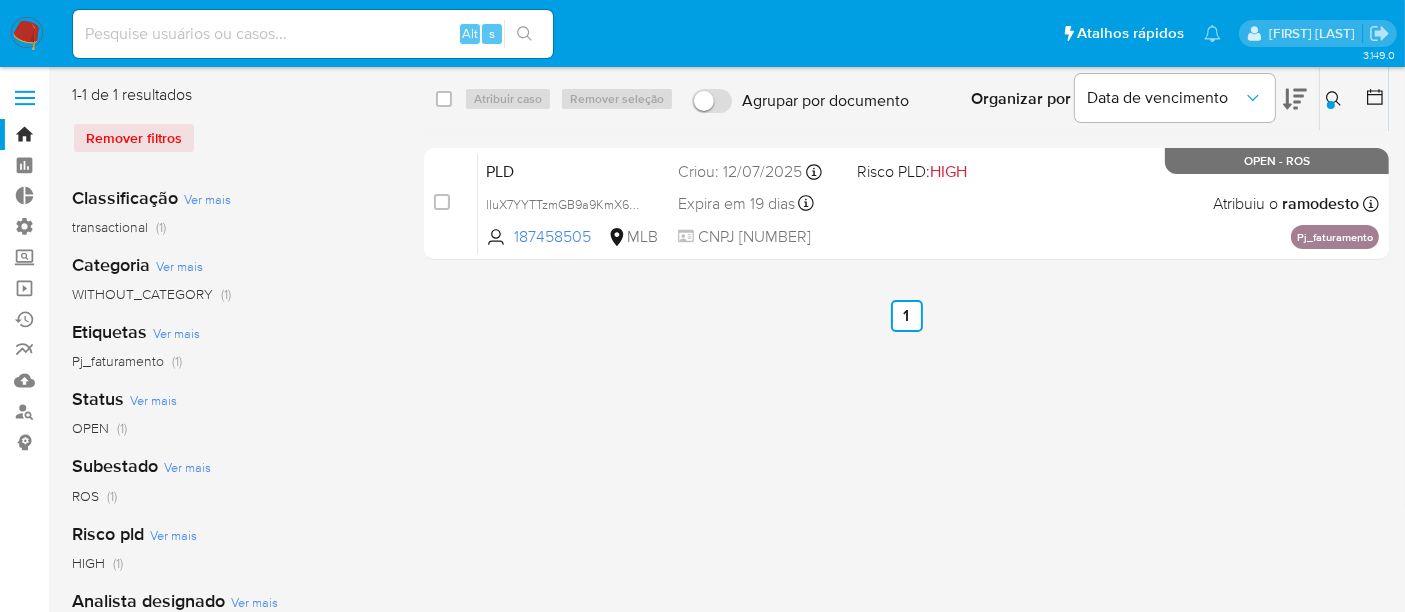 click 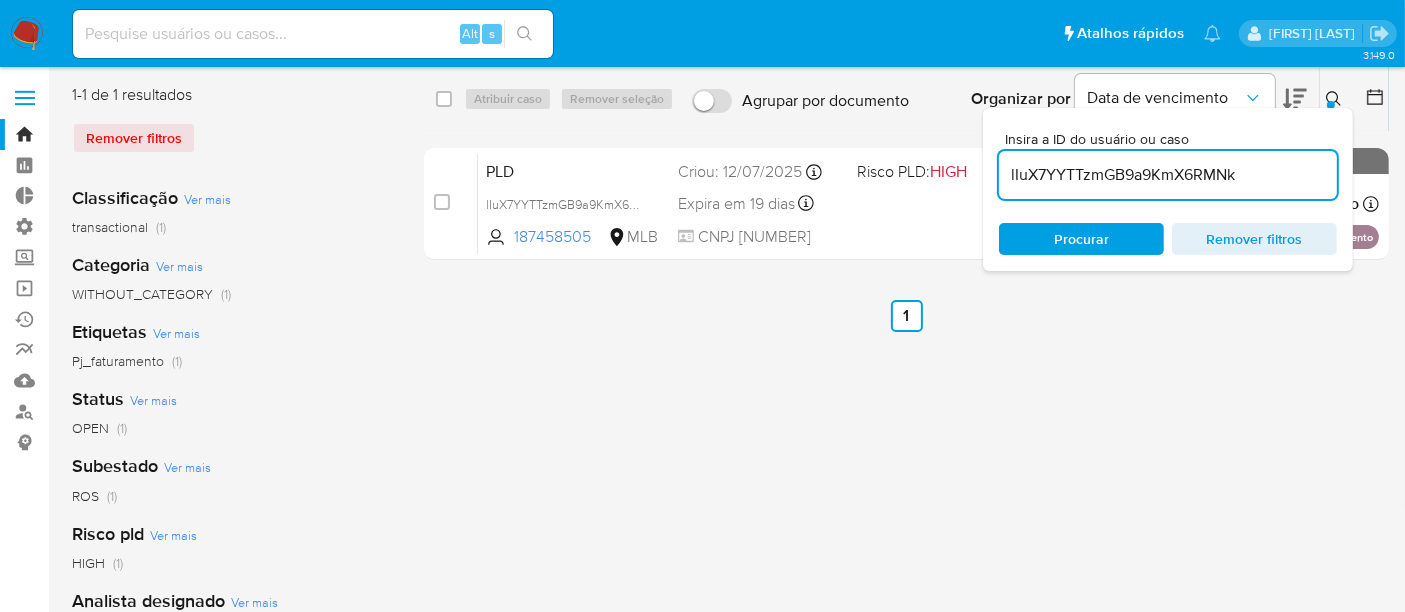 drag, startPoint x: 1004, startPoint y: 174, endPoint x: 1314, endPoint y: 170, distance: 310.02582 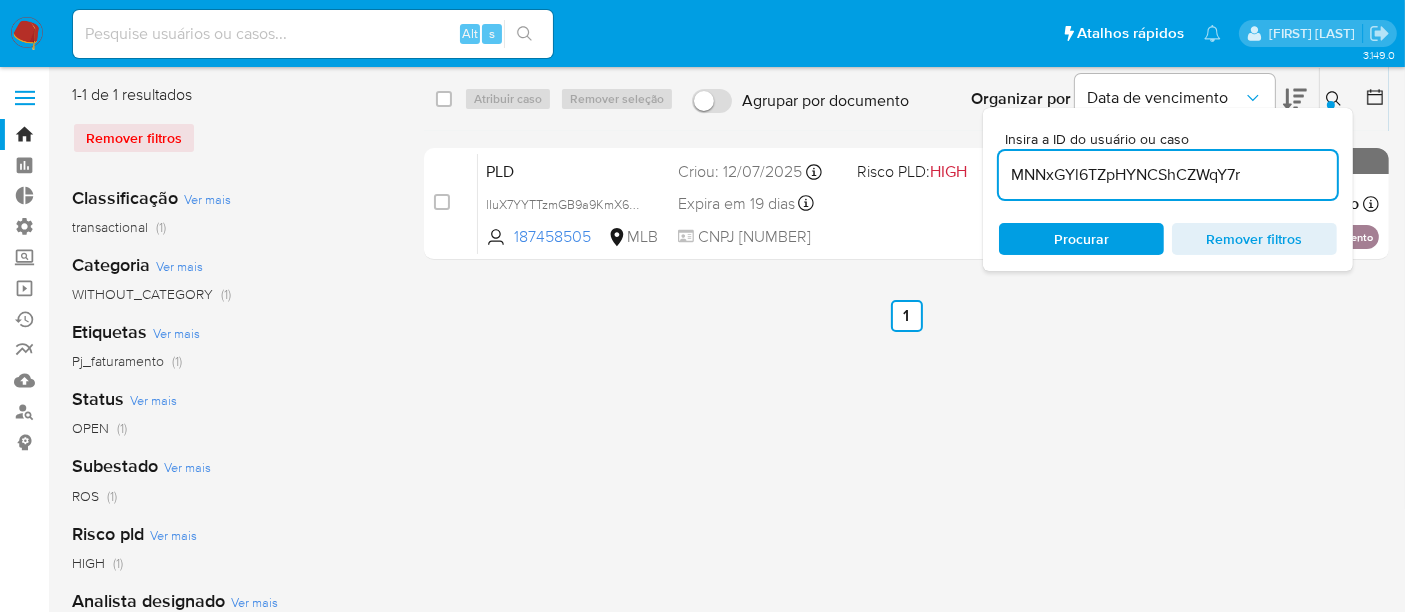 type on "MNNxGYl6TZpHYNCShCZWqY7r" 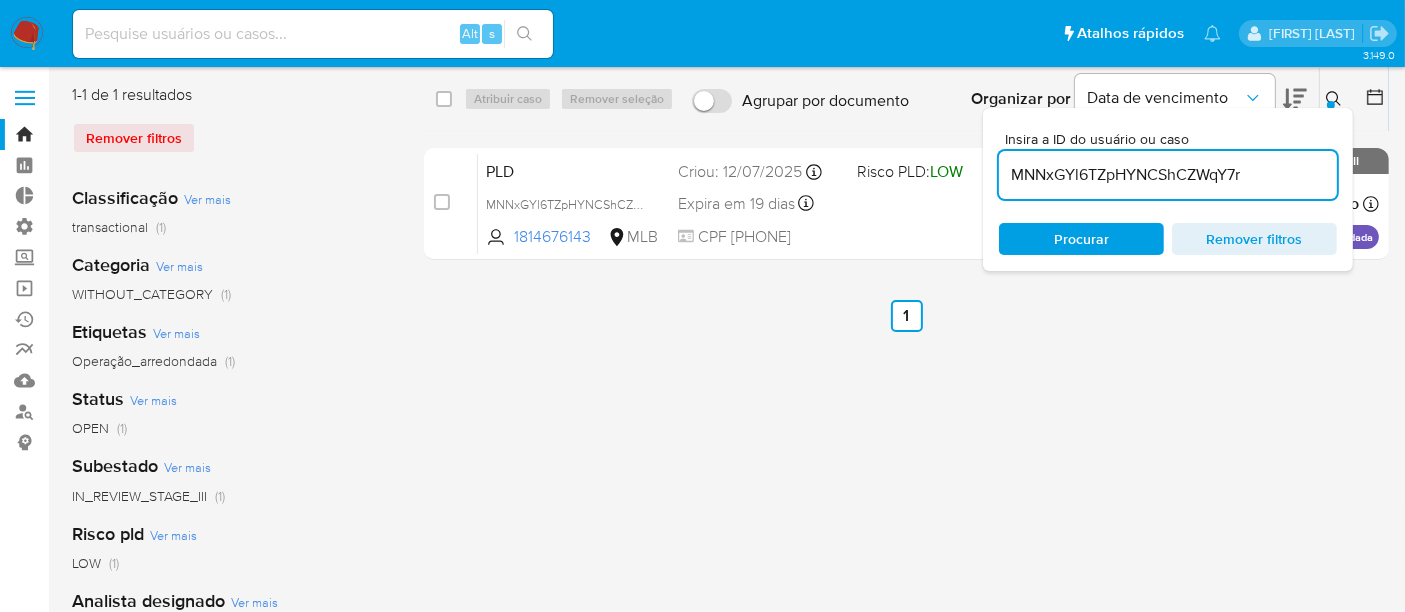 click at bounding box center [1331, 105] 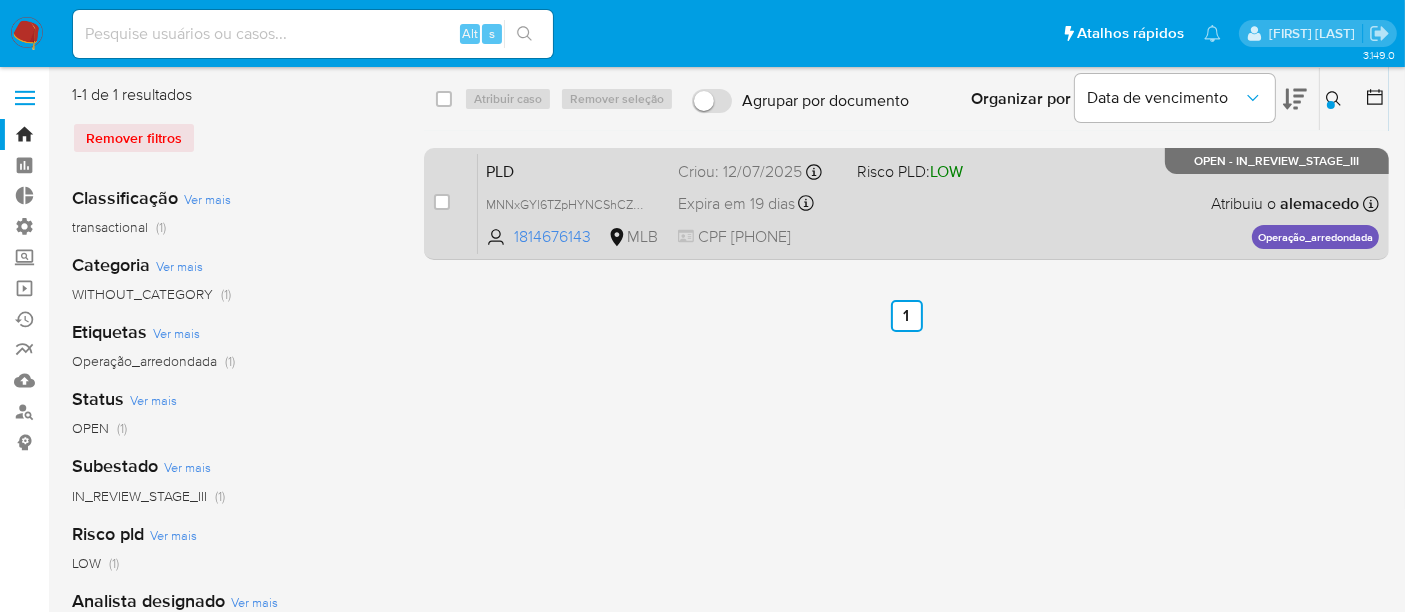 click on "PLD MNNxGYl6TZpHYNCShCZWqY7r 1814676143 MLB Risco PLD:  LOW Criou: 12/07/2025   Criou: 12/07/2025 01:11:07 Expira em 19 dias   Expira em 26/08/2025 01:11:07 CPF   08134819109 Atribuiu o   alemacedo   Asignado el: 24/07/2025 16:20:46 Operação_arredondada OPEN - IN_REVIEW_STAGE_III" at bounding box center (928, 203) 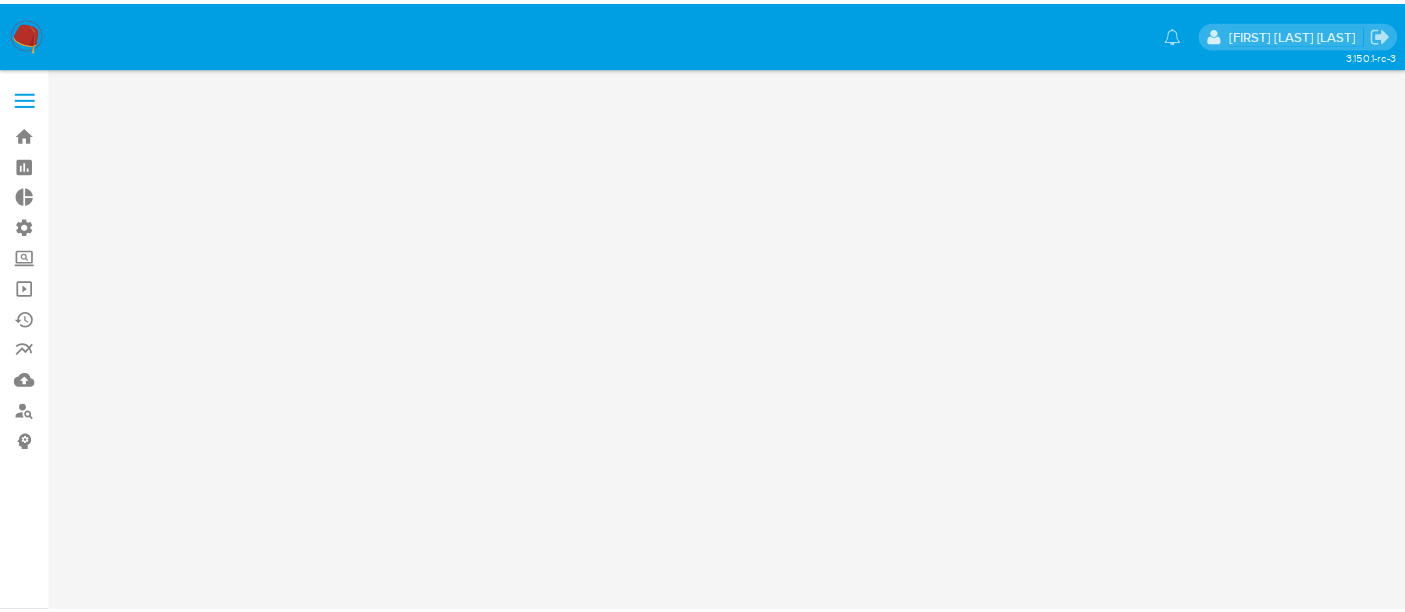 scroll, scrollTop: 0, scrollLeft: 0, axis: both 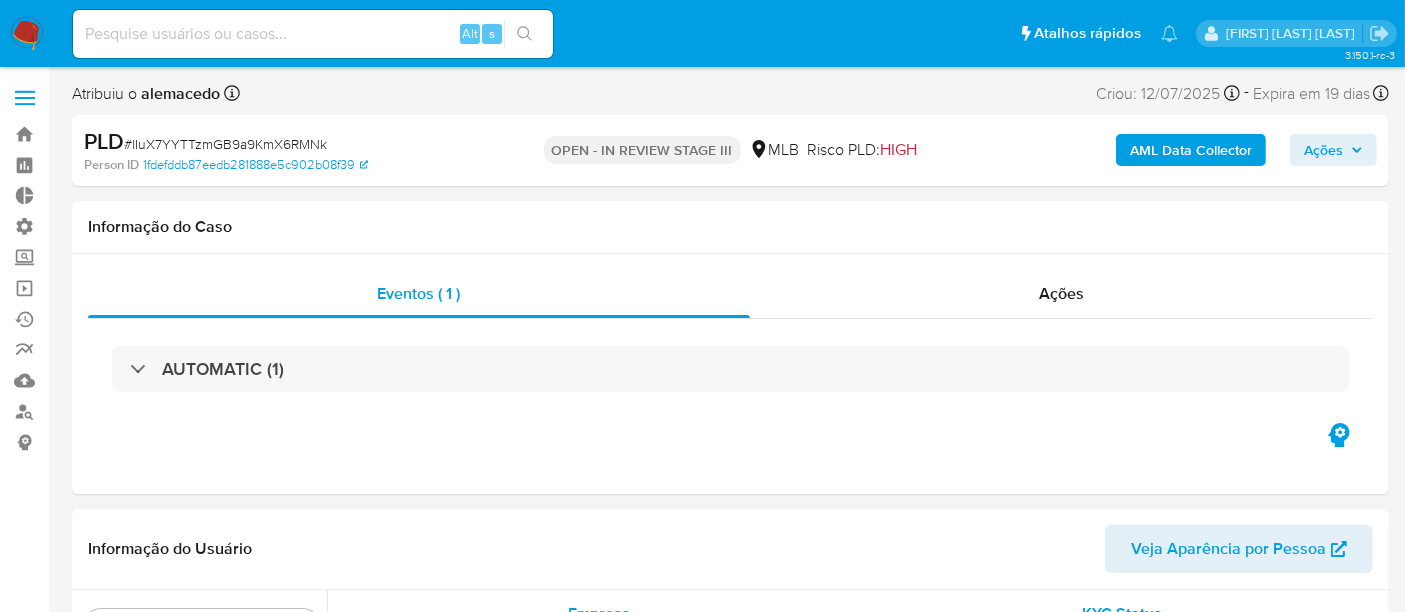 select on "10" 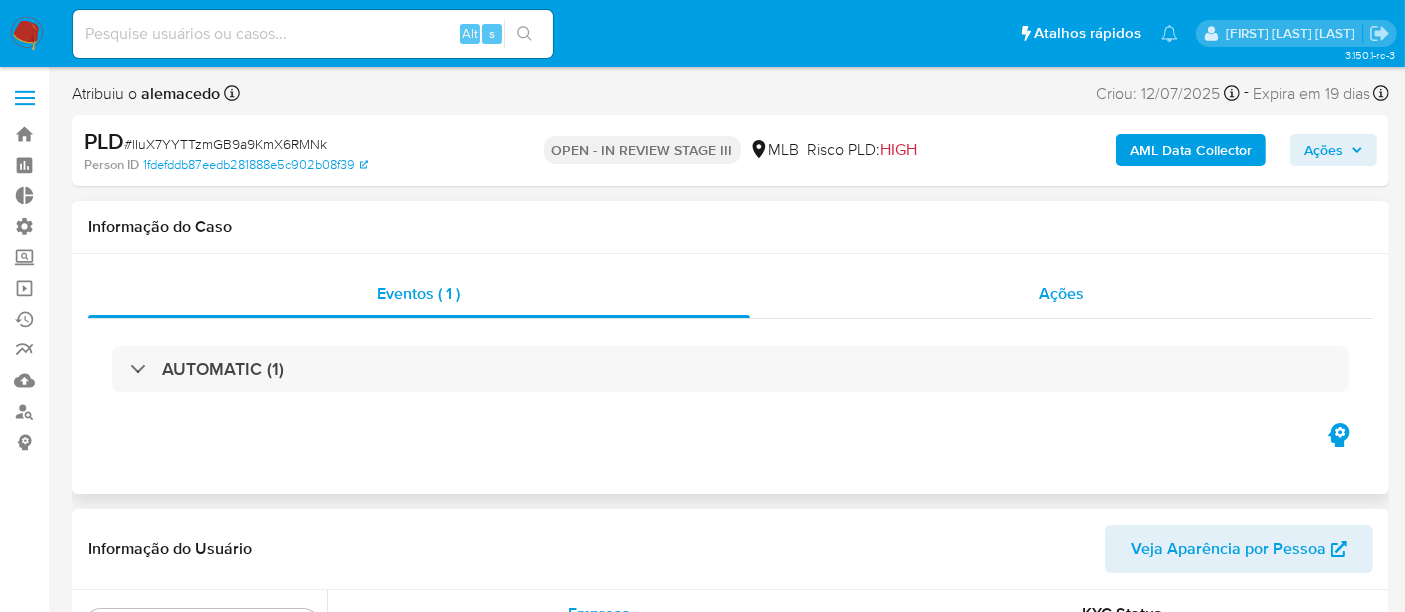 click on "Ações" at bounding box center (1061, 293) 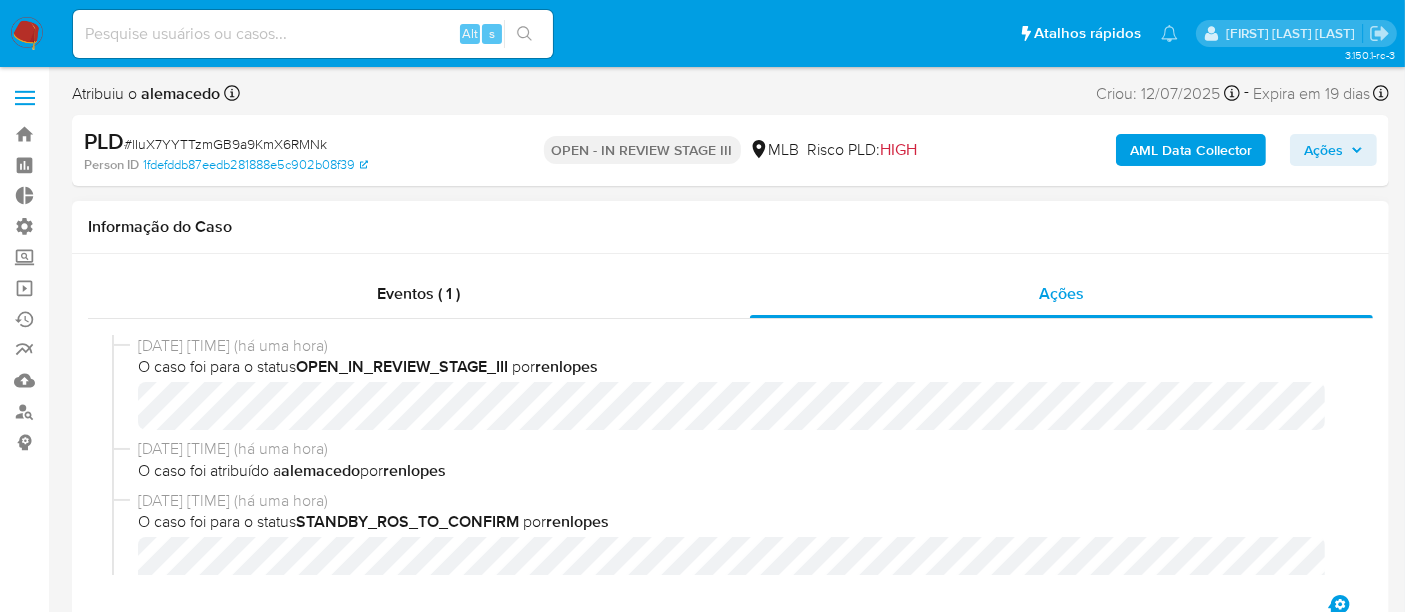 scroll, scrollTop: 111, scrollLeft: 0, axis: vertical 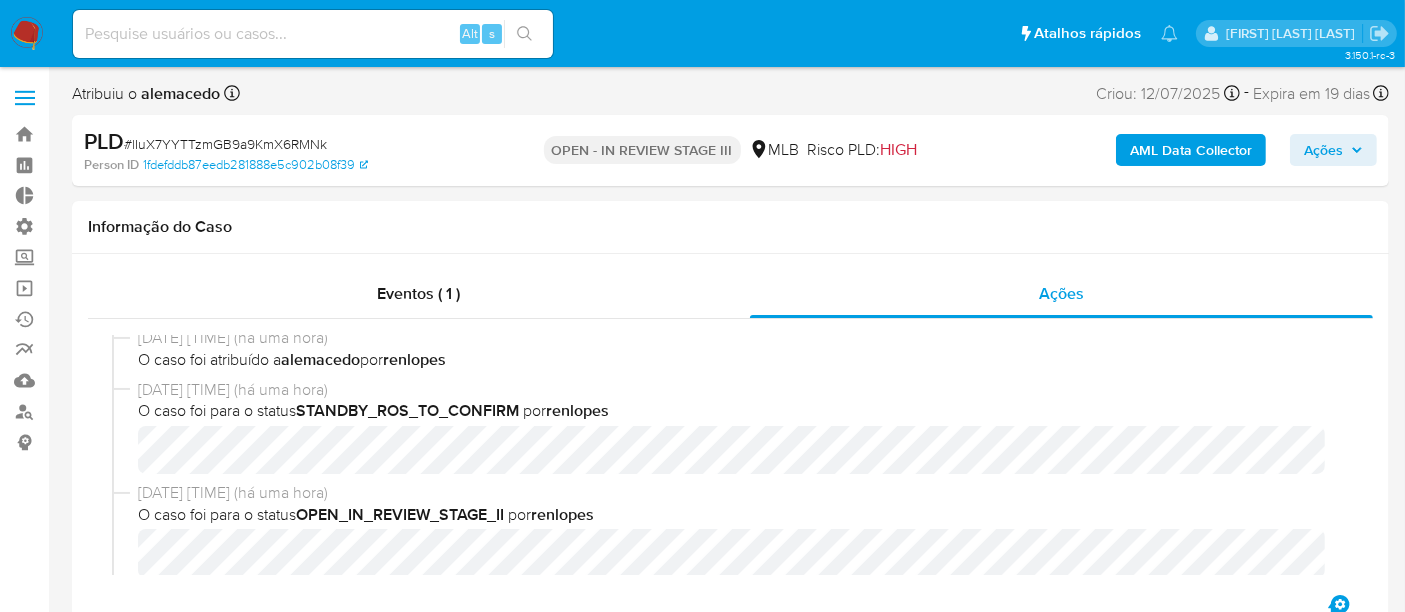 click on "Ações" at bounding box center [1323, 150] 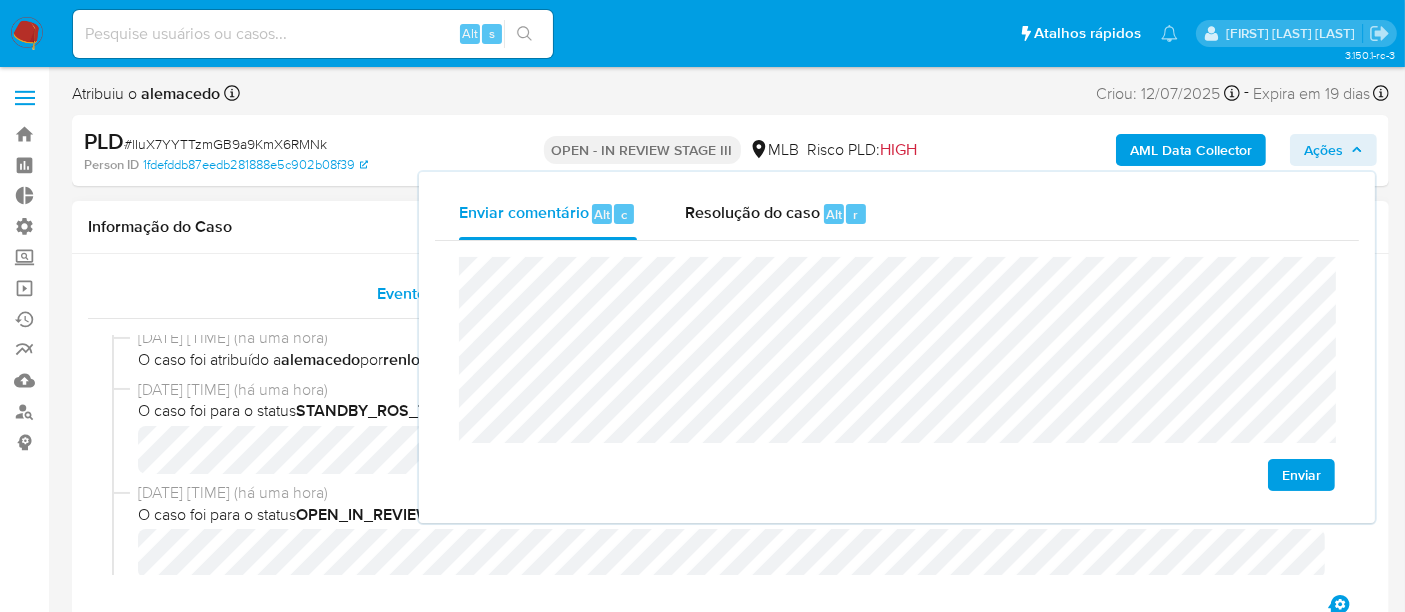 click on "Eventos ( 1 )" at bounding box center (419, 294) 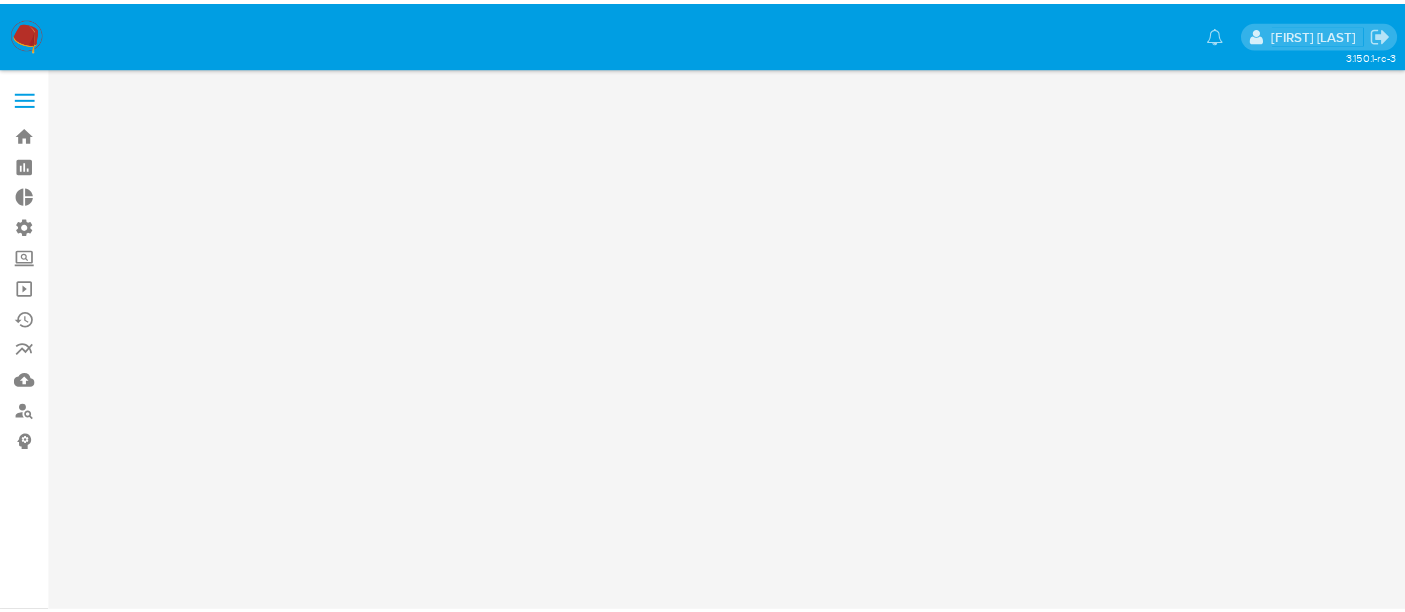 scroll, scrollTop: 0, scrollLeft: 0, axis: both 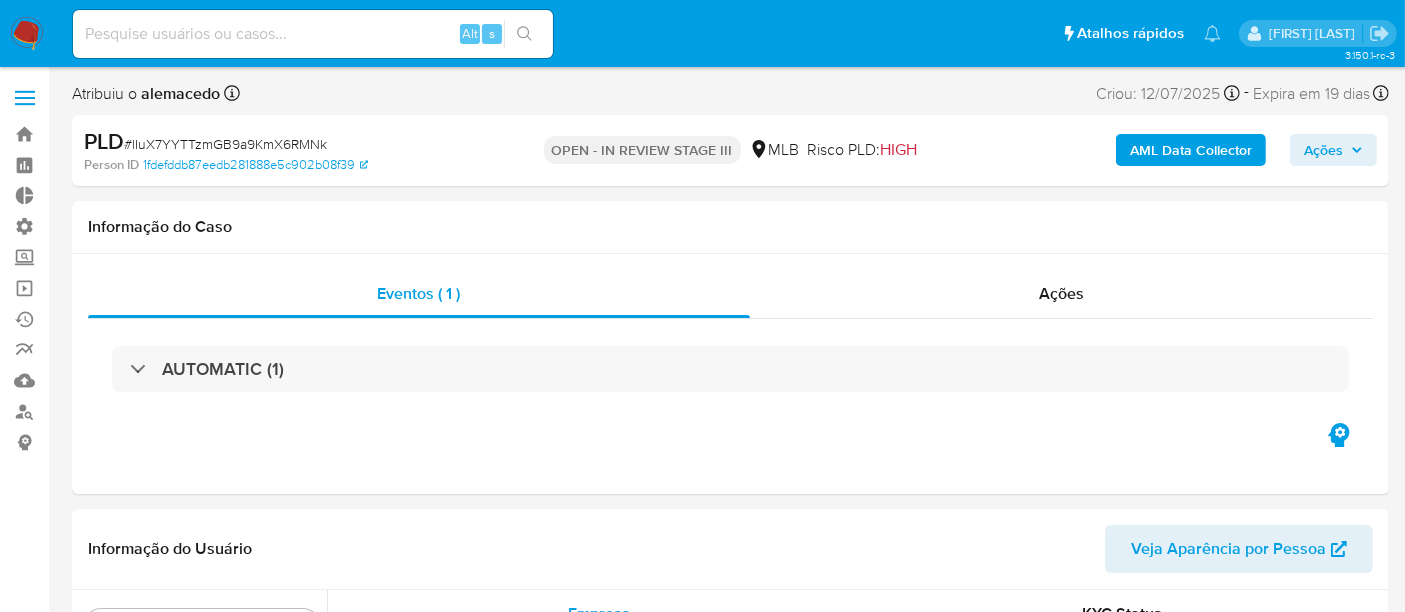 click on "Ações" at bounding box center (1323, 150) 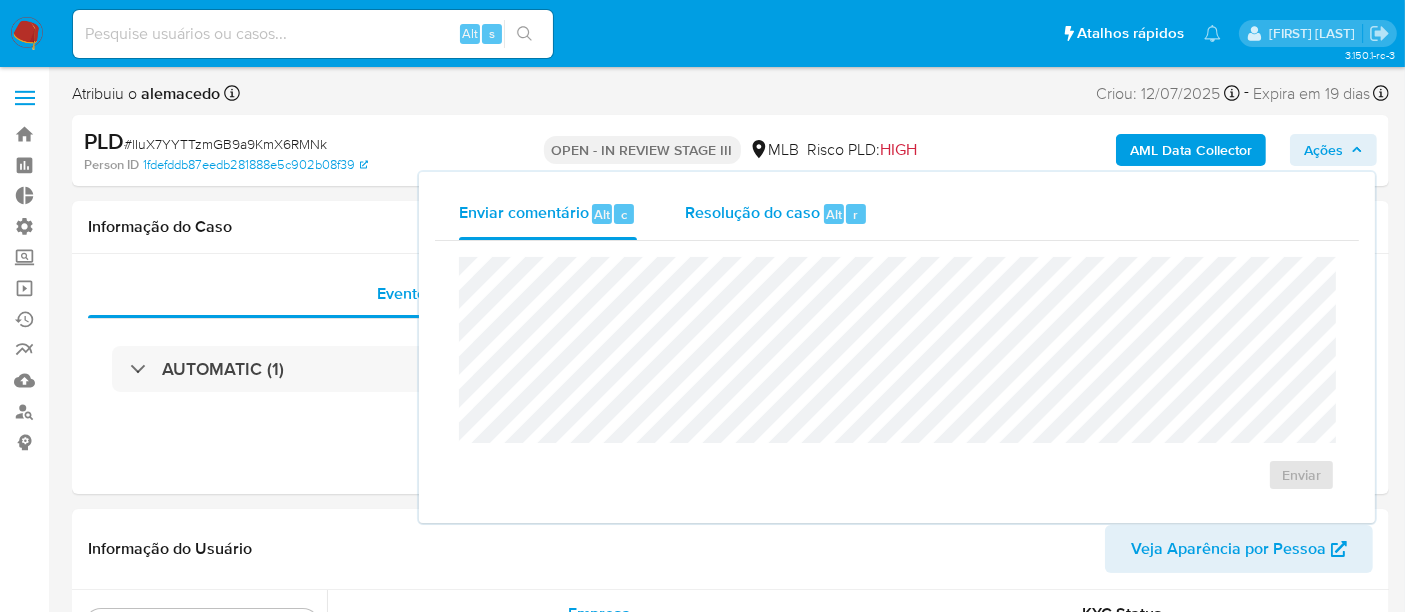click on "Resolução do caso Alt r" at bounding box center (776, 214) 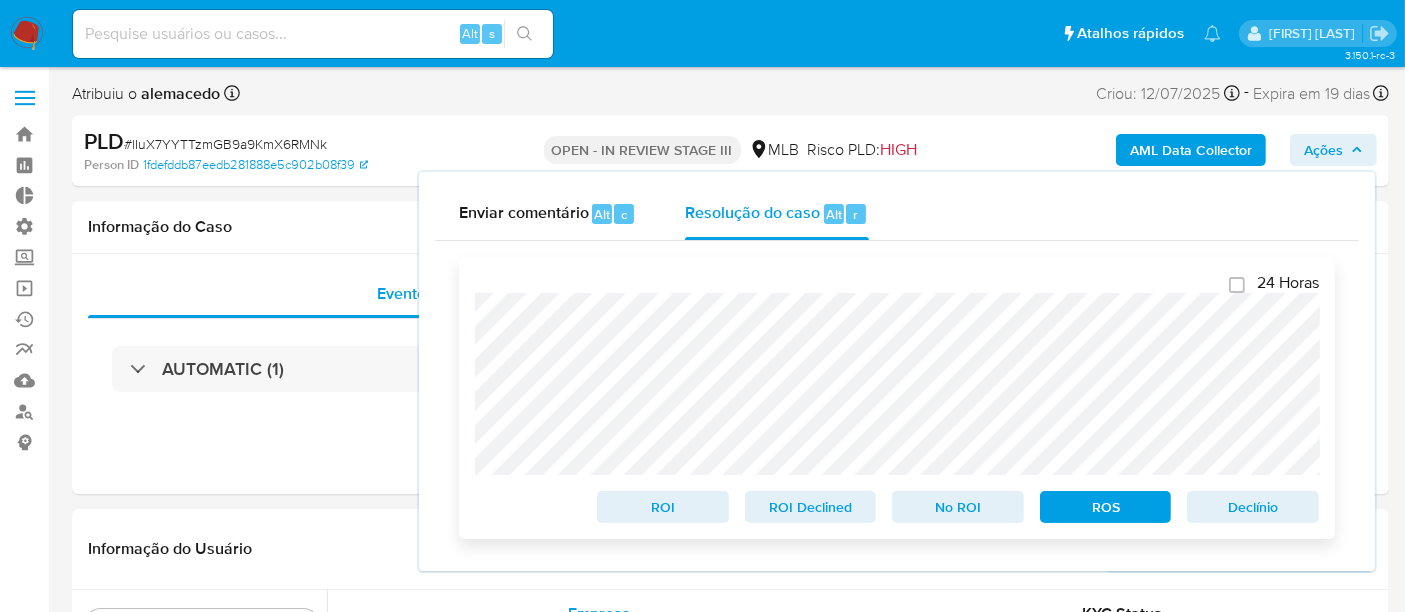 click on "ROS" at bounding box center [1106, 507] 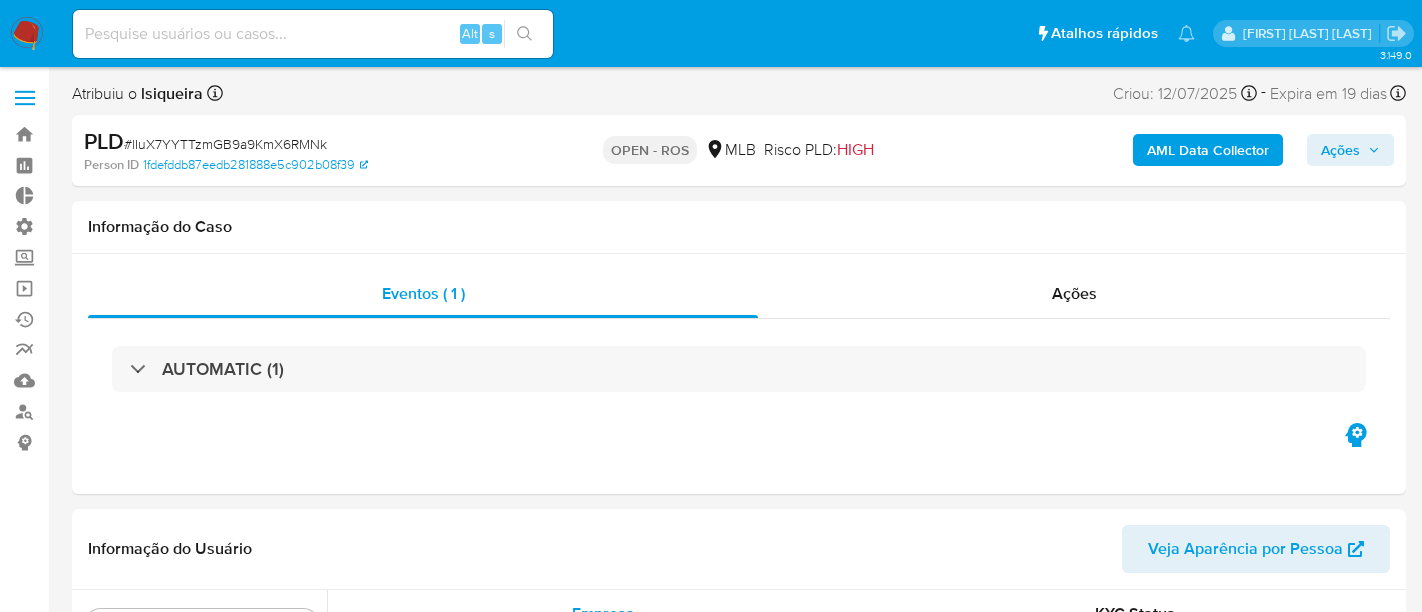 select on "10" 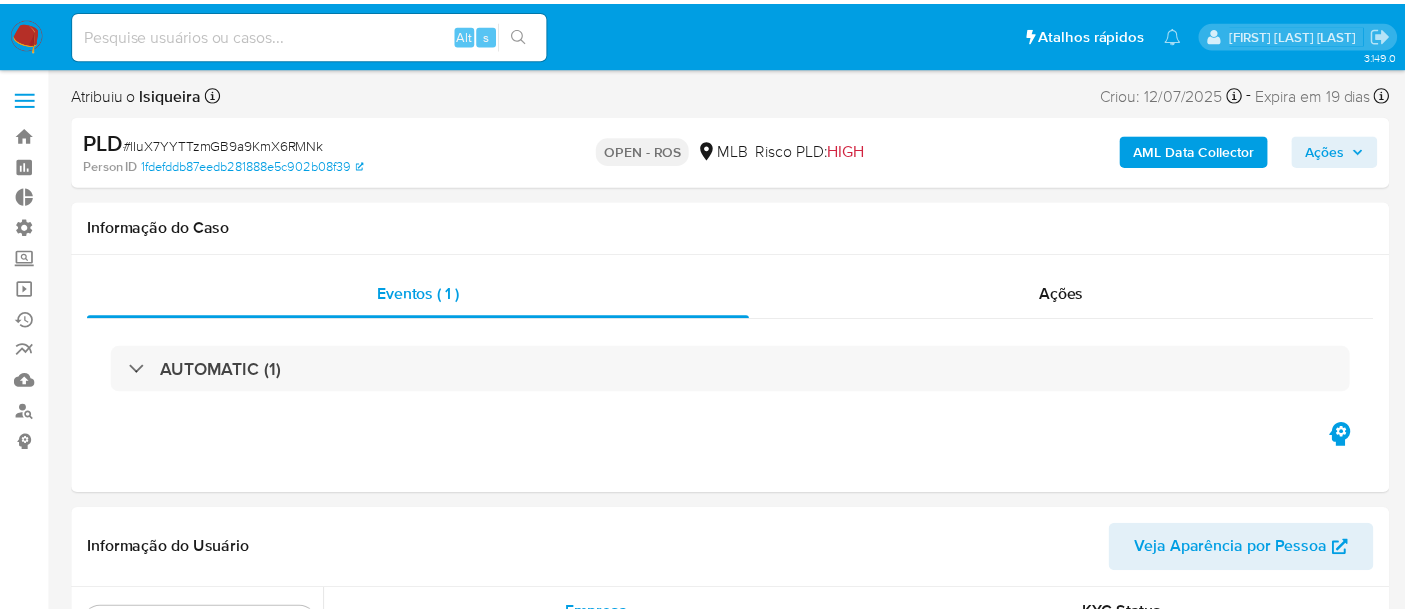 scroll, scrollTop: 0, scrollLeft: 0, axis: both 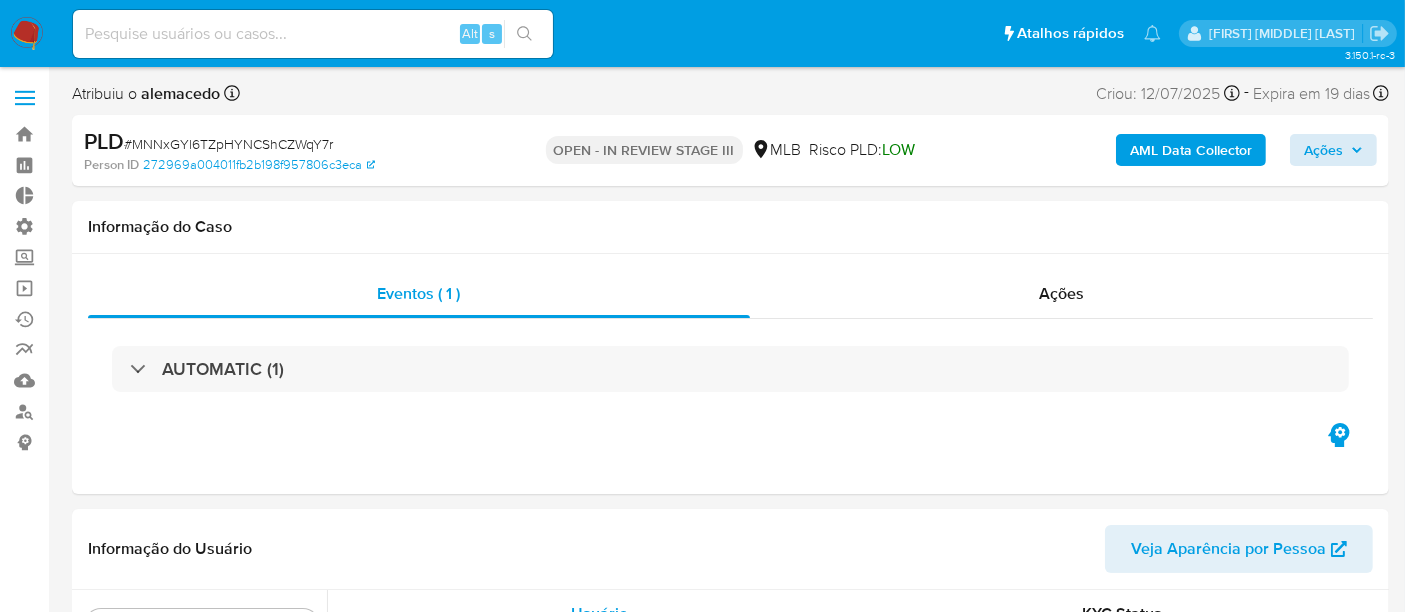 select on "10" 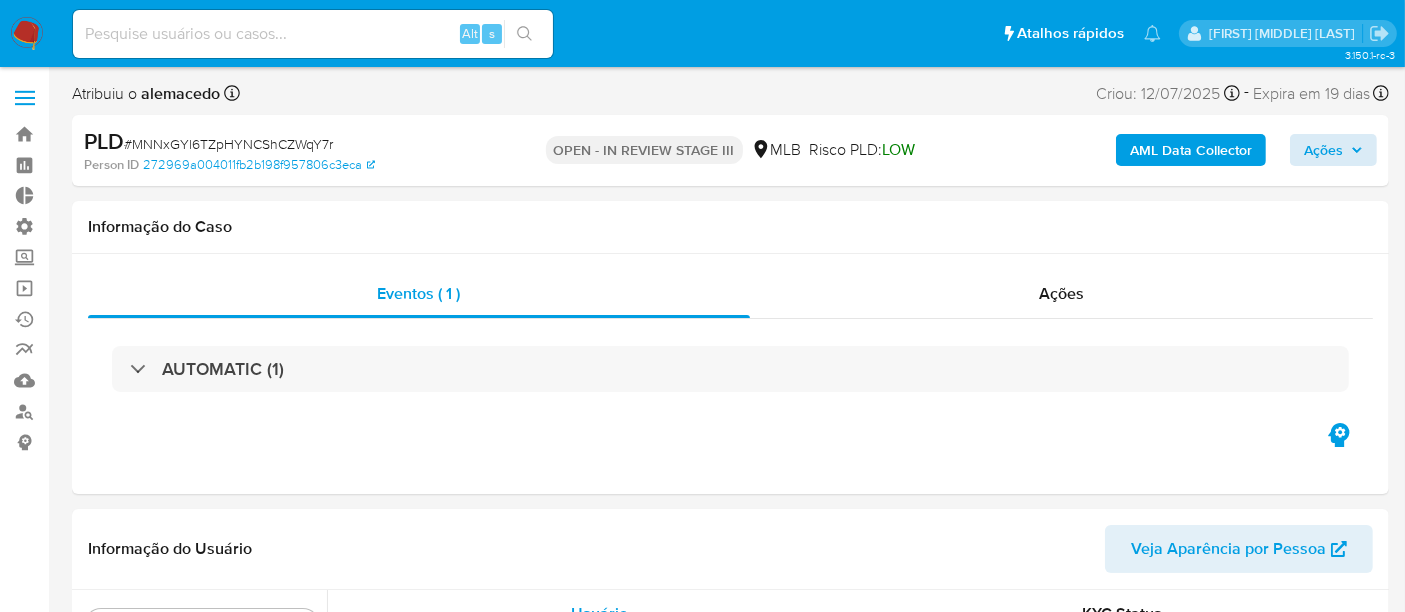 scroll, scrollTop: 844, scrollLeft: 0, axis: vertical 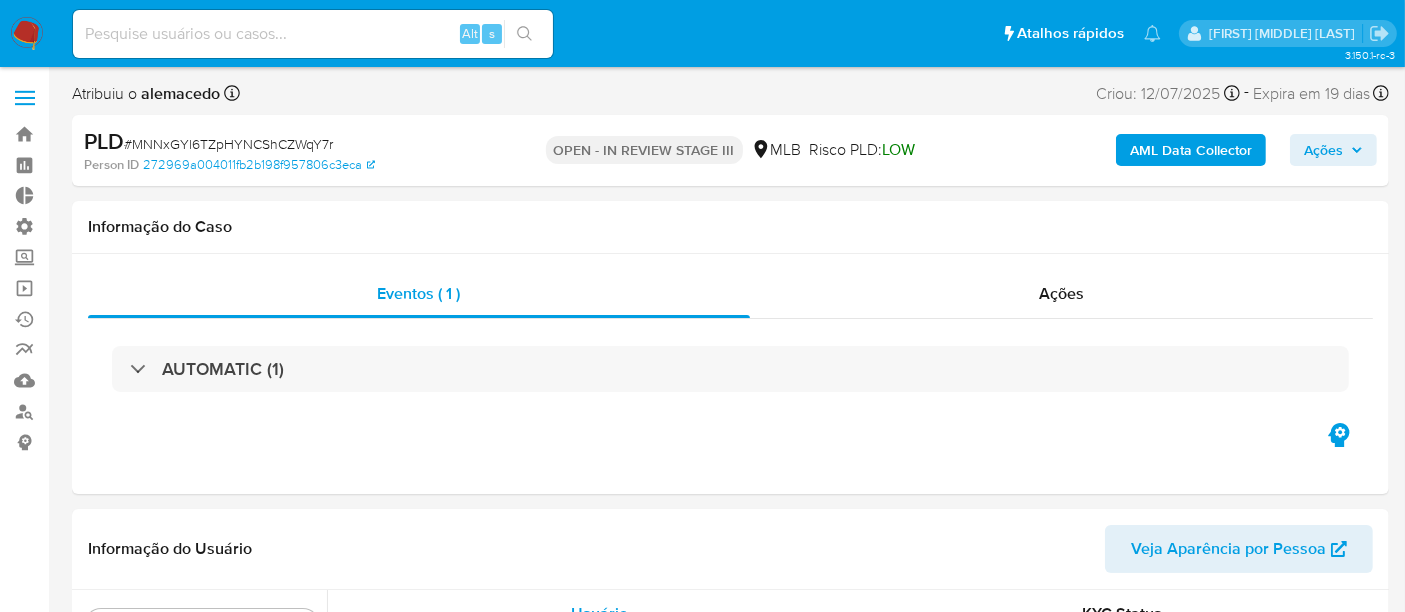 click on "Ações" at bounding box center [1333, 150] 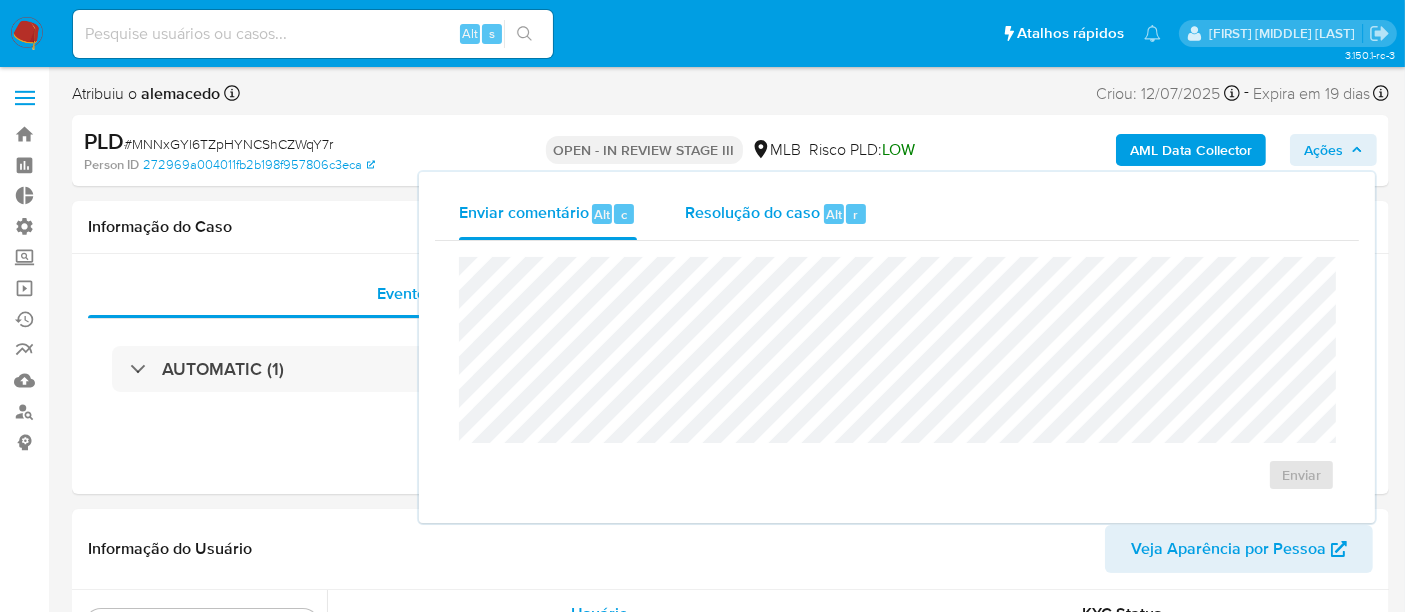 drag, startPoint x: 809, startPoint y: 210, endPoint x: 787, endPoint y: 208, distance: 22.090721 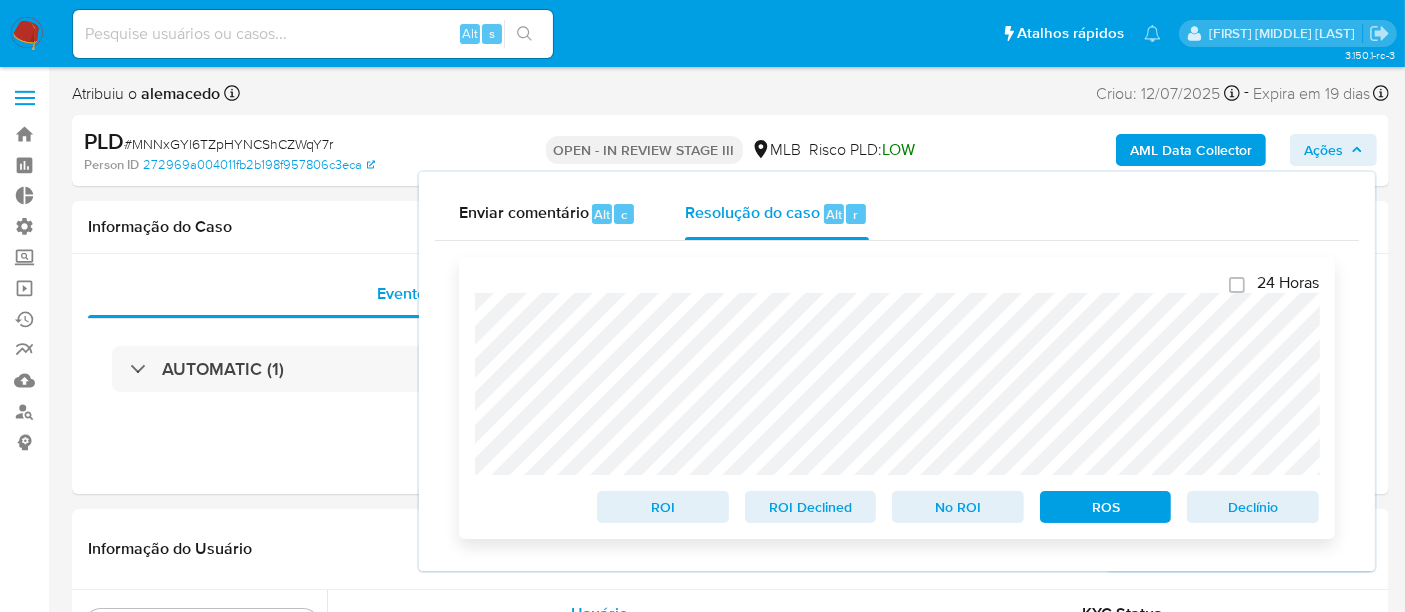 click on "ROS" at bounding box center [1106, 507] 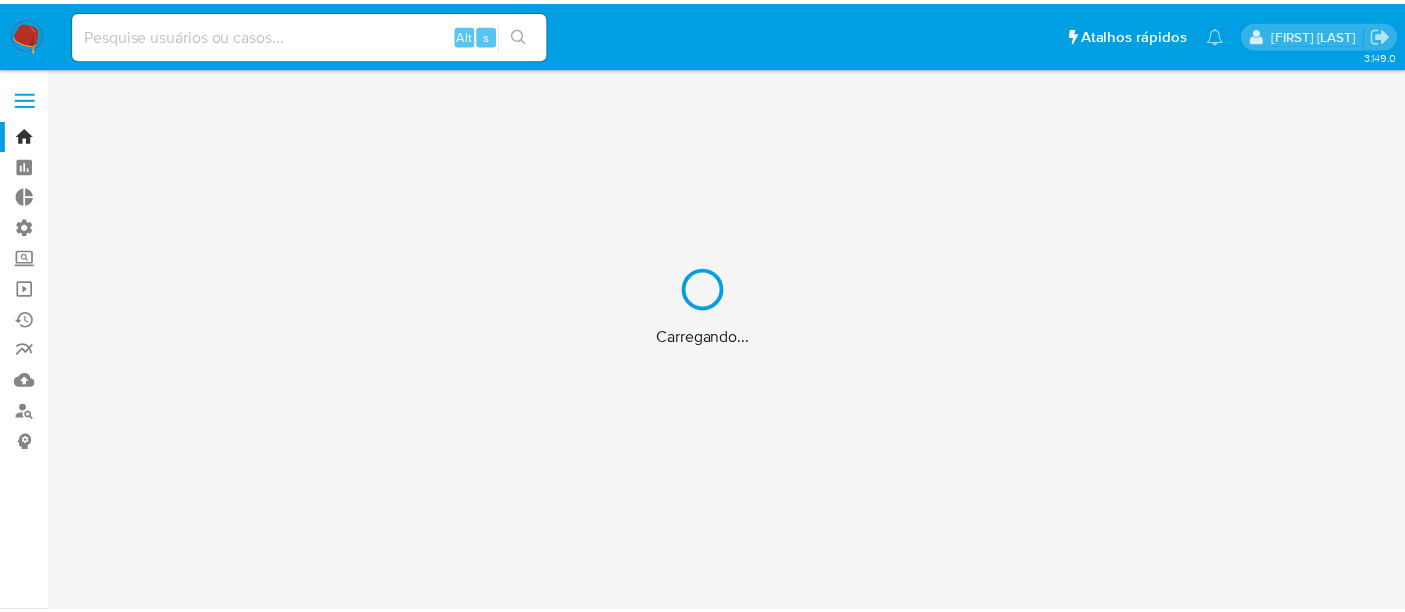 scroll, scrollTop: 0, scrollLeft: 0, axis: both 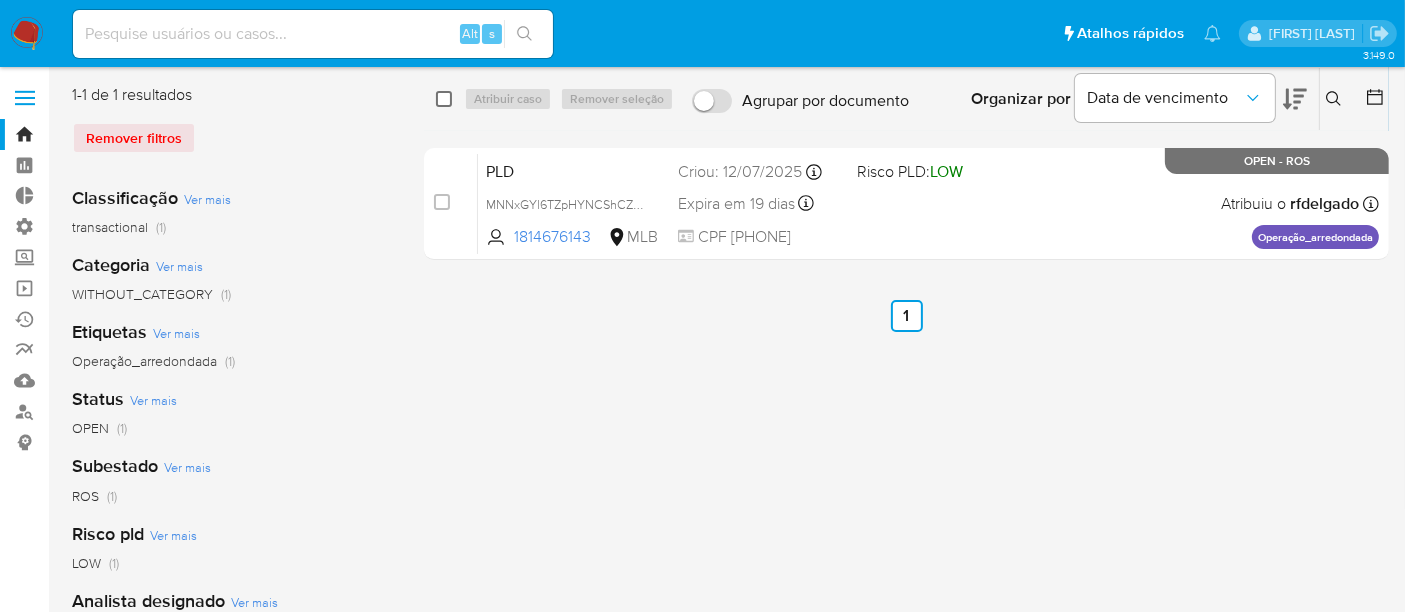 click at bounding box center [444, 99] 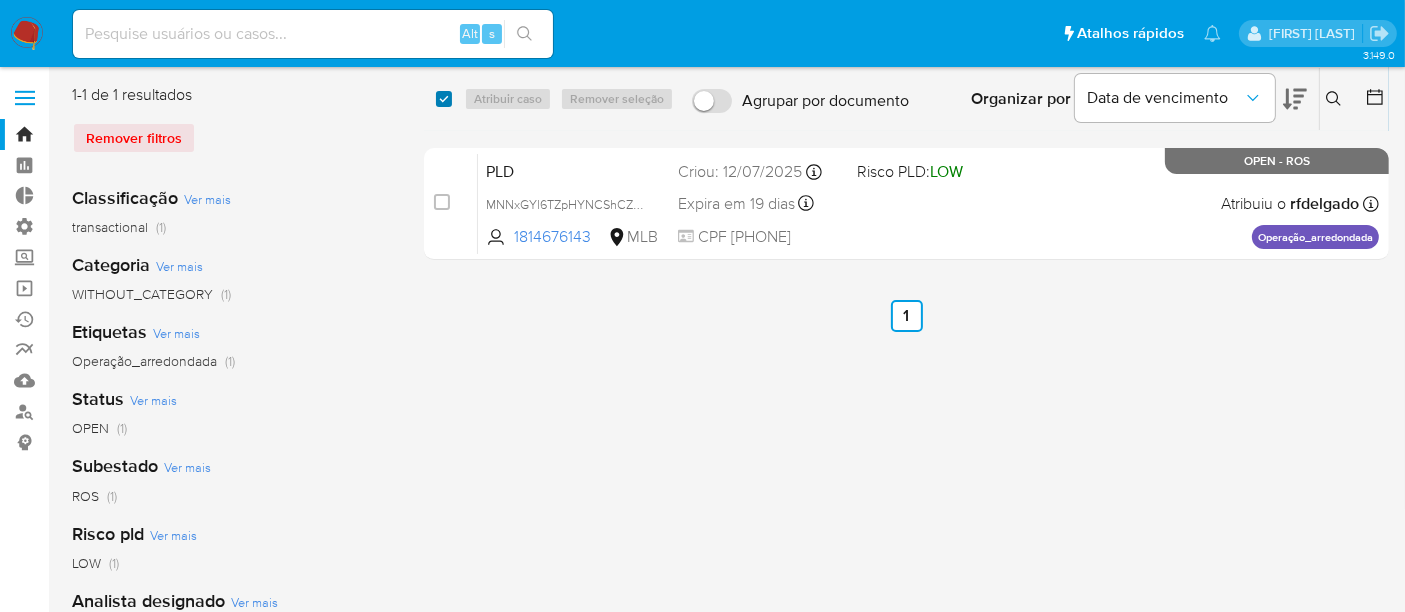 checkbox on "true" 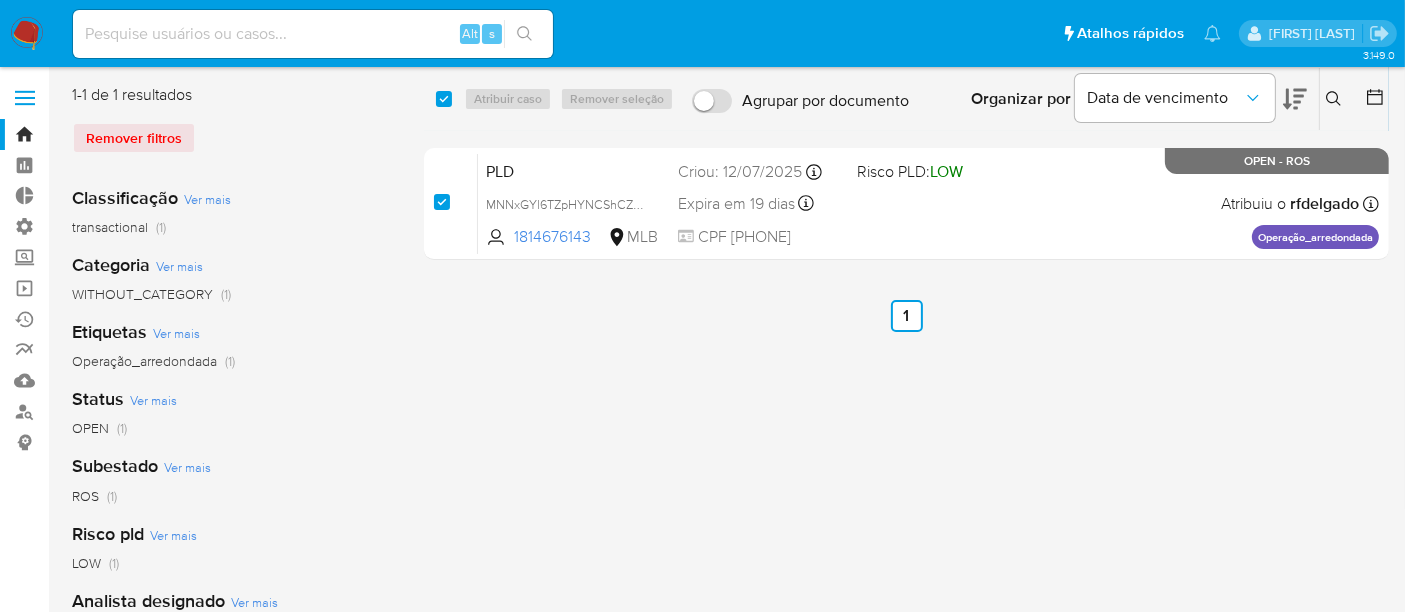 checkbox on "true" 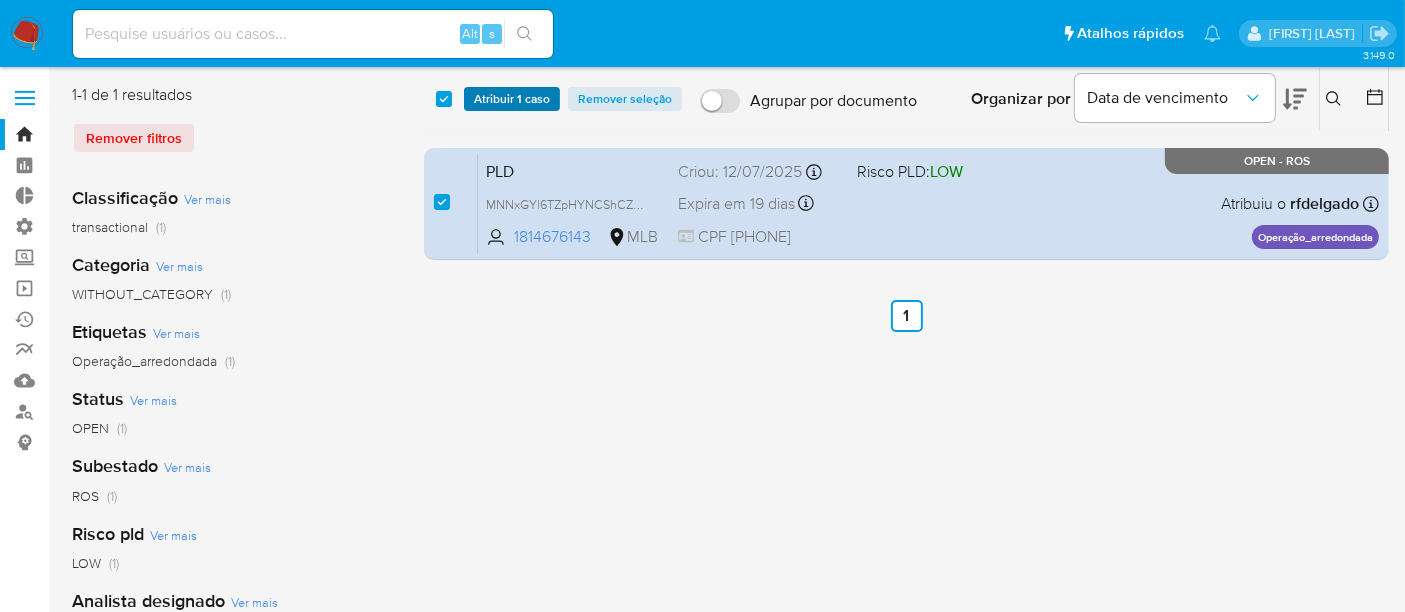 click on "Atribuir 1 caso" at bounding box center [512, 99] 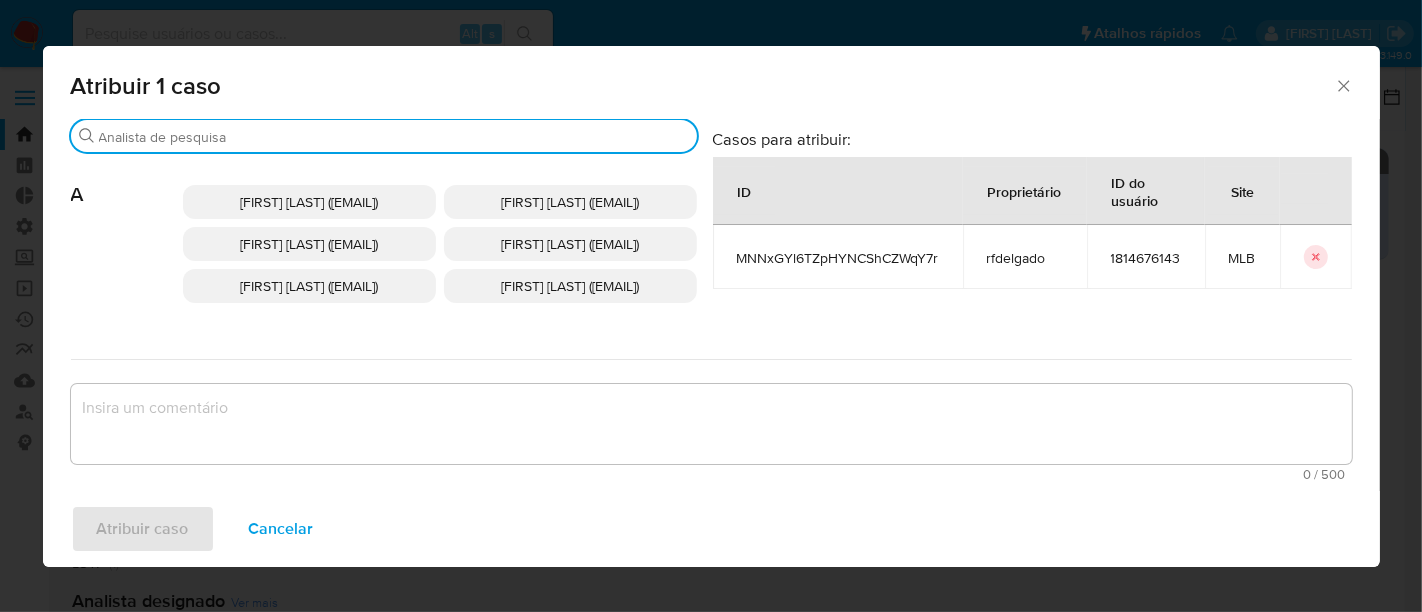 click on "Buscar" at bounding box center (394, 137) 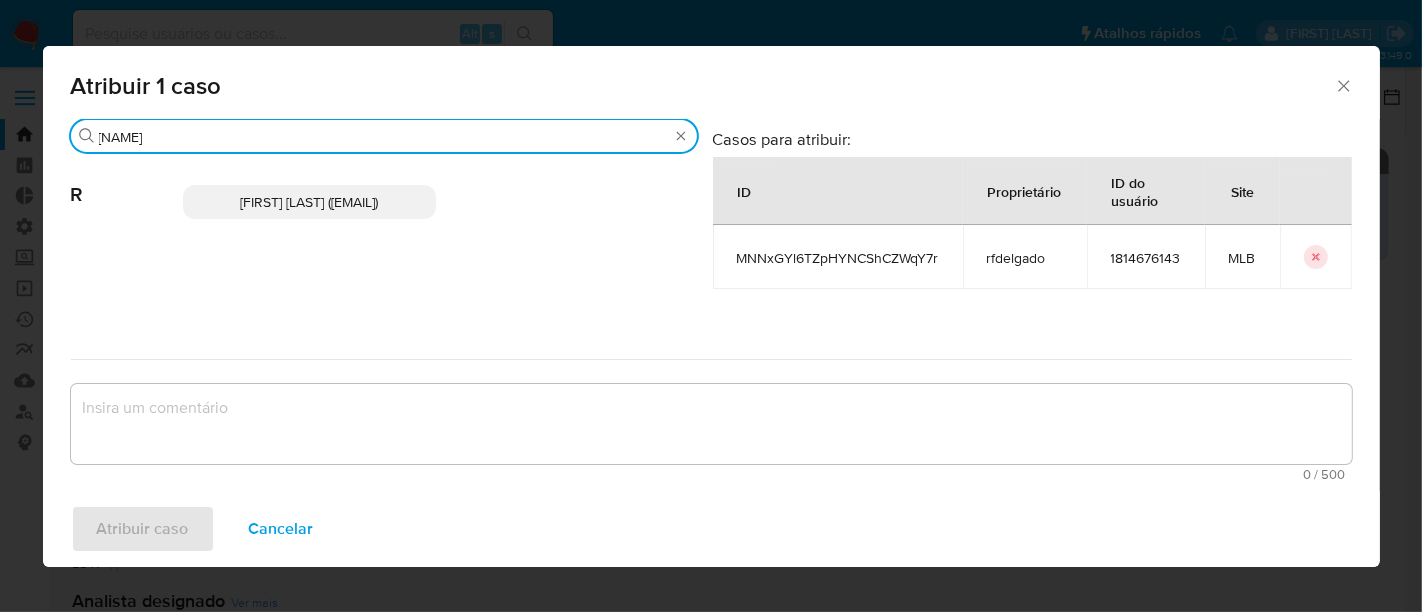 type on "[NAME]" 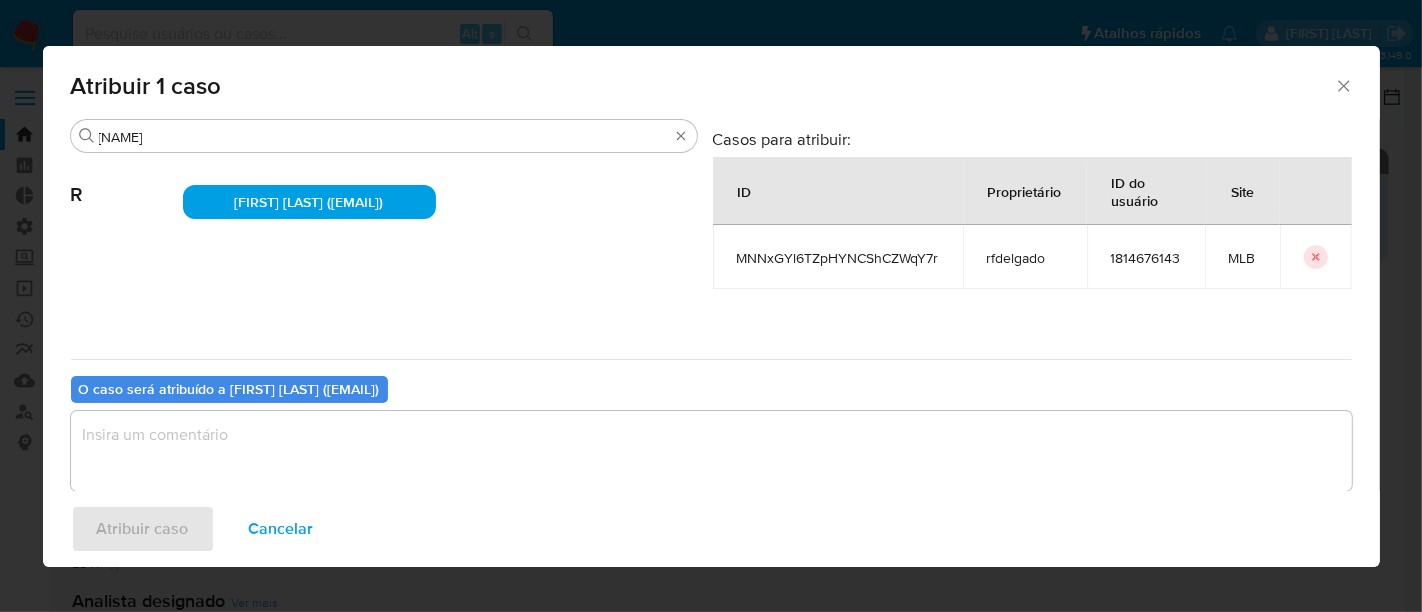 click at bounding box center (711, 451) 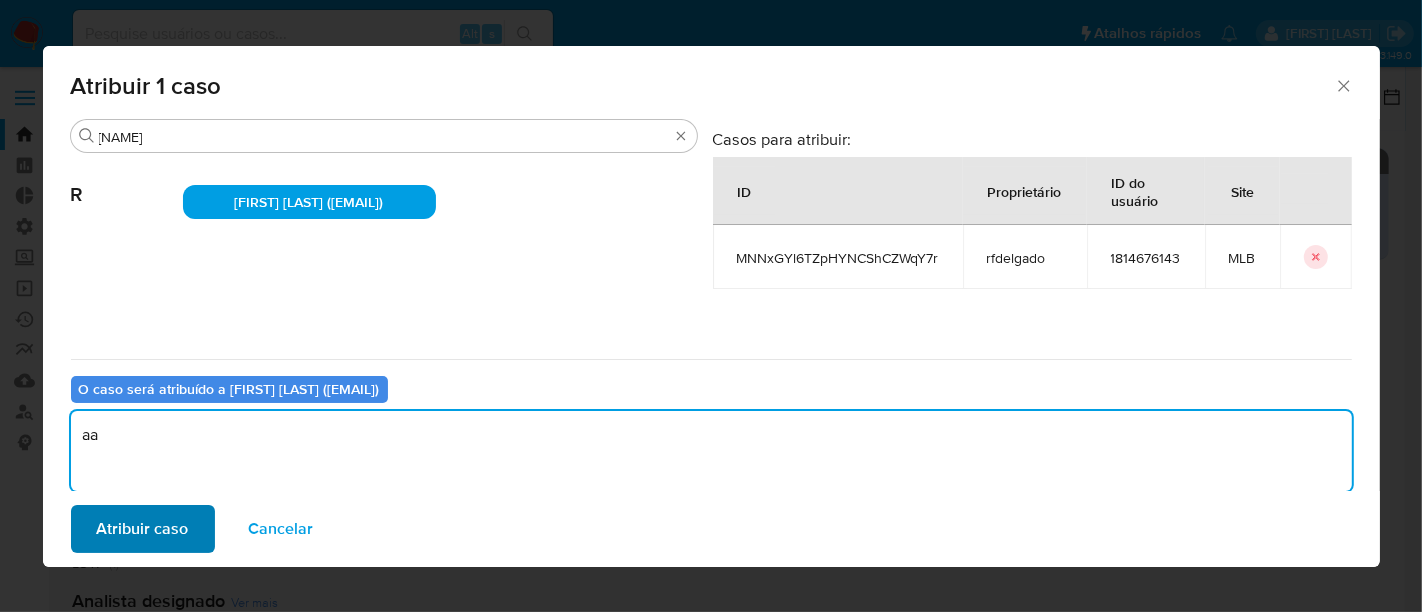 type on "aa" 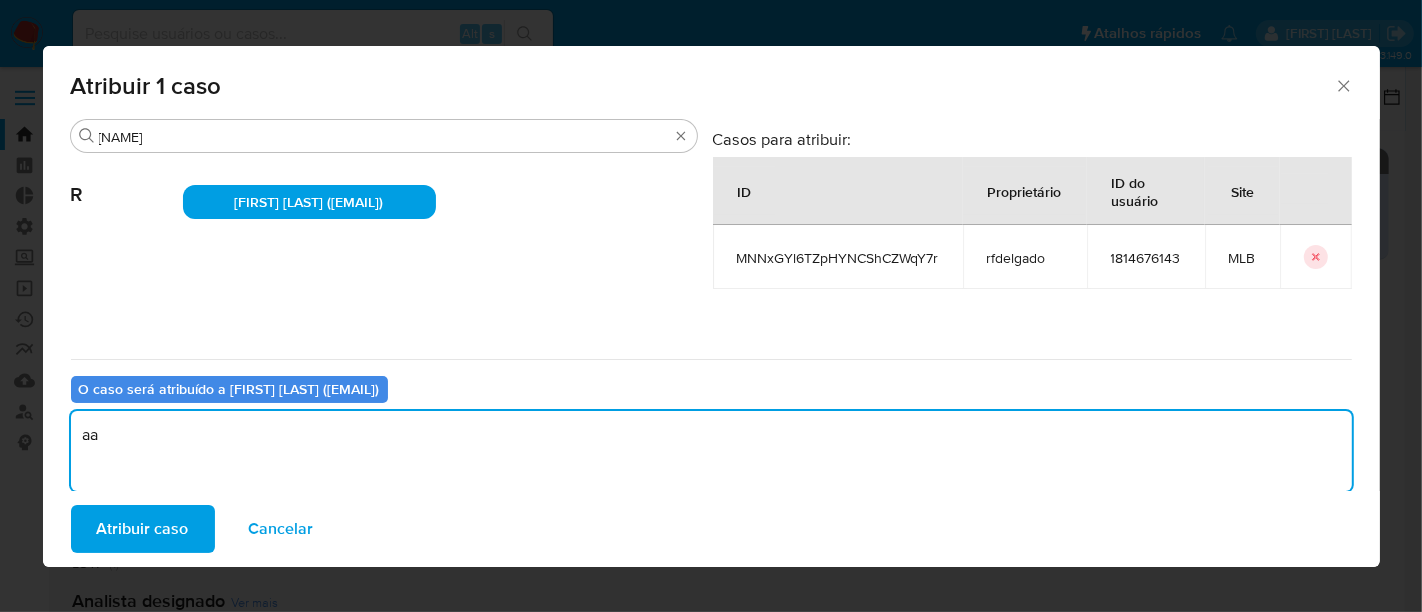 click on "Atribuir caso" at bounding box center (143, 529) 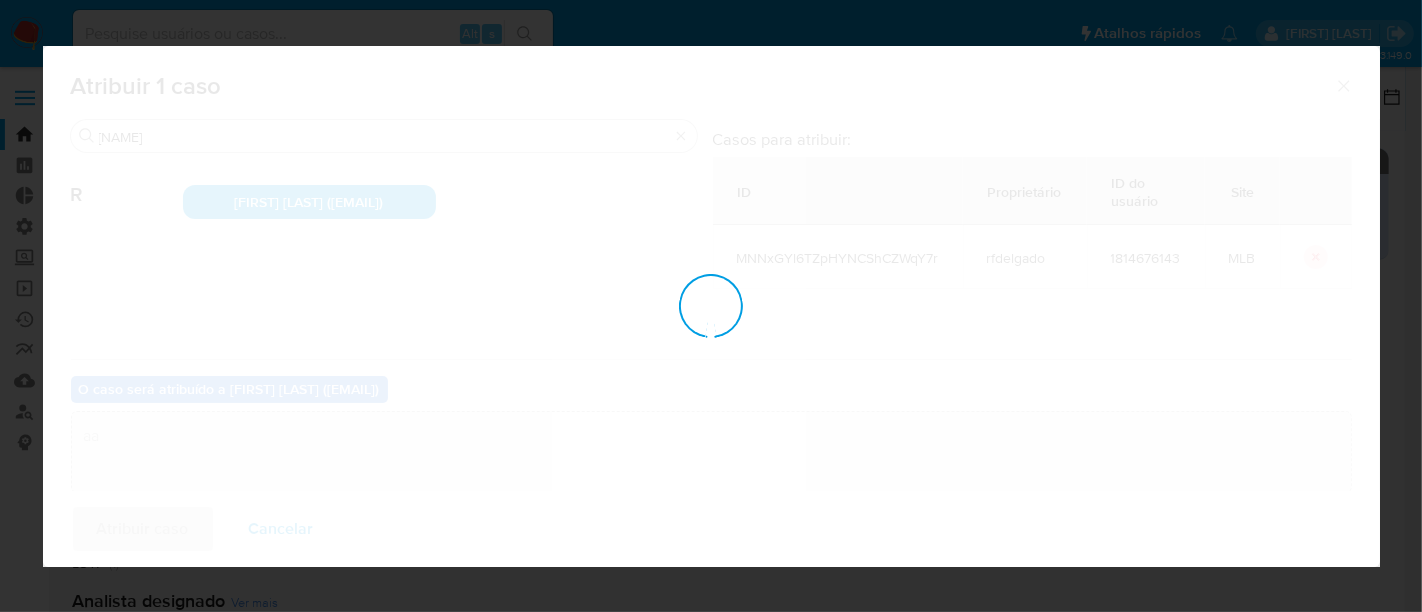 type 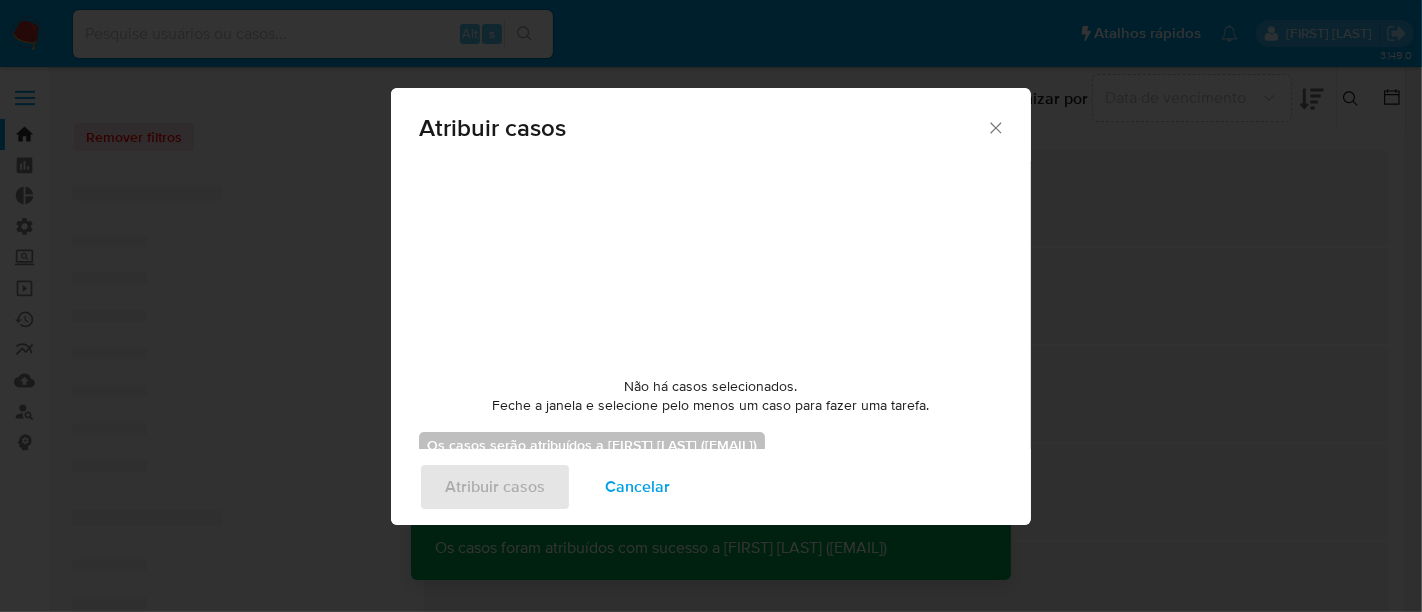 checkbox on "false" 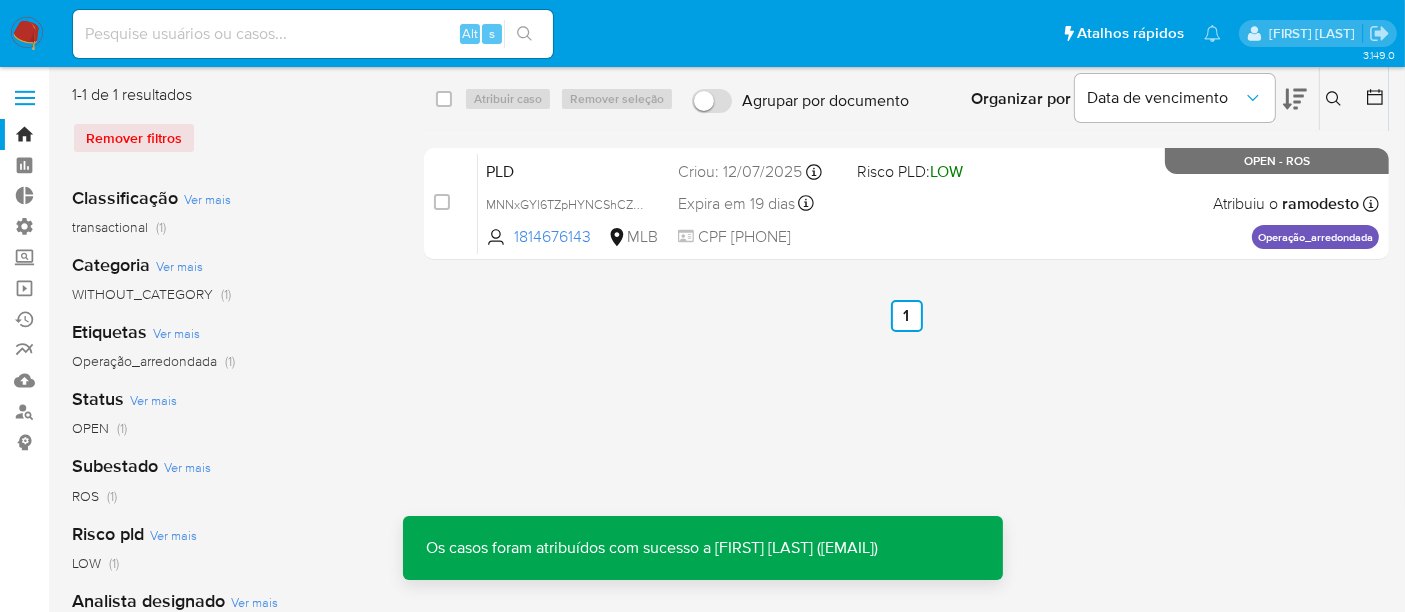 click on "Remover filtros" at bounding box center (232, 138) 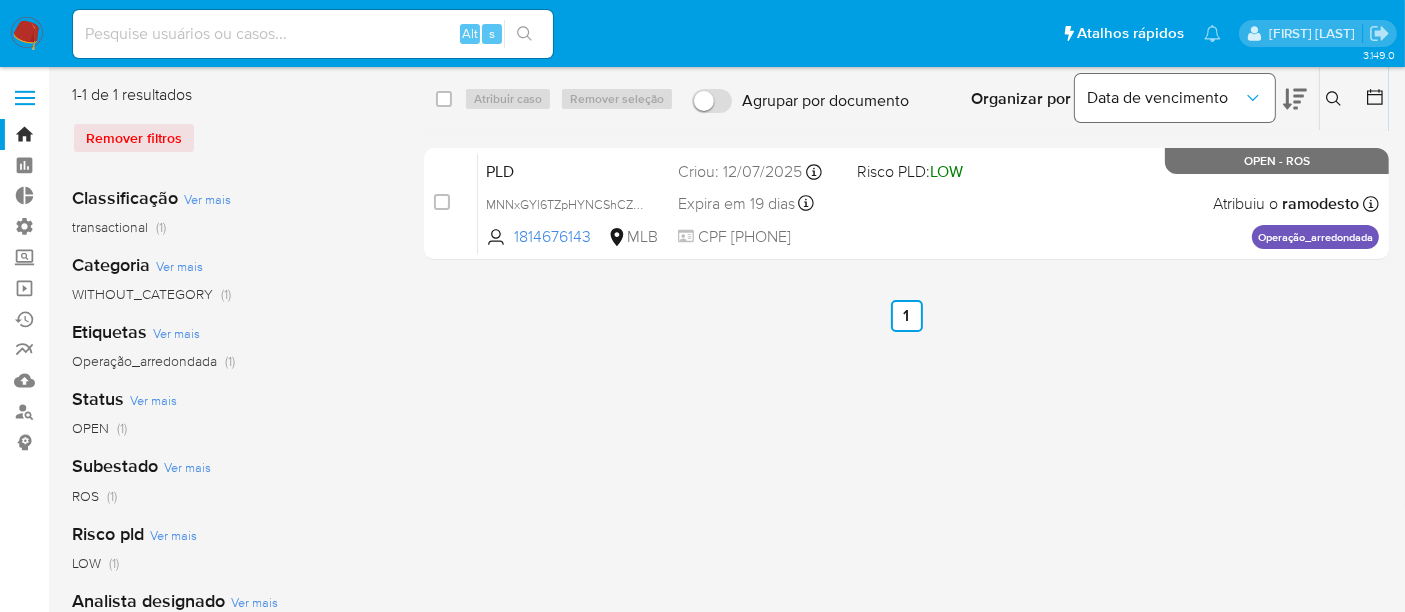 drag, startPoint x: 133, startPoint y: 140, endPoint x: 1151, endPoint y: 95, distance: 1018.99414 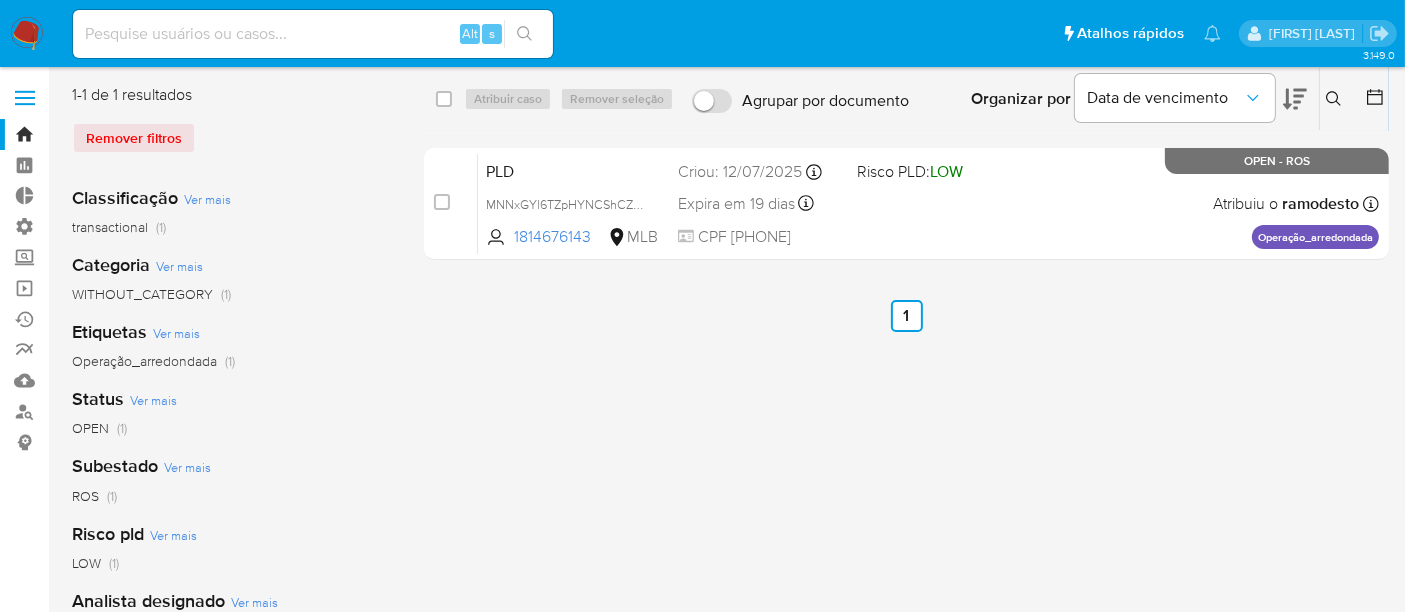 click 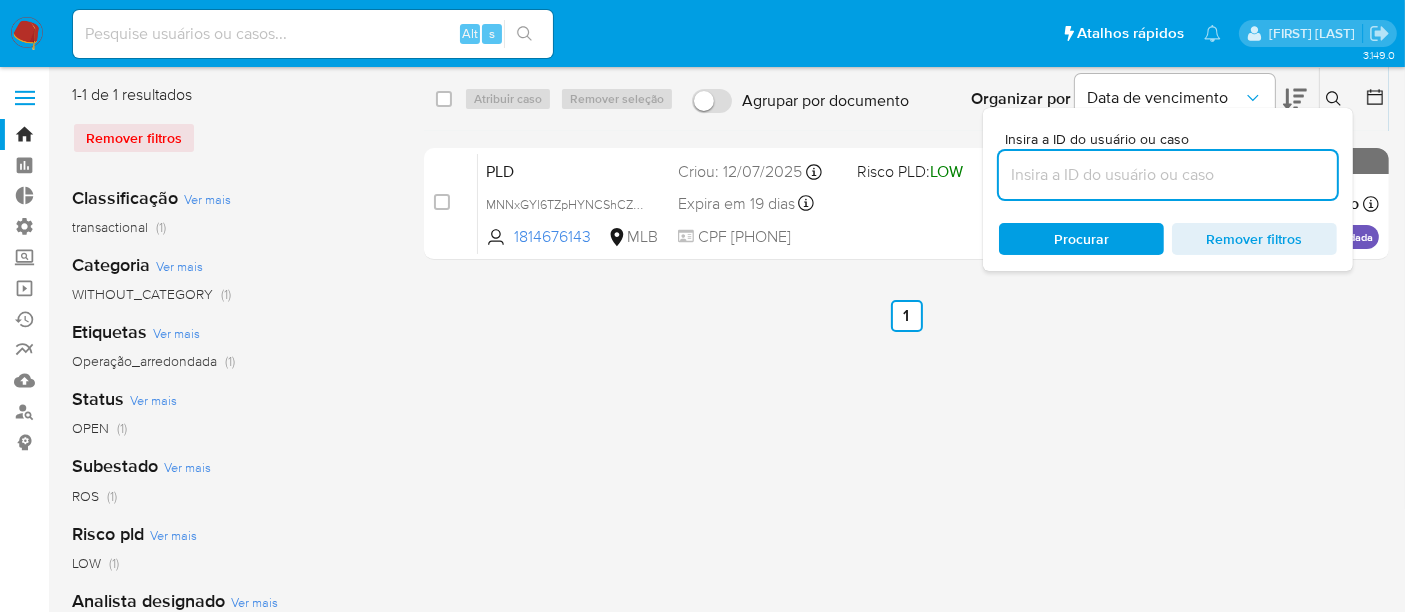 click at bounding box center (1168, 175) 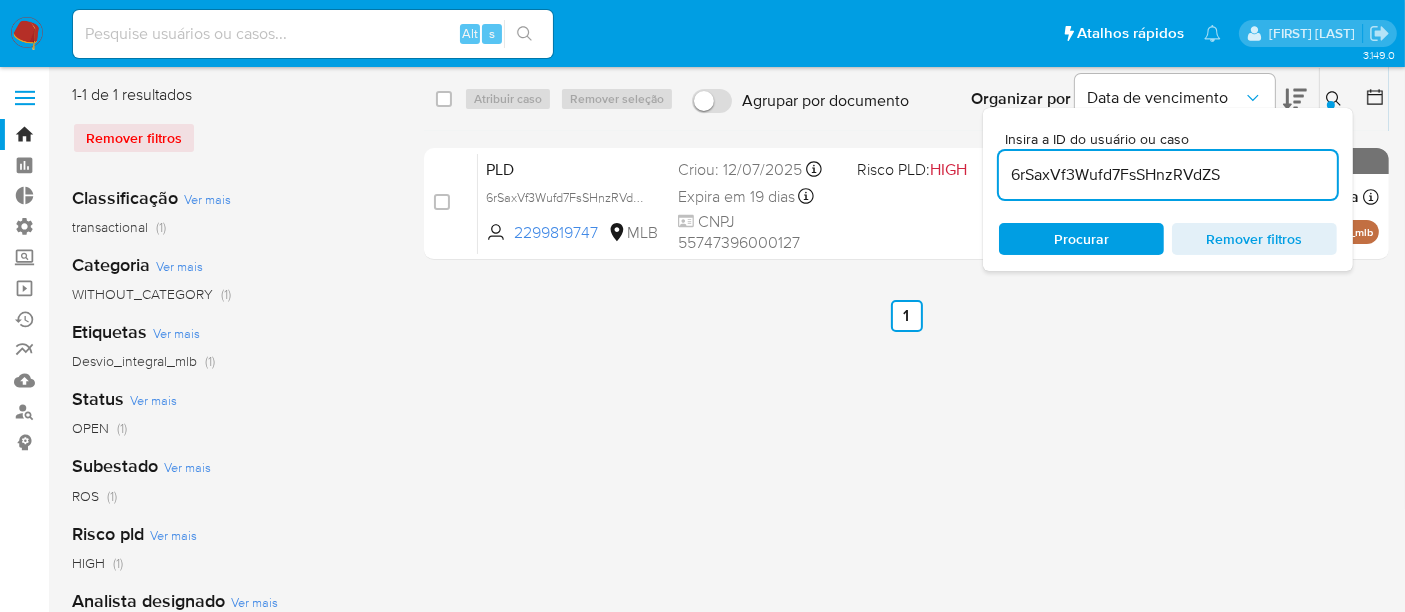 click 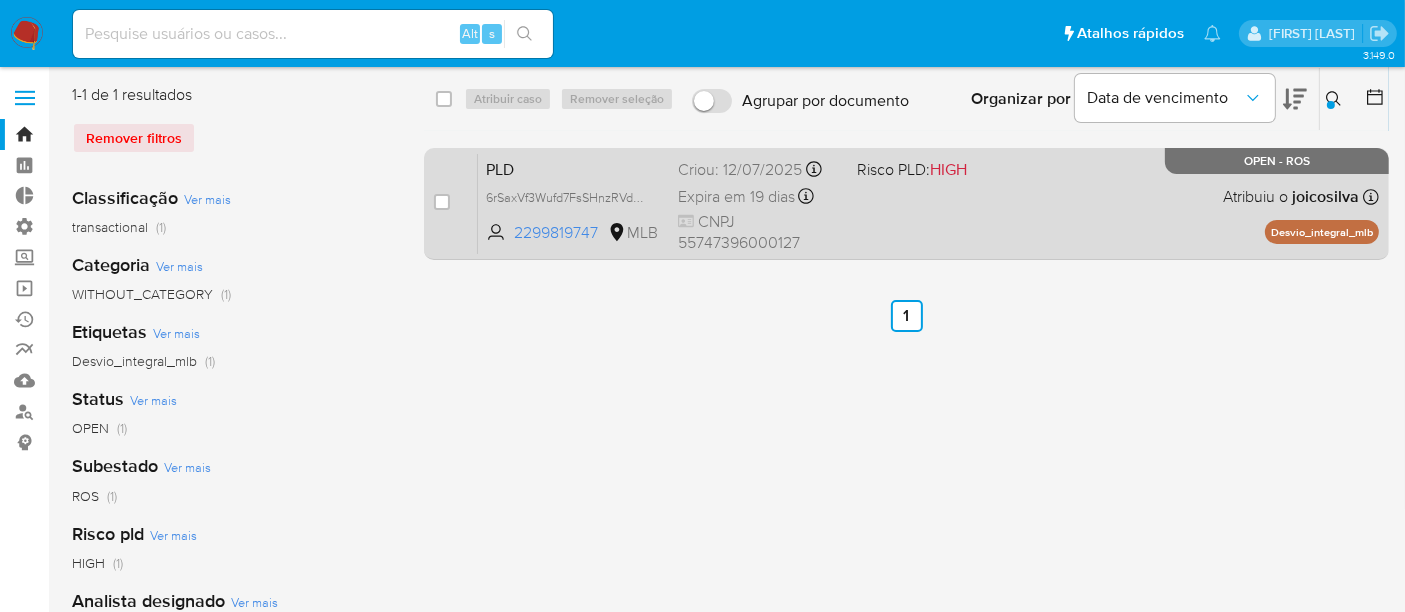 click on "PLD" at bounding box center [574, 168] 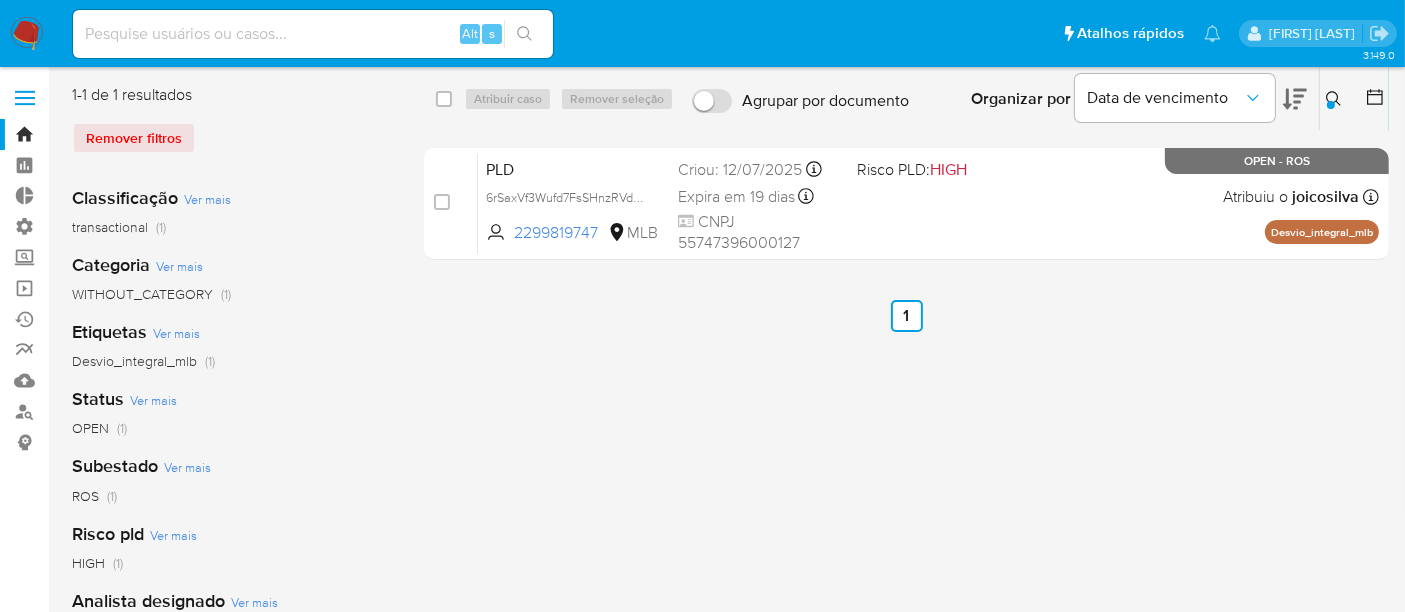 click at bounding box center (1336, 99) 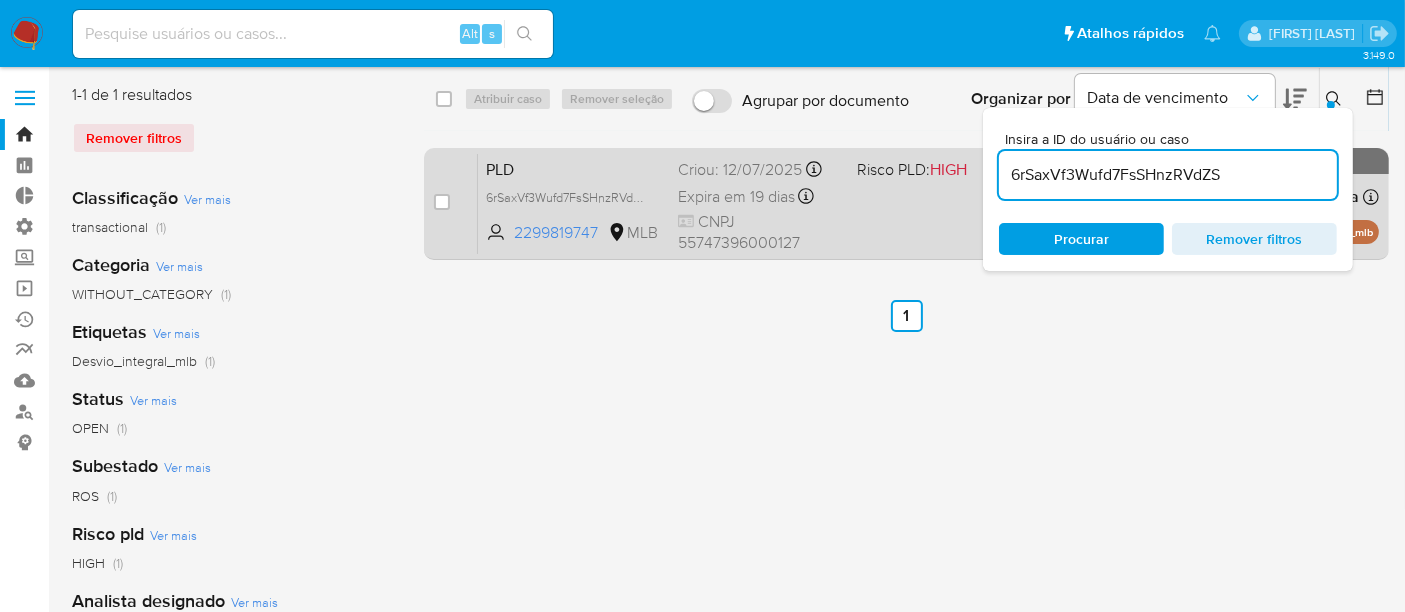 drag, startPoint x: 1019, startPoint y: 175, endPoint x: 1361, endPoint y: 178, distance: 342.01315 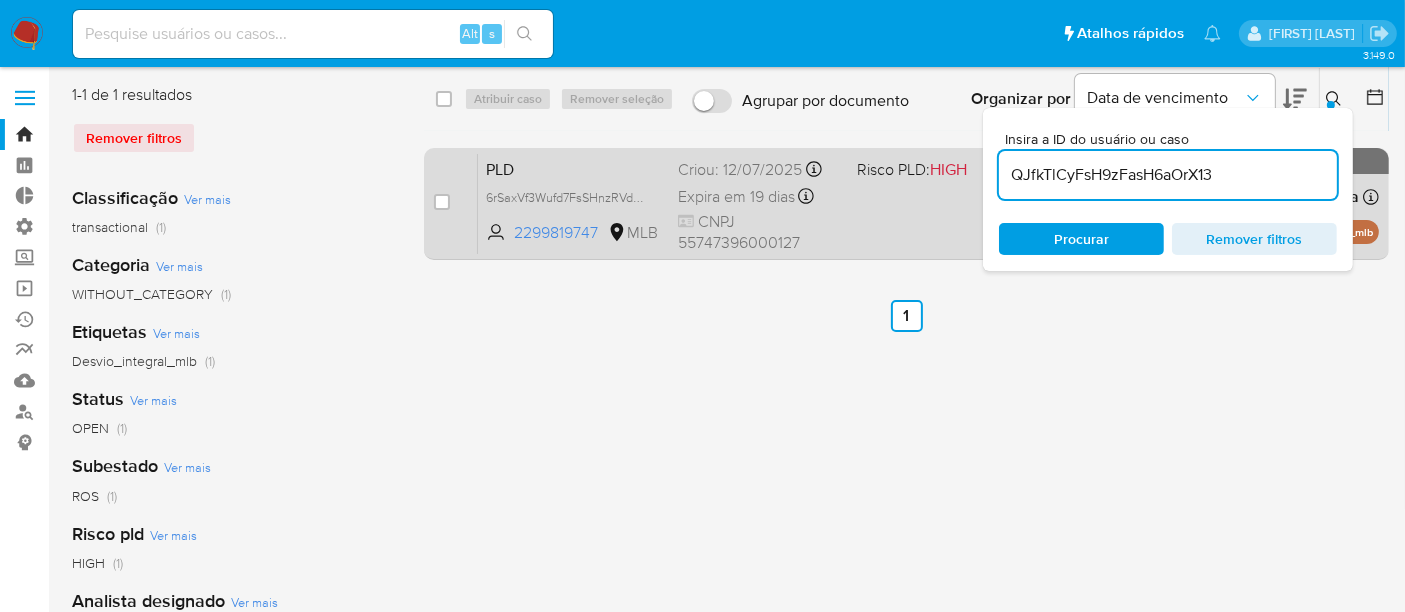 type on "QJfkTlCyFsH9zFasH6aOrX13" 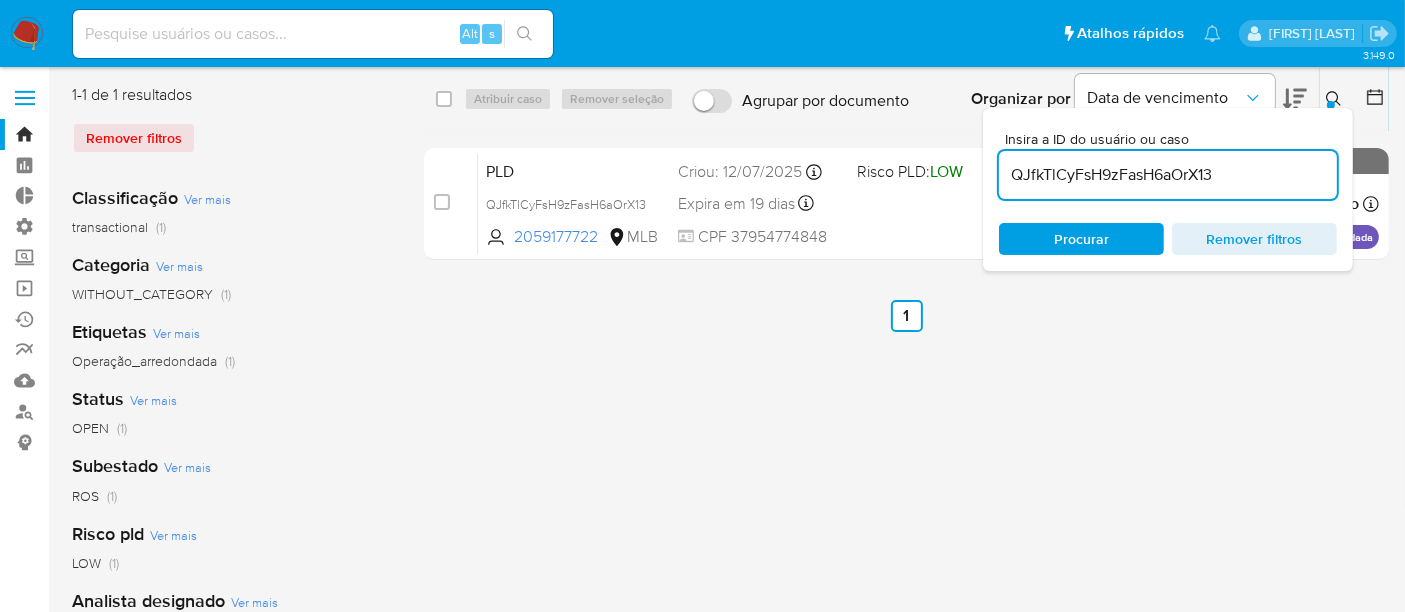 click on "Procurar" at bounding box center (1081, 239) 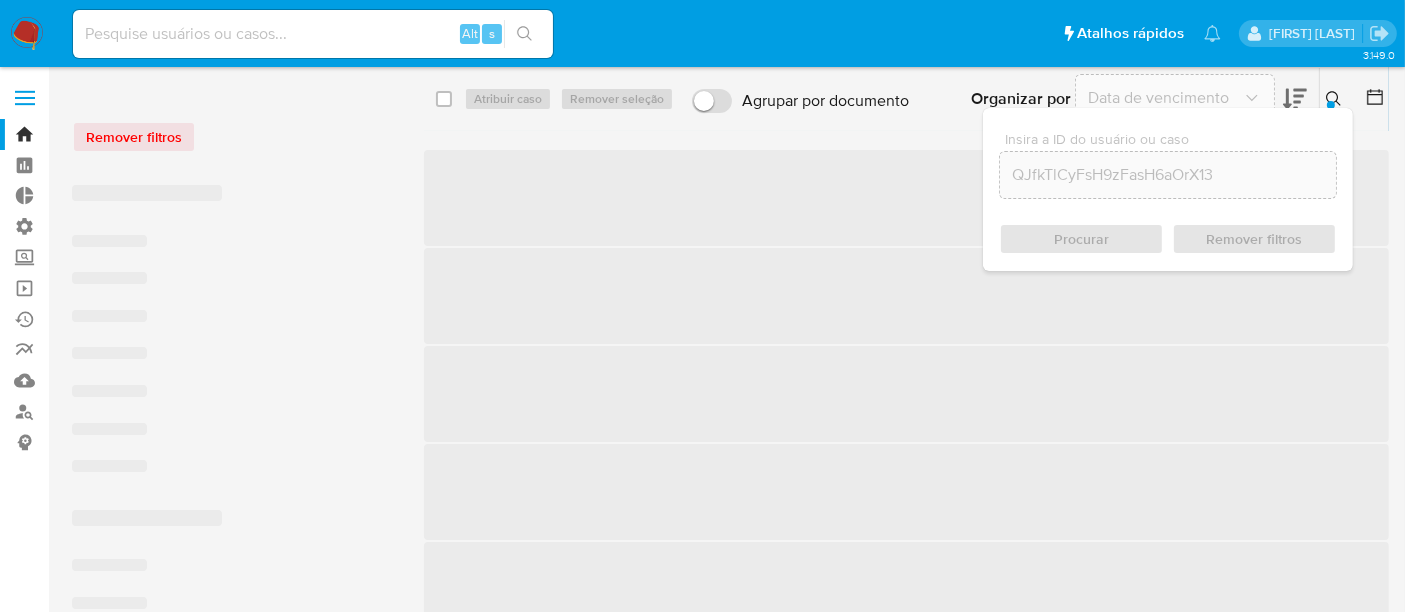 click 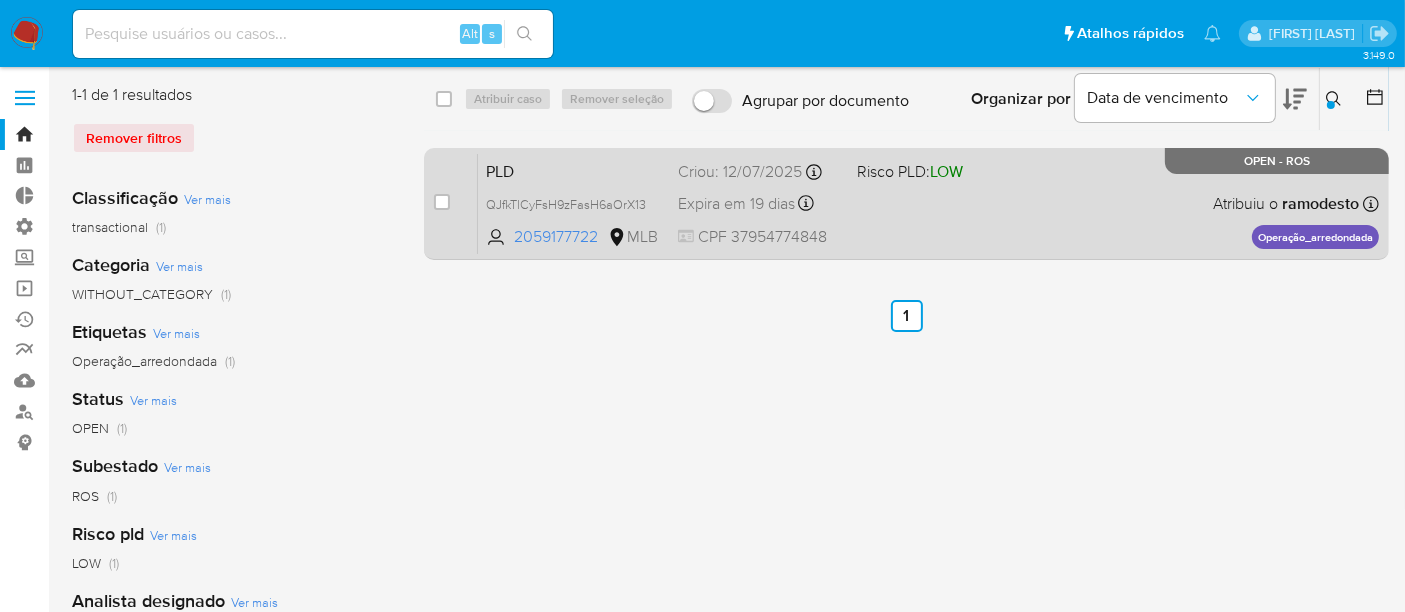 click on "PLD" at bounding box center (574, 170) 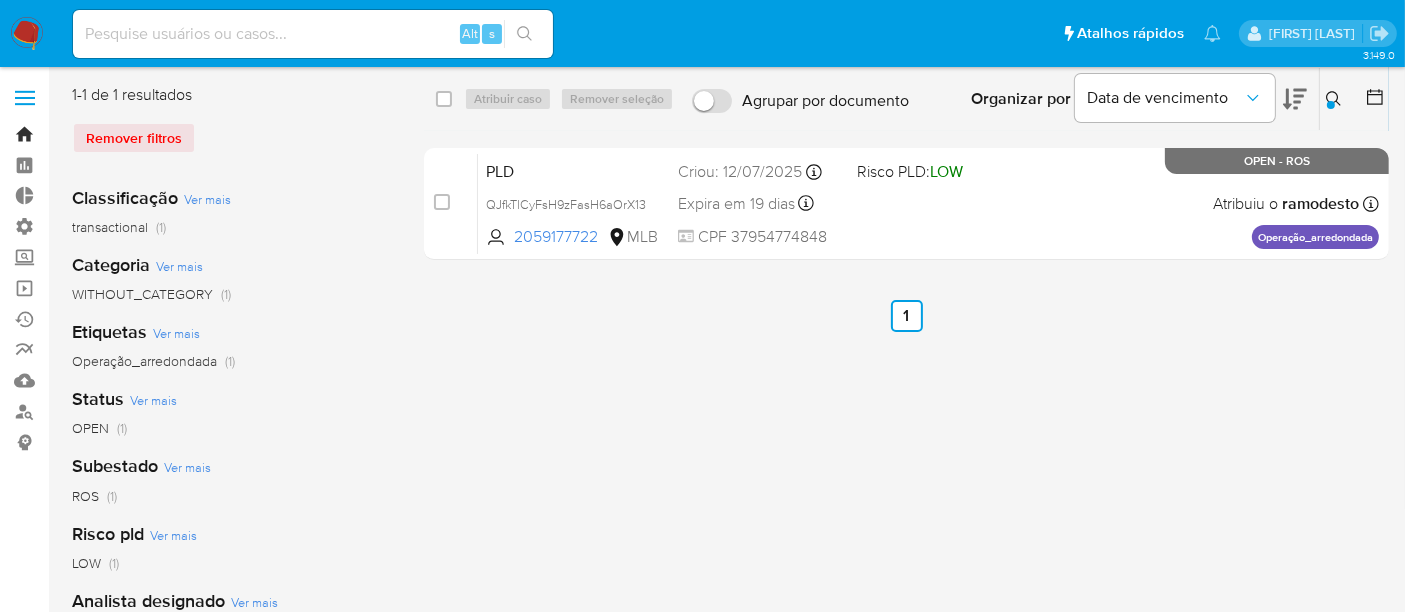 click on "Bandeja" at bounding box center (119, 134) 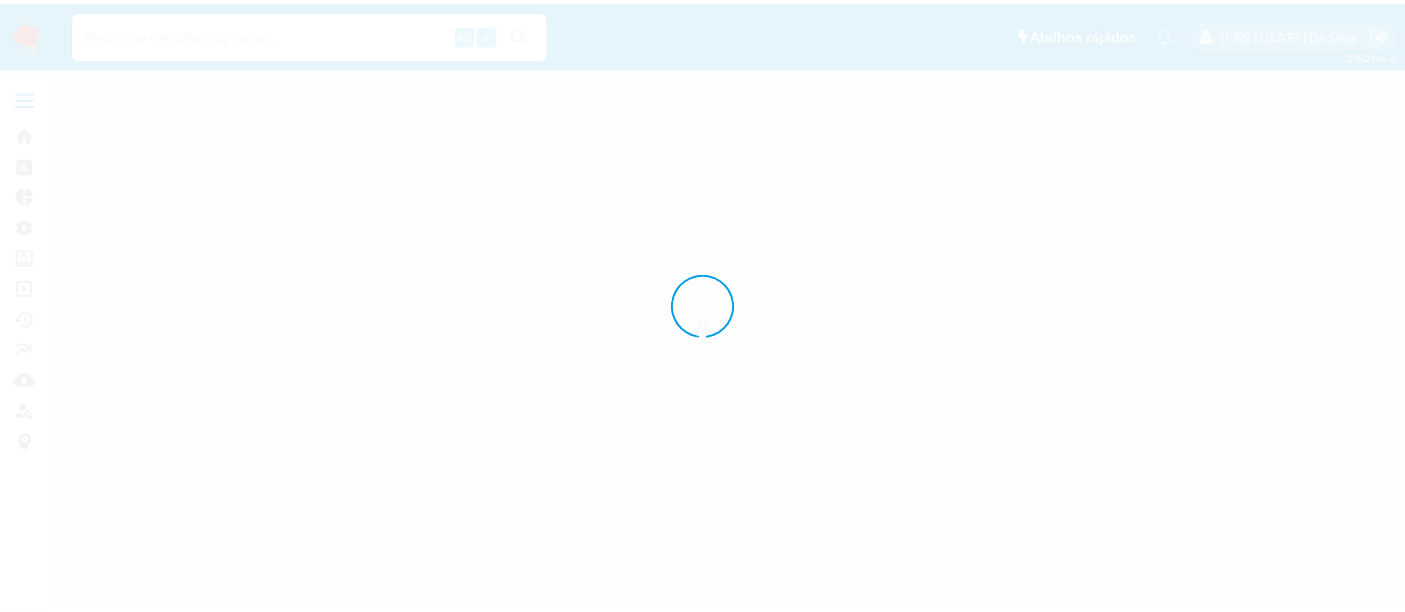 scroll, scrollTop: 0, scrollLeft: 0, axis: both 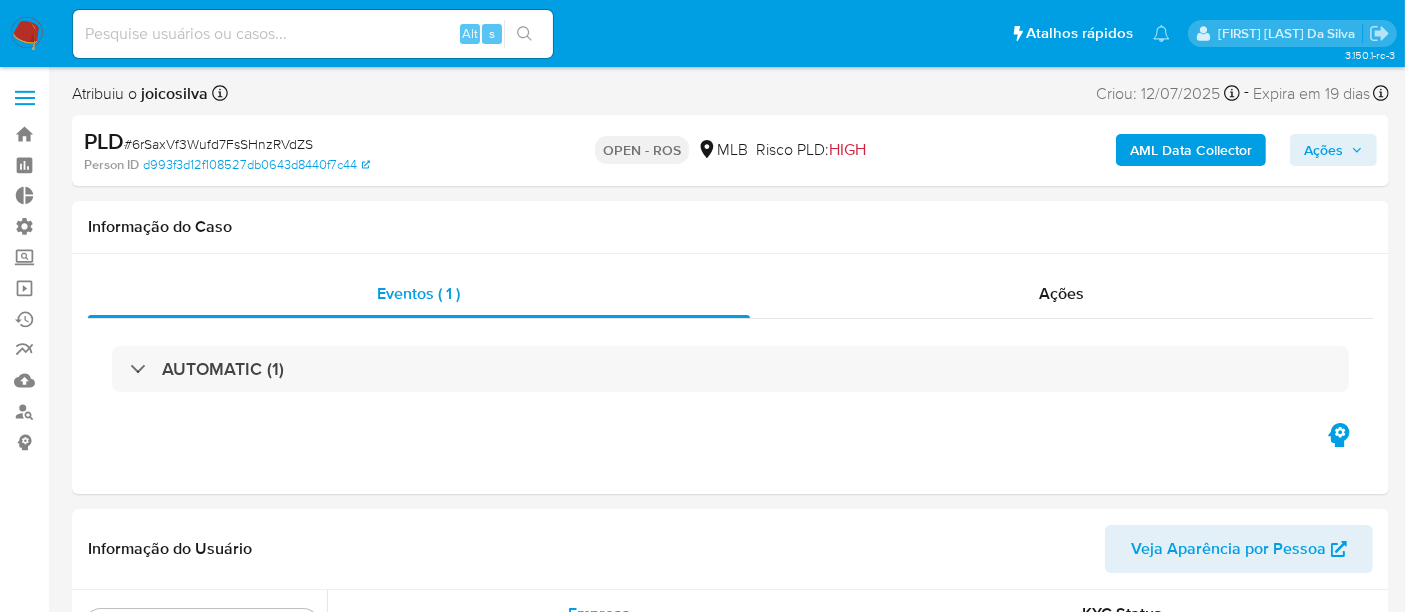 click on "Ações" at bounding box center [1323, 150] 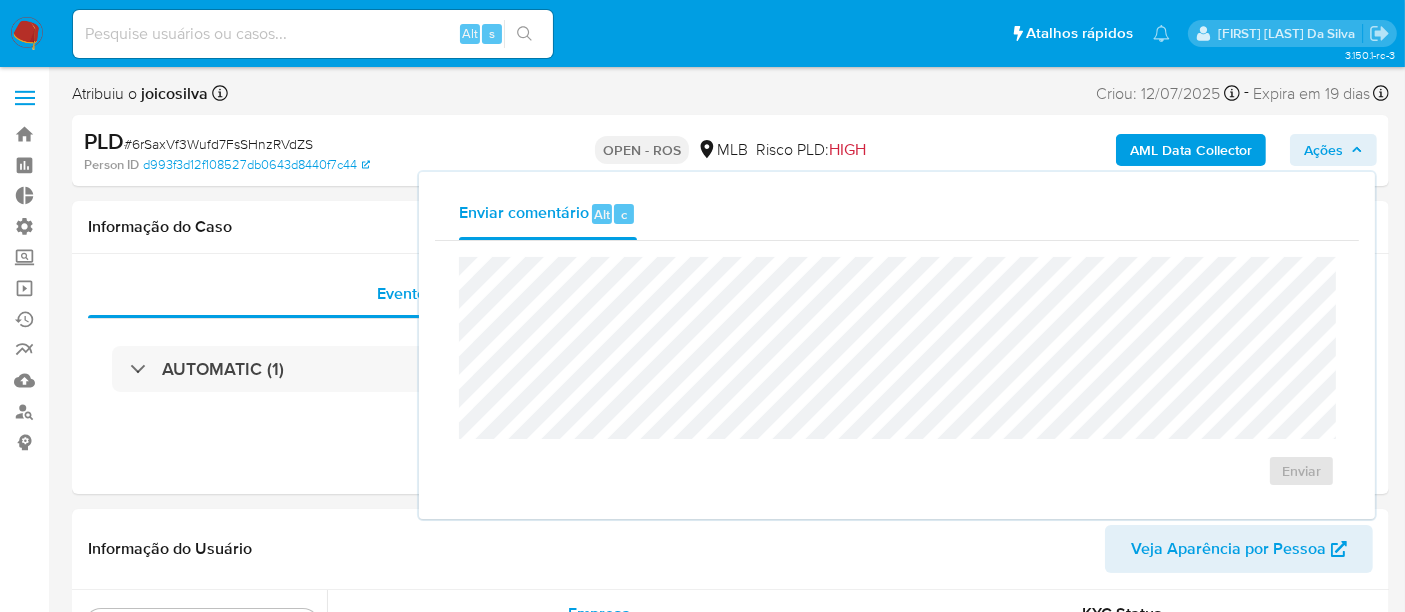select on "10" 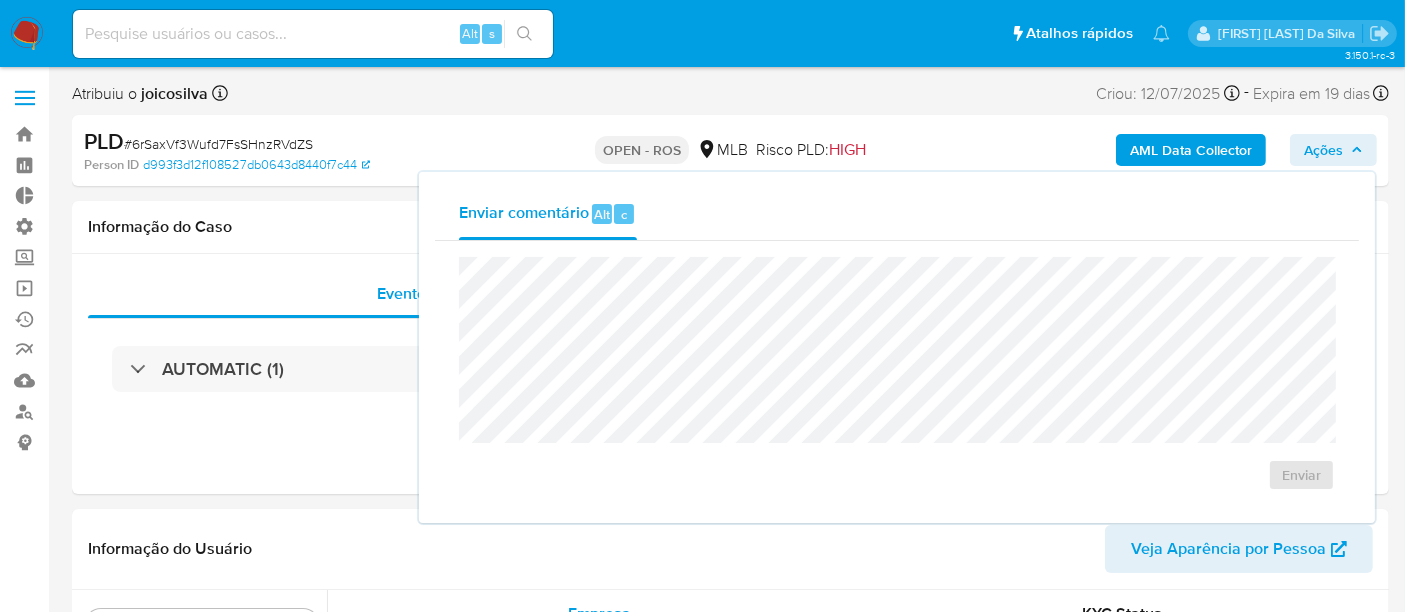 click on "Ações" at bounding box center (1323, 150) 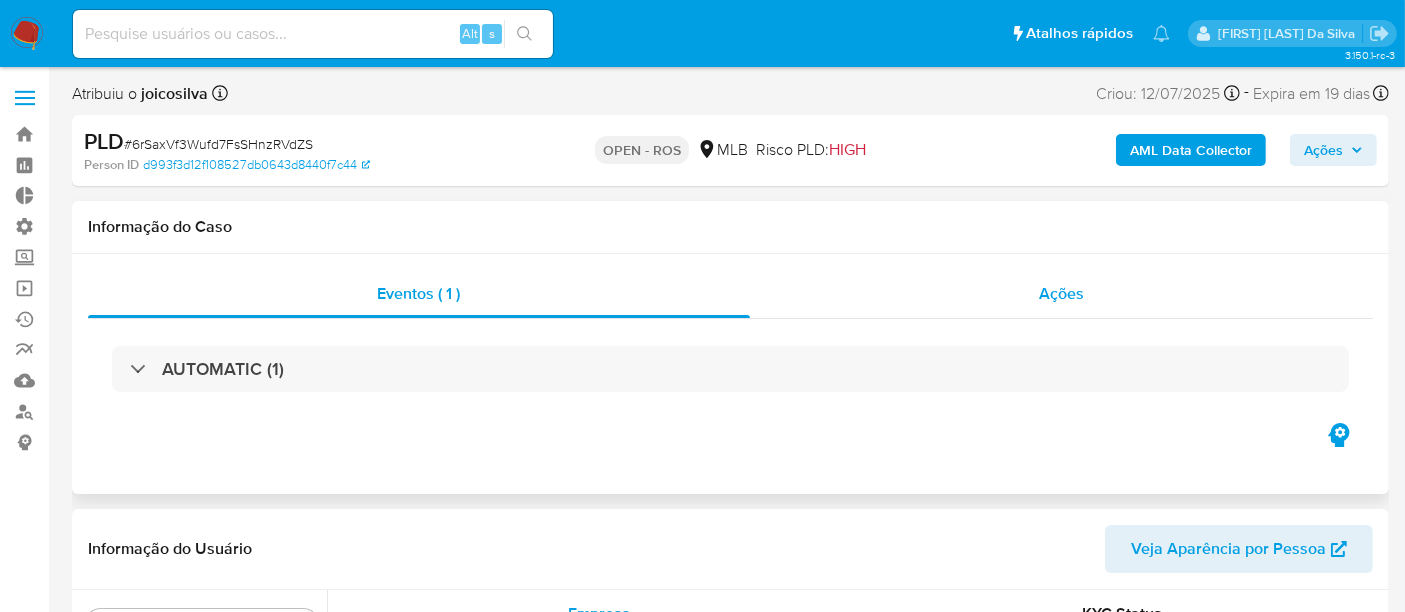 click on "Ações" at bounding box center (1061, 293) 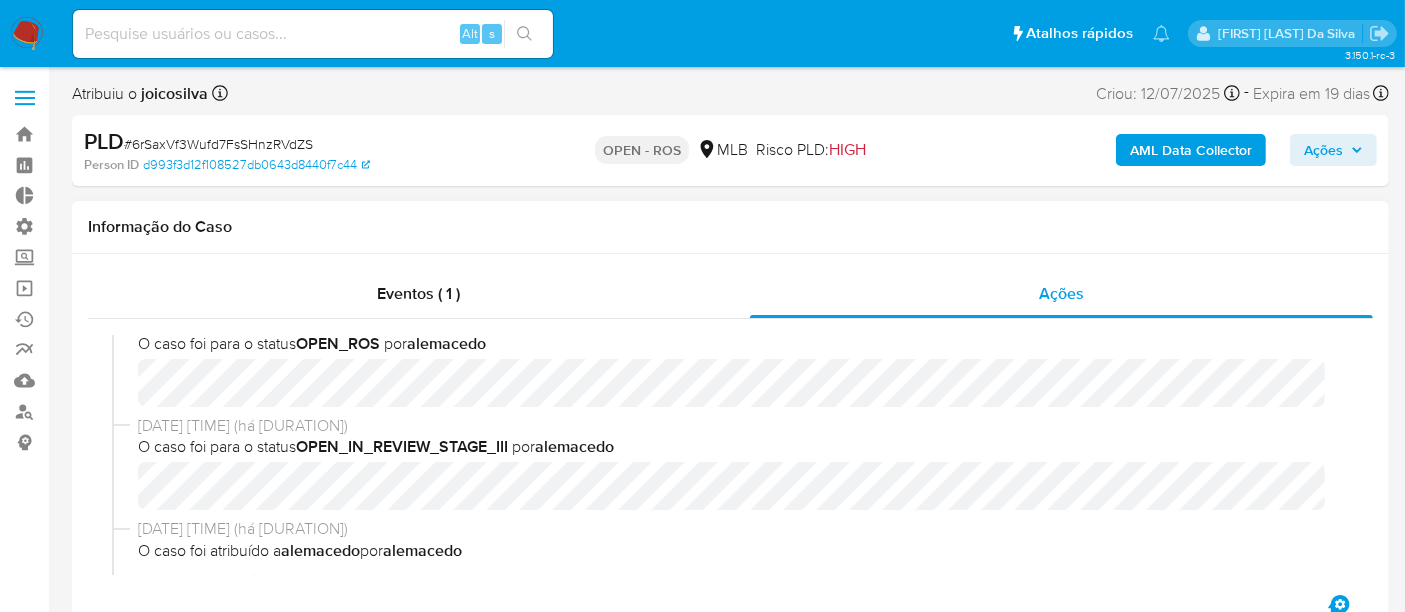 scroll, scrollTop: 0, scrollLeft: 0, axis: both 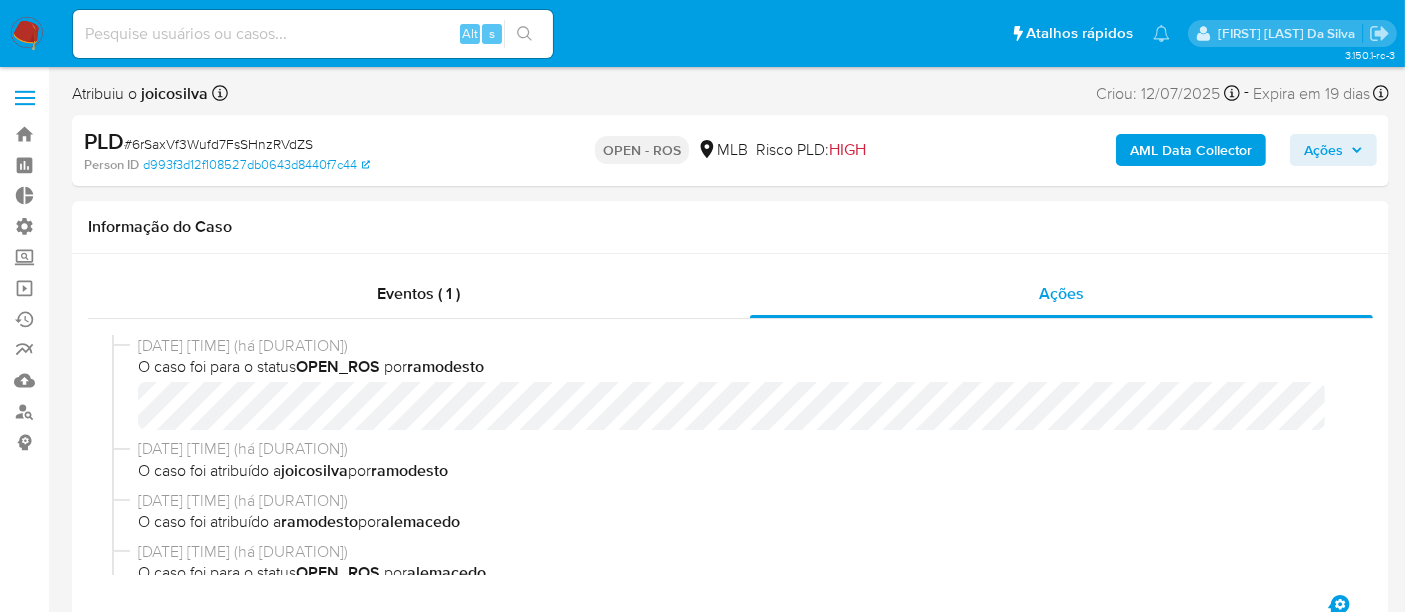 click on "Ações" at bounding box center [1323, 150] 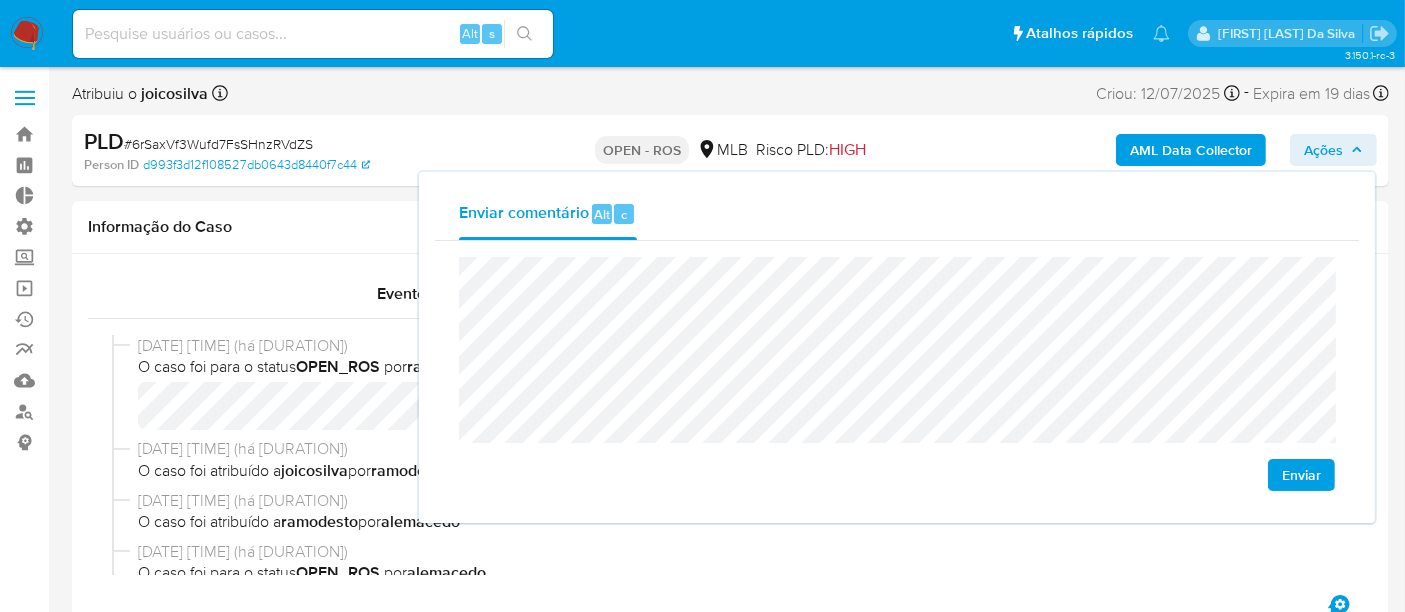 click on "Enviar" at bounding box center (1301, 475) 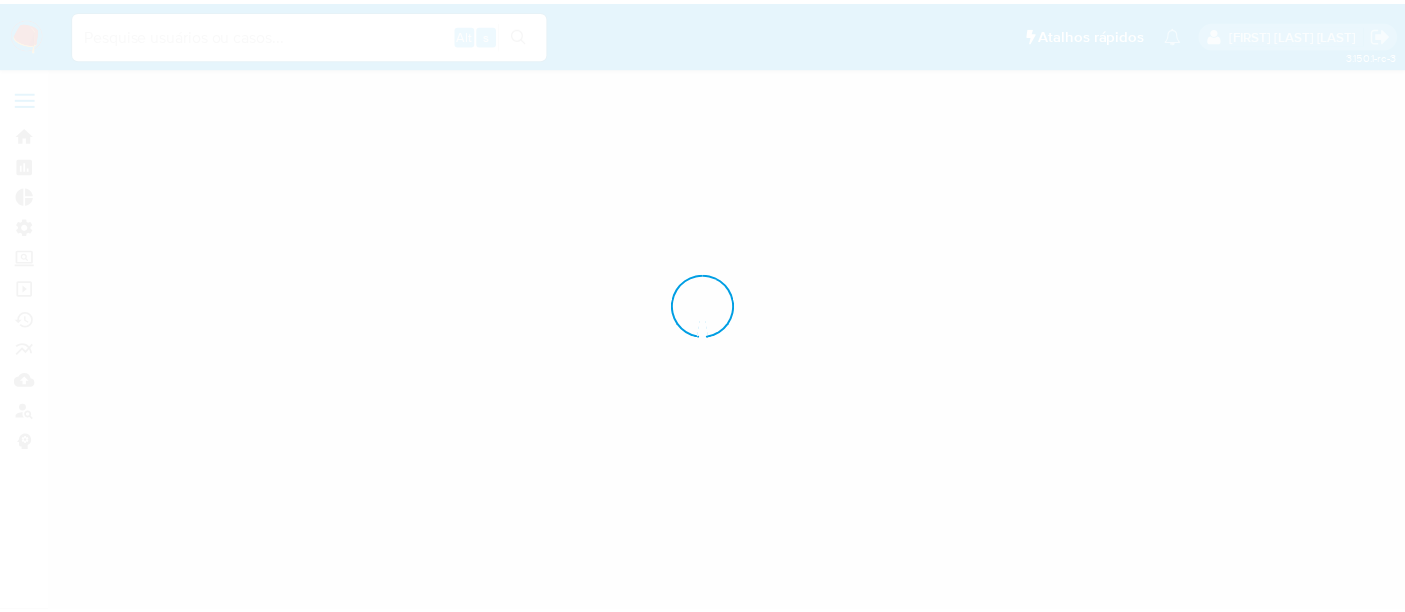 scroll, scrollTop: 0, scrollLeft: 0, axis: both 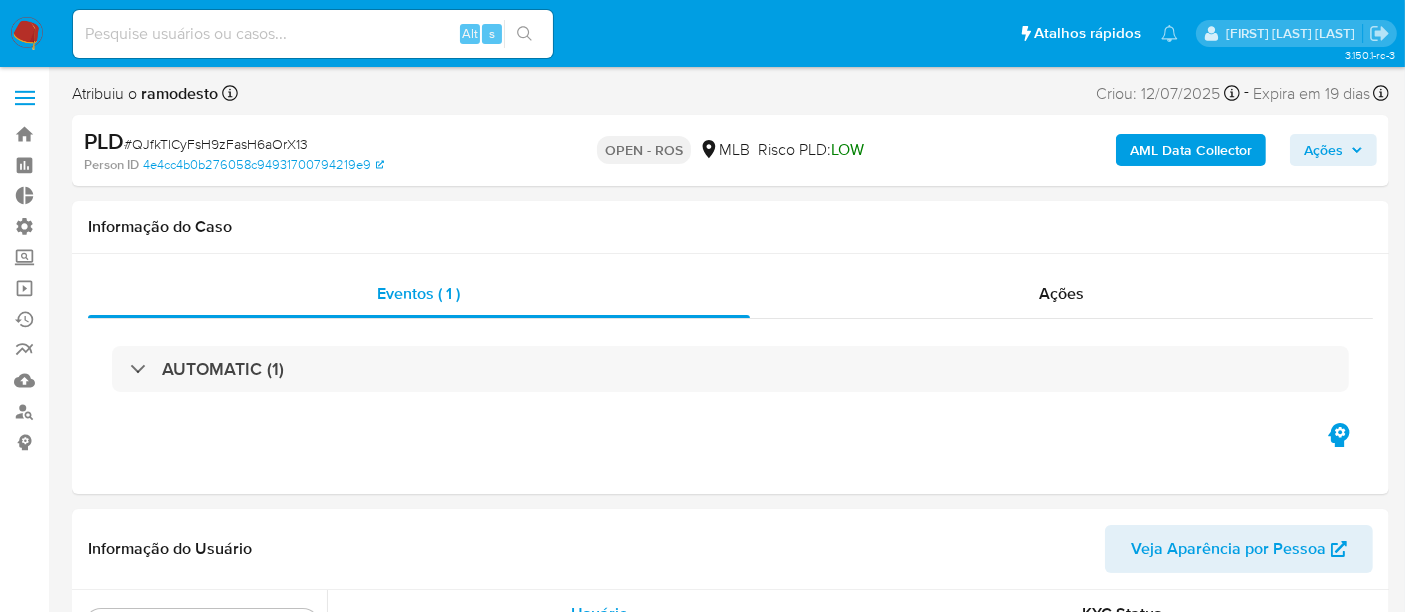 select on "10" 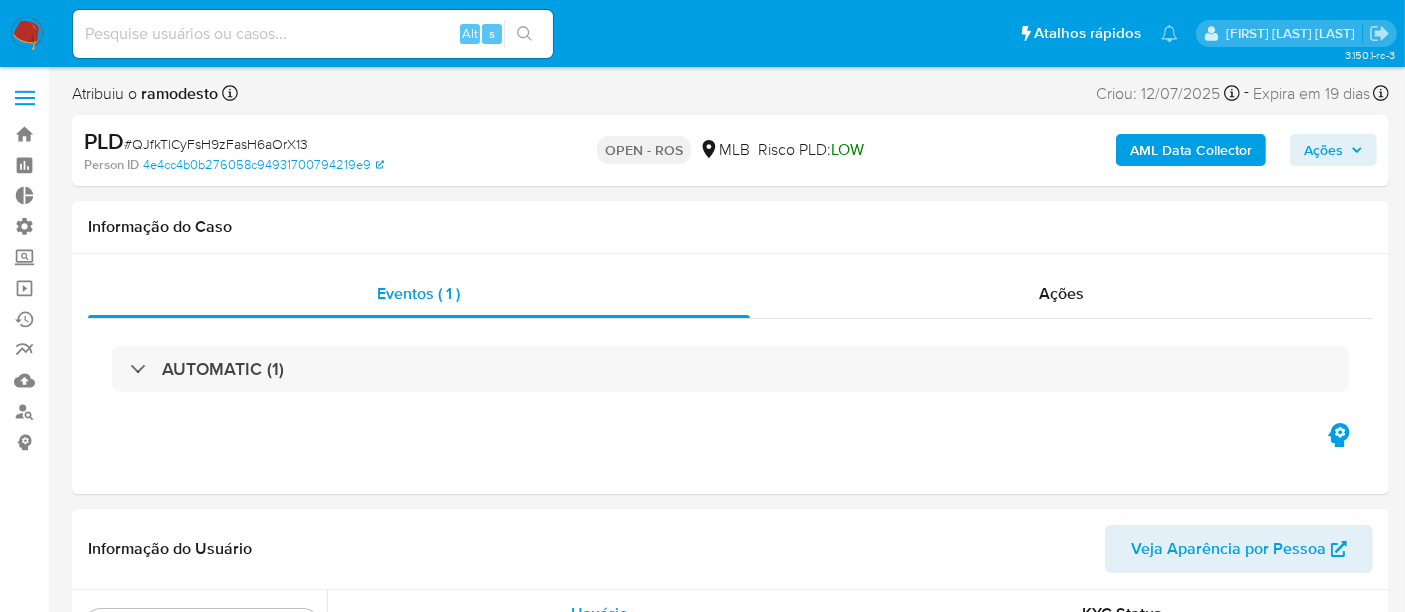 click on "Ações" at bounding box center (1323, 150) 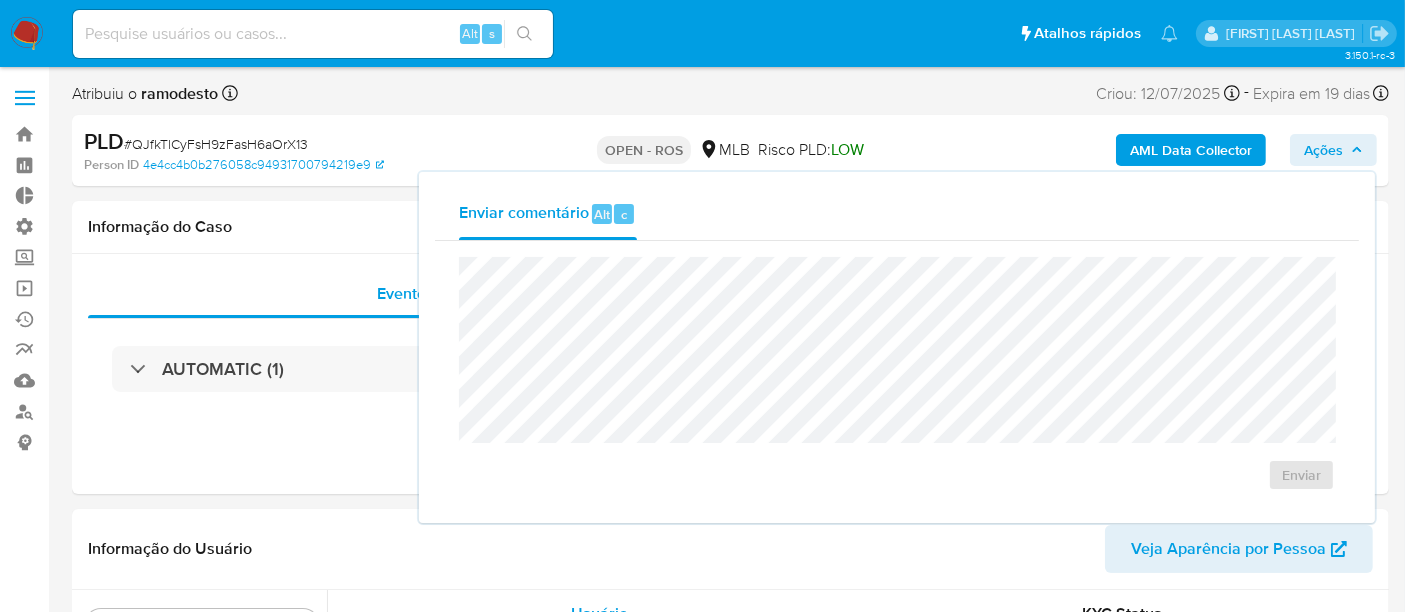 click on "Ações" at bounding box center [1323, 150] 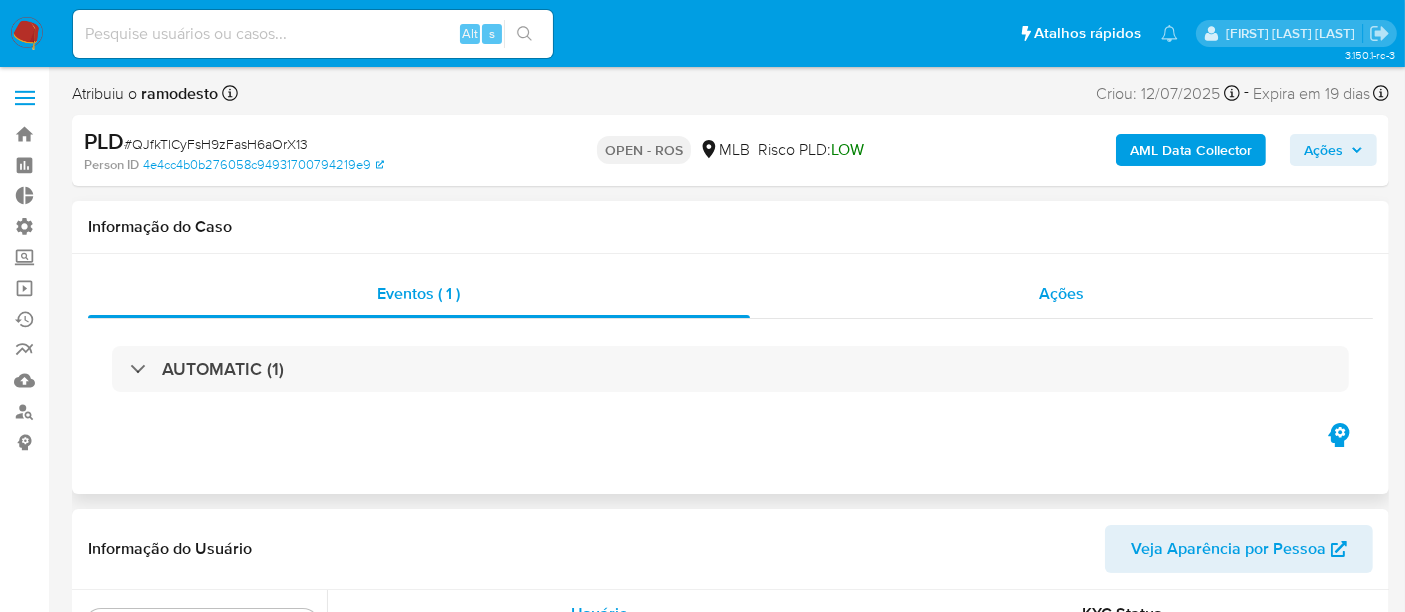 click on "Ações" at bounding box center [1062, 294] 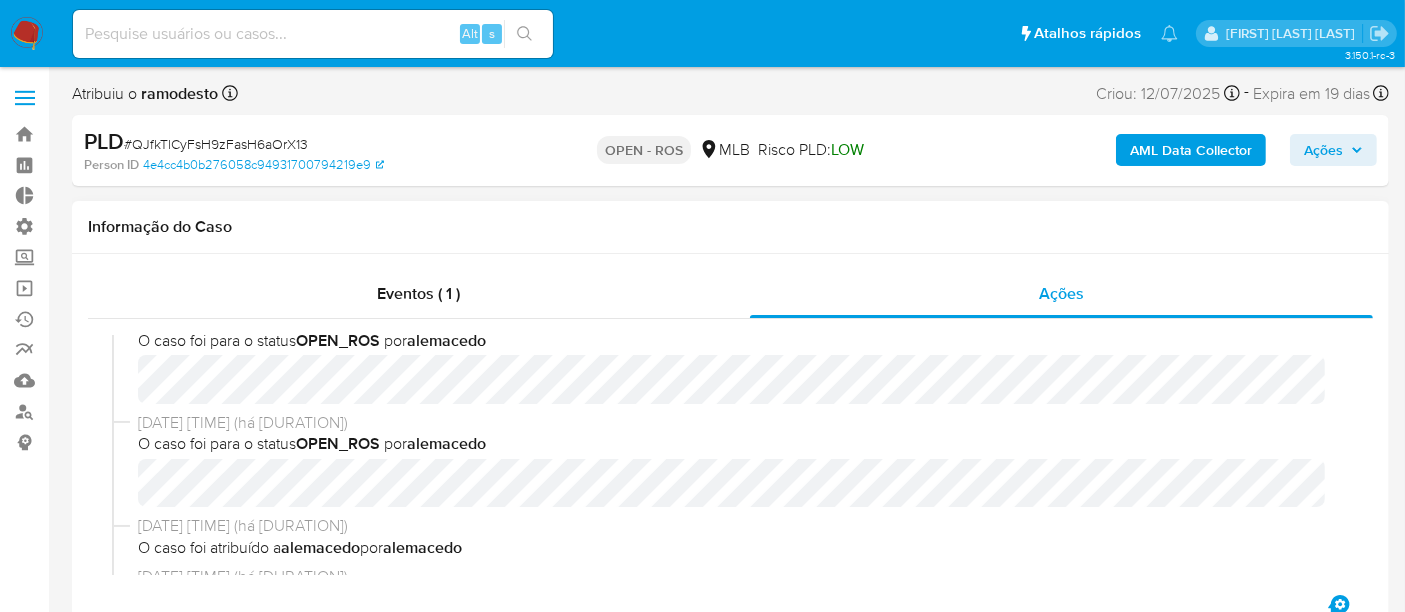 scroll, scrollTop: 111, scrollLeft: 0, axis: vertical 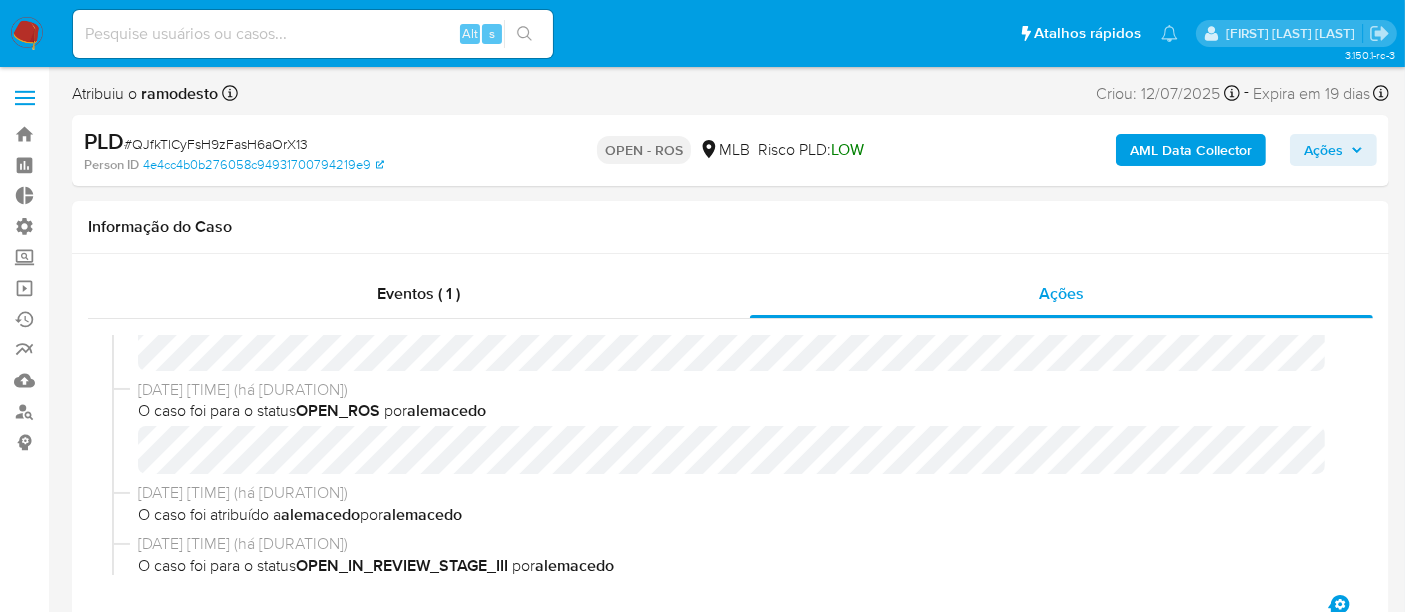 click on "Ações" at bounding box center (1323, 150) 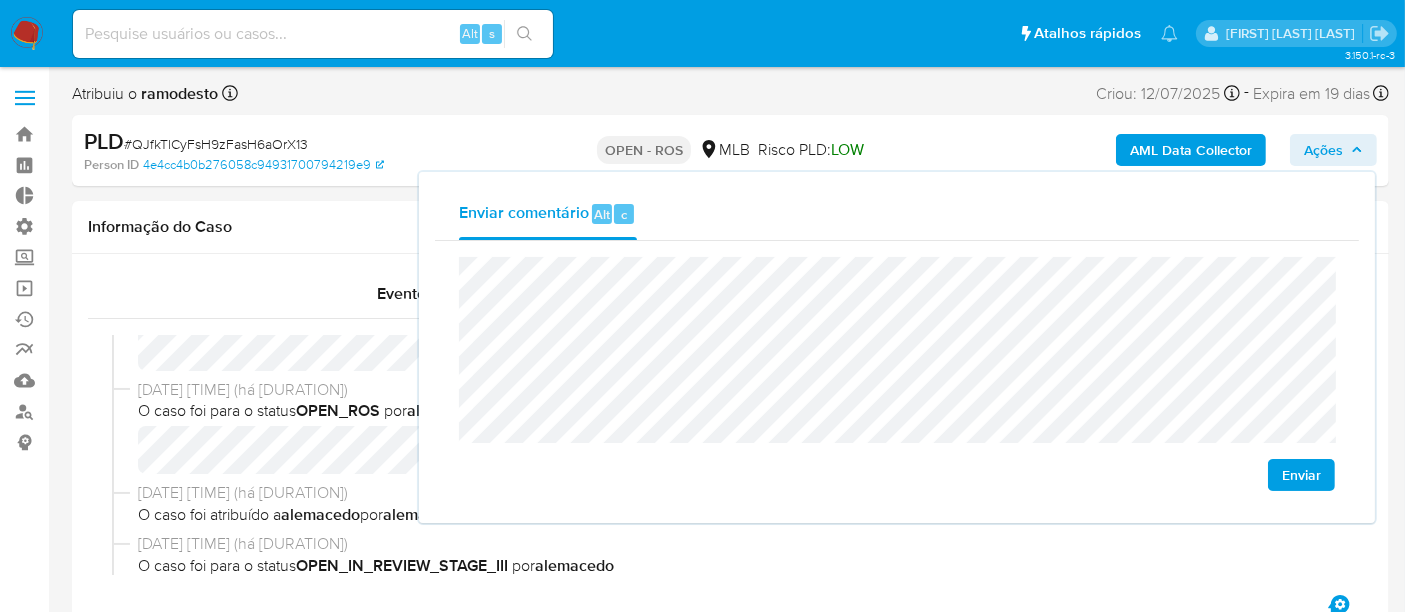 click on "Enviar" at bounding box center [1301, 475] 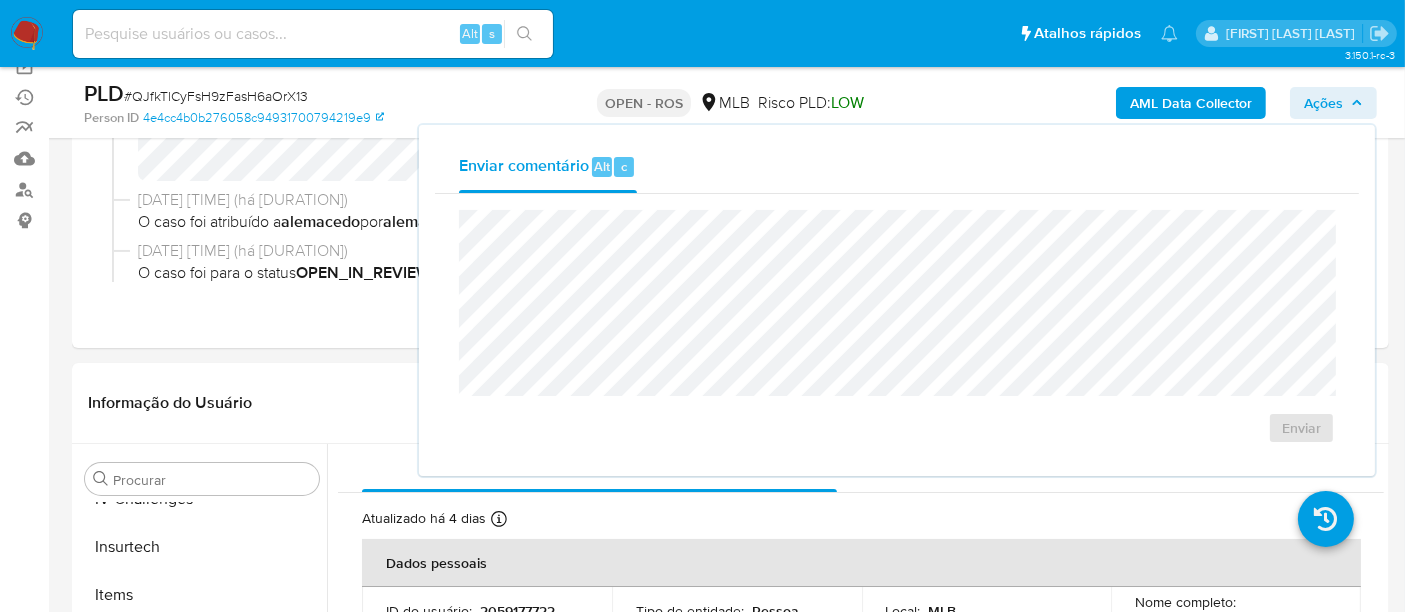 scroll, scrollTop: 0, scrollLeft: 0, axis: both 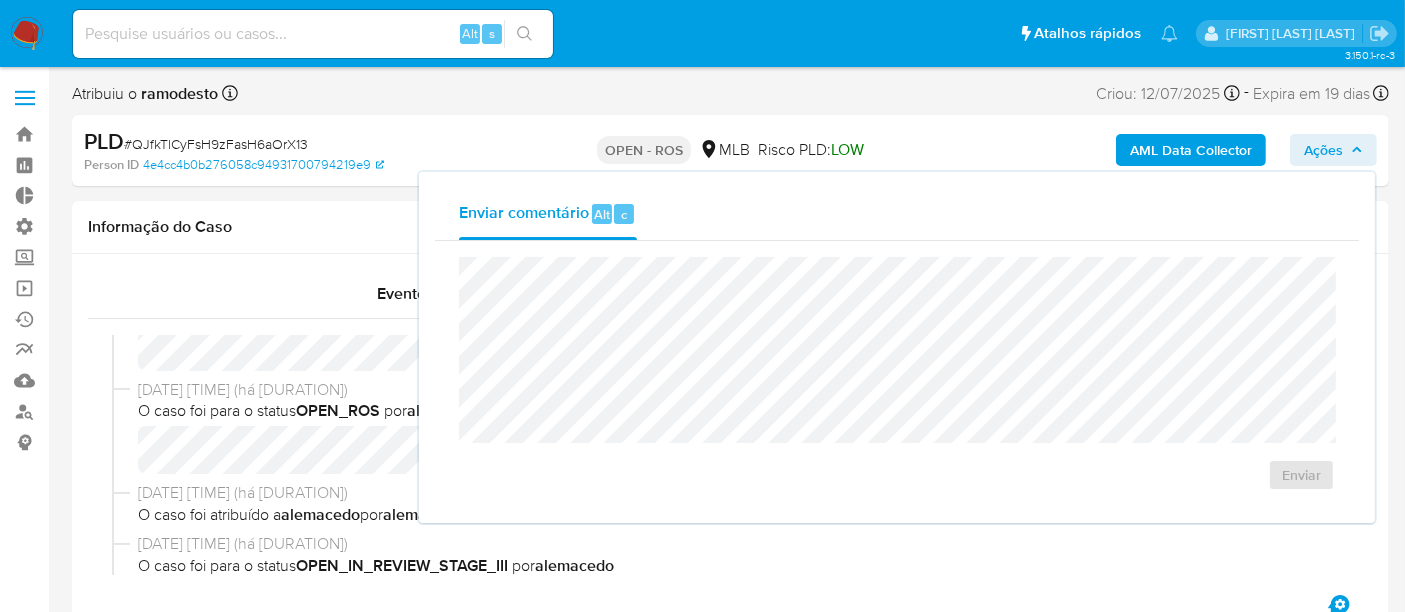click on "Ações" at bounding box center (1323, 150) 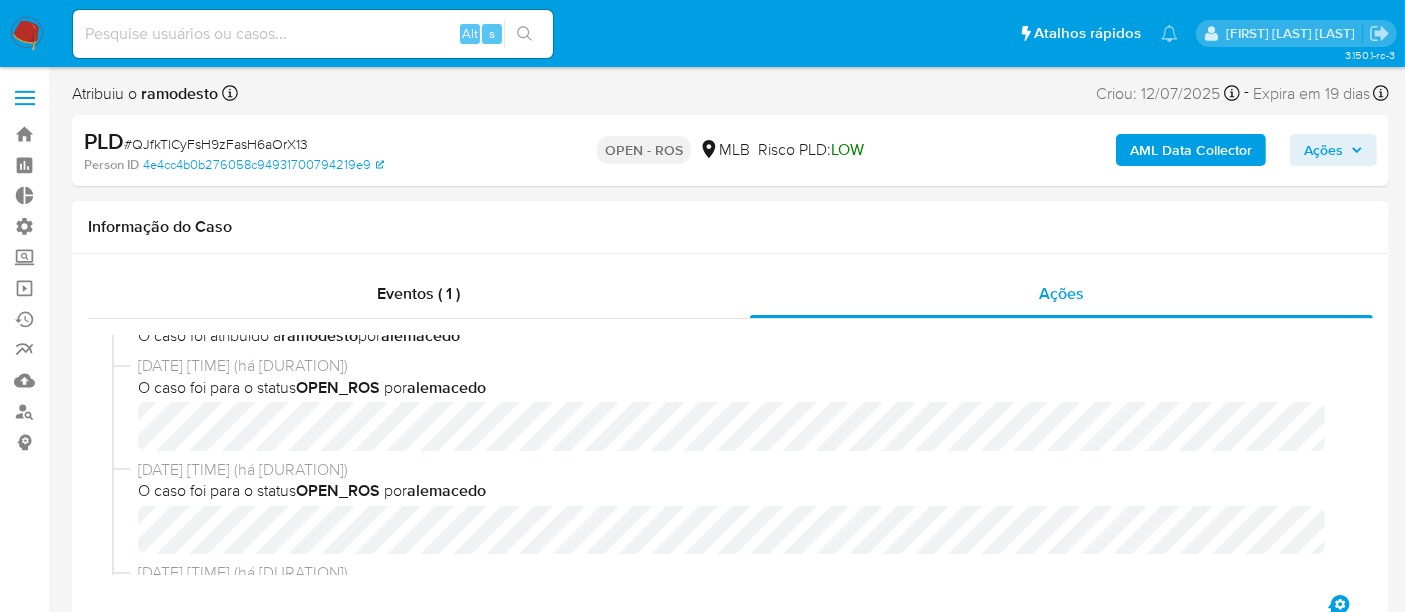 scroll, scrollTop: 0, scrollLeft: 0, axis: both 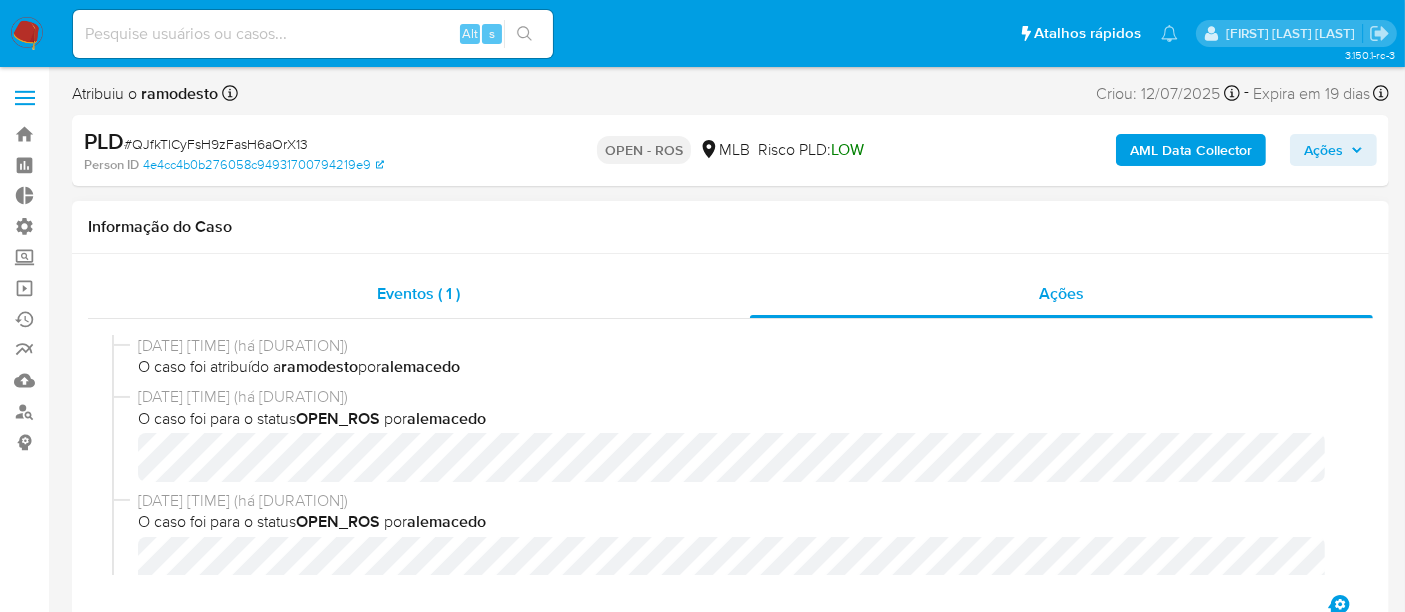 click on "Eventos ( 1 )" at bounding box center (419, 294) 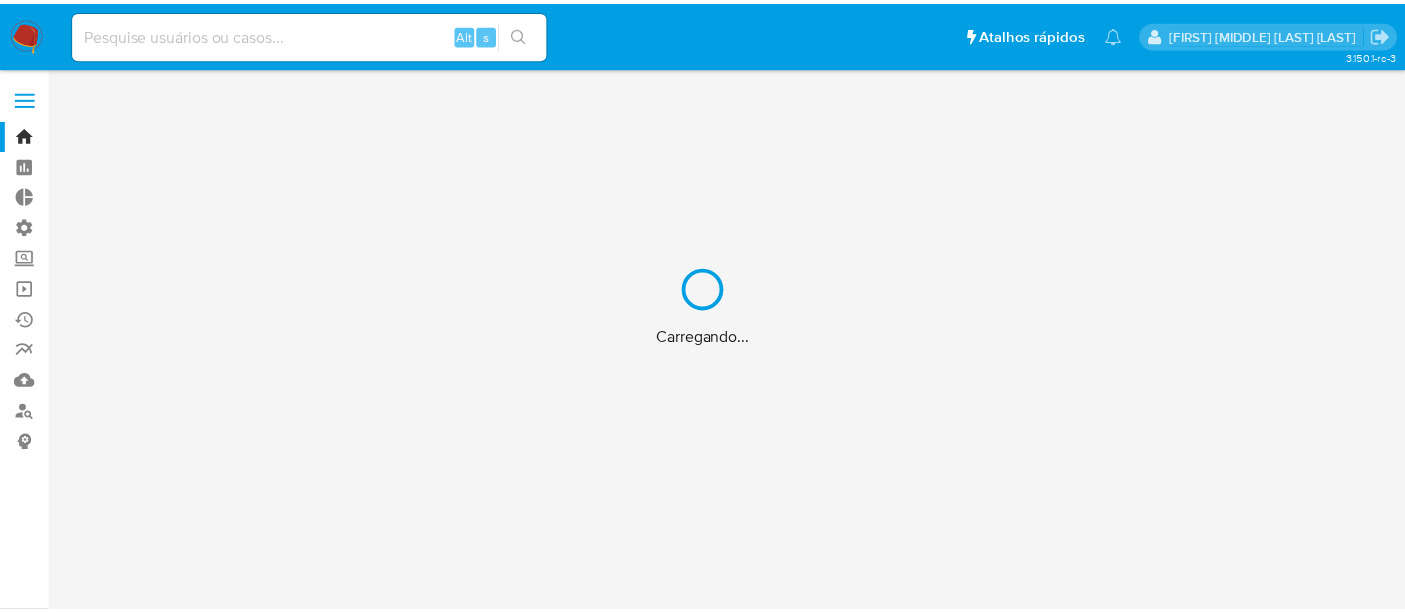 scroll, scrollTop: 0, scrollLeft: 0, axis: both 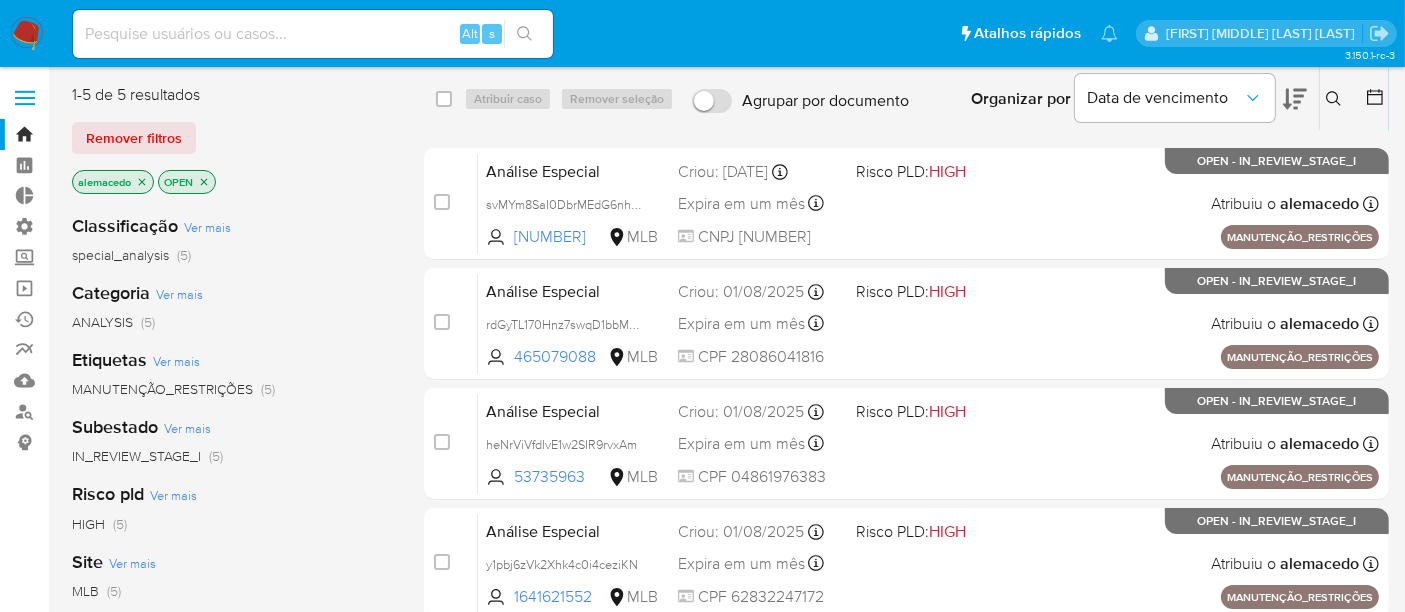 click 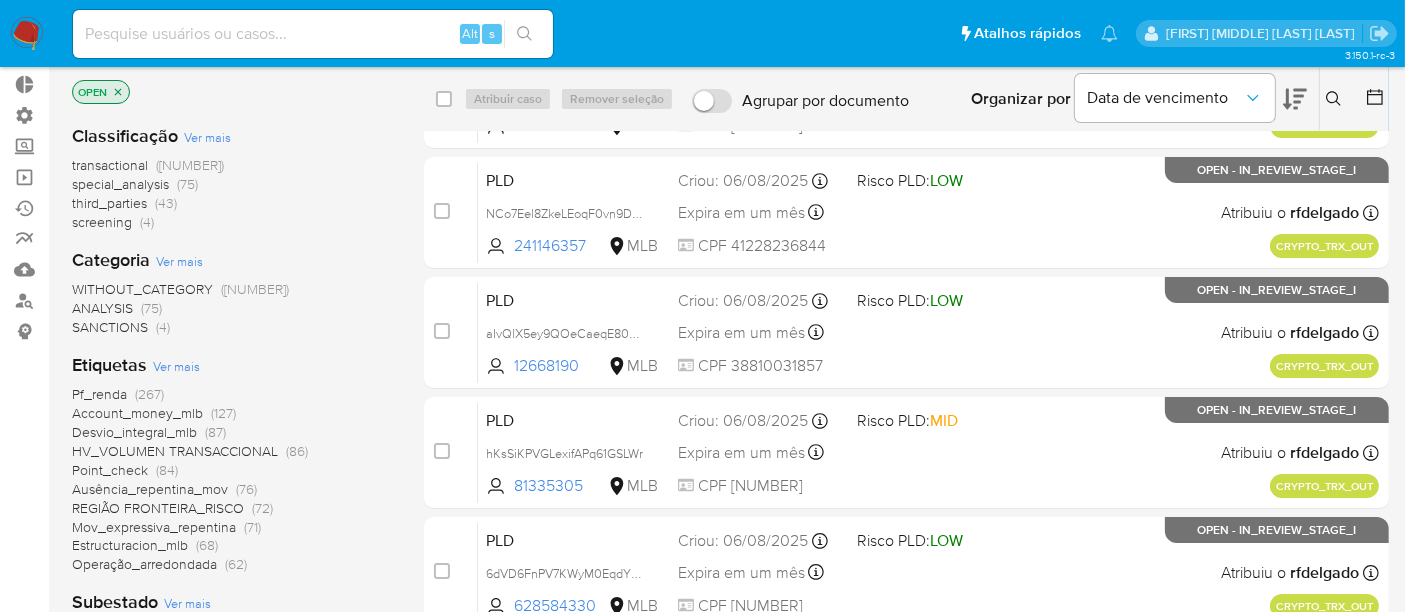 scroll, scrollTop: 222, scrollLeft: 0, axis: vertical 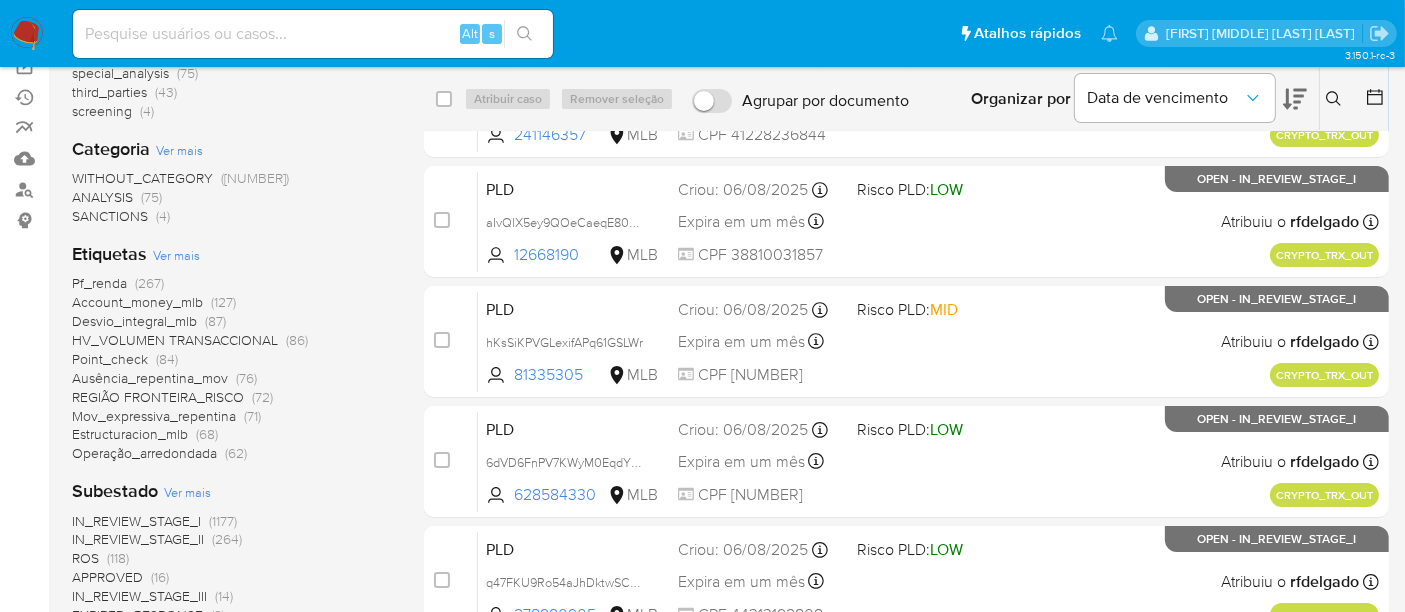 click on "(14)" at bounding box center (224, 596) 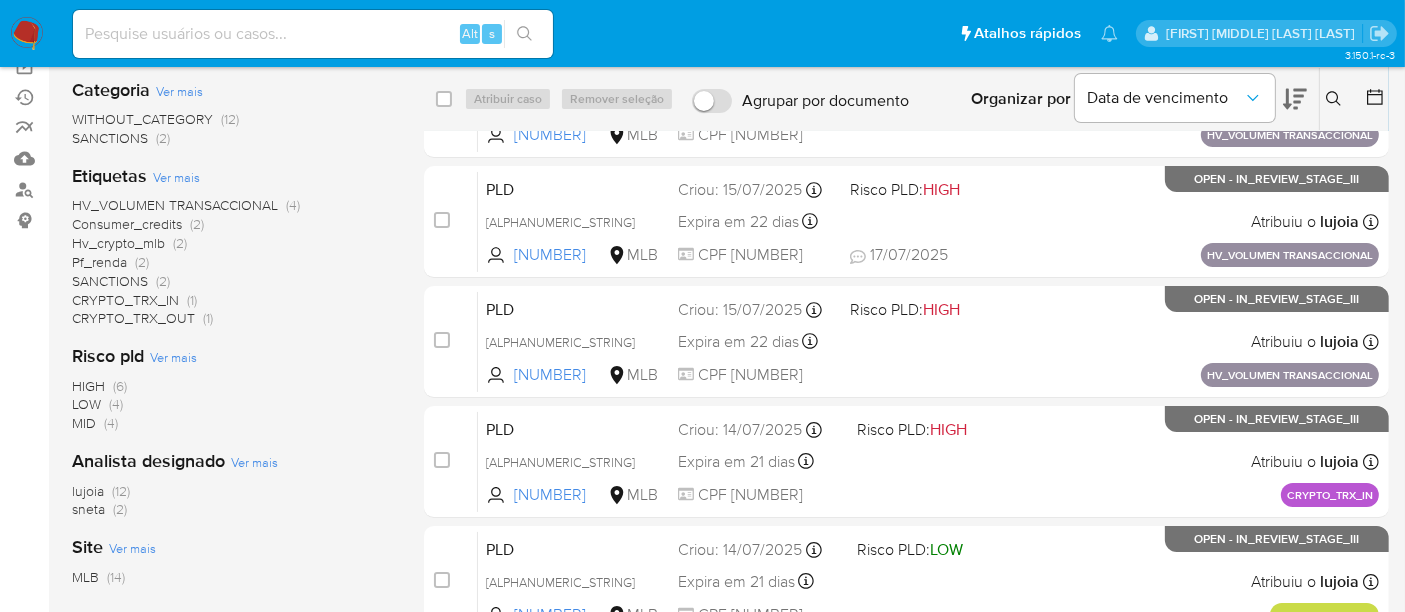 click on "sneta" at bounding box center (88, 509) 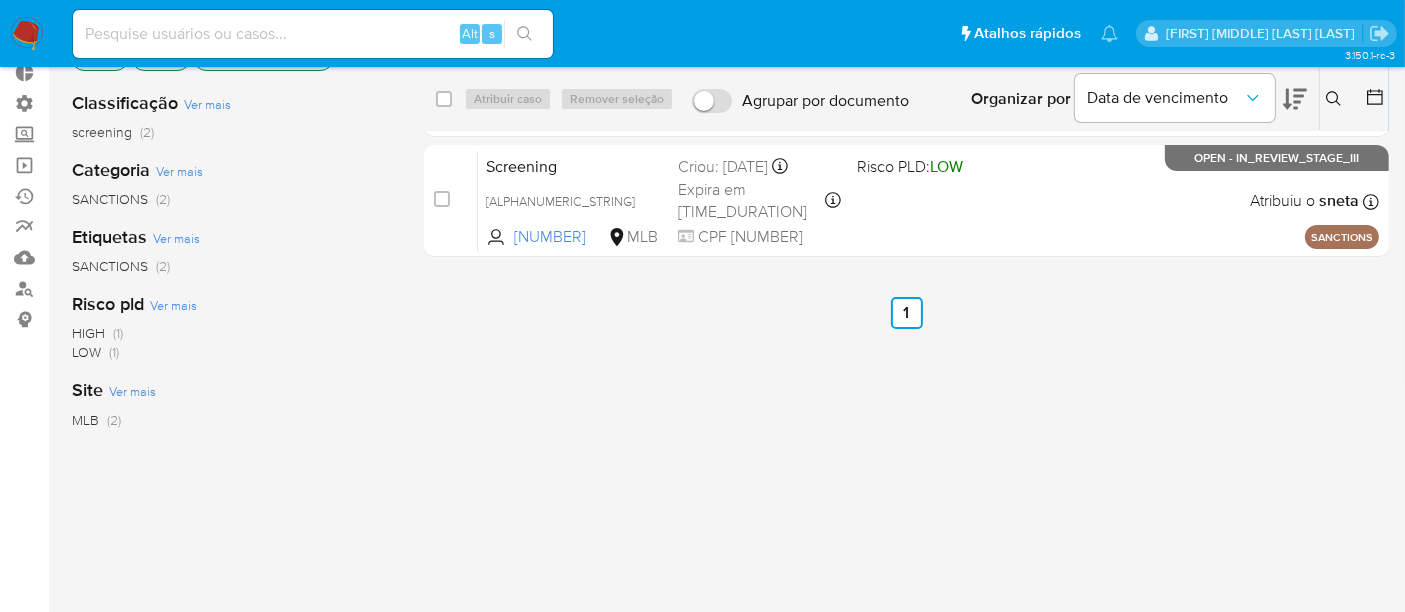 scroll, scrollTop: 0, scrollLeft: 0, axis: both 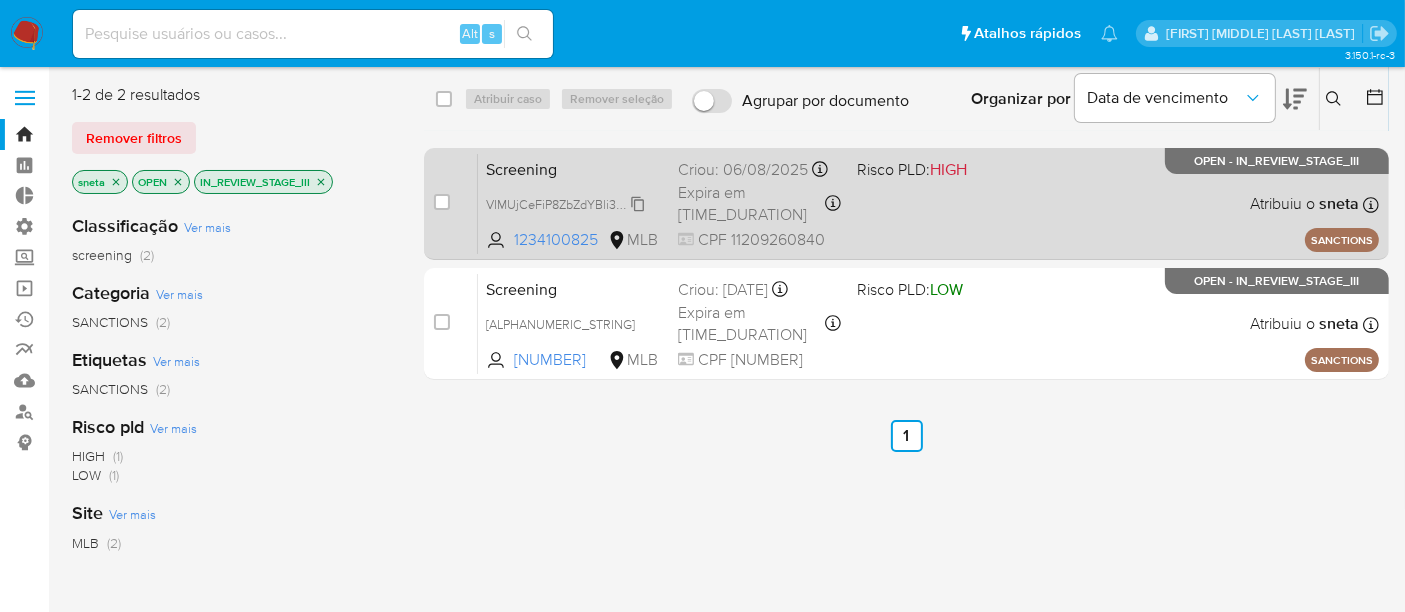 click on "VIMUjCeFiP8ZbZdYBli3vh0Y" at bounding box center (565, 203) 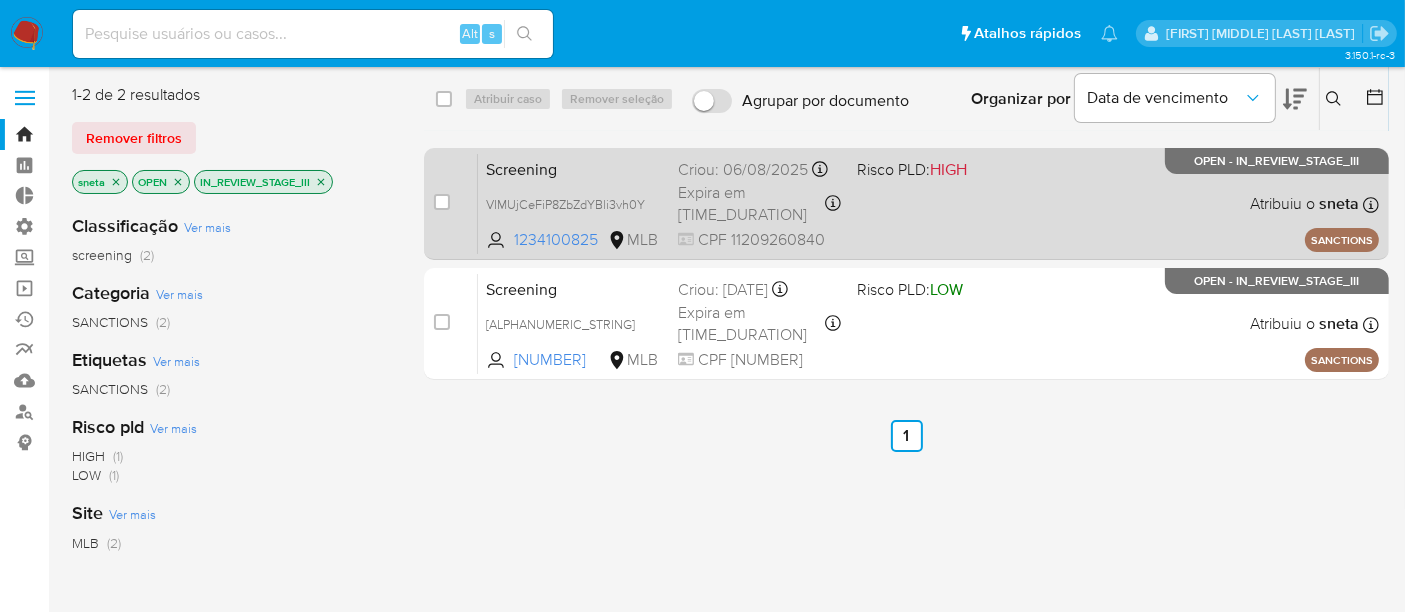 click on "Screening VIMUjCeFiP8ZbZdYBli3vh0Y 1234100825 MLB Risco PLD:  HIGH Criou: 06/08/2025   Criou: 06/08/2025 14:44:25 Expira em um dia   Expira em 08/08/2025 14:44:25 CPF   11209260840 Atribuiu o   sneta   Asignado el: 06/08/2025 14:44:25 SANCTIONS OPEN - IN_REVIEW_STAGE_III" at bounding box center [928, 203] 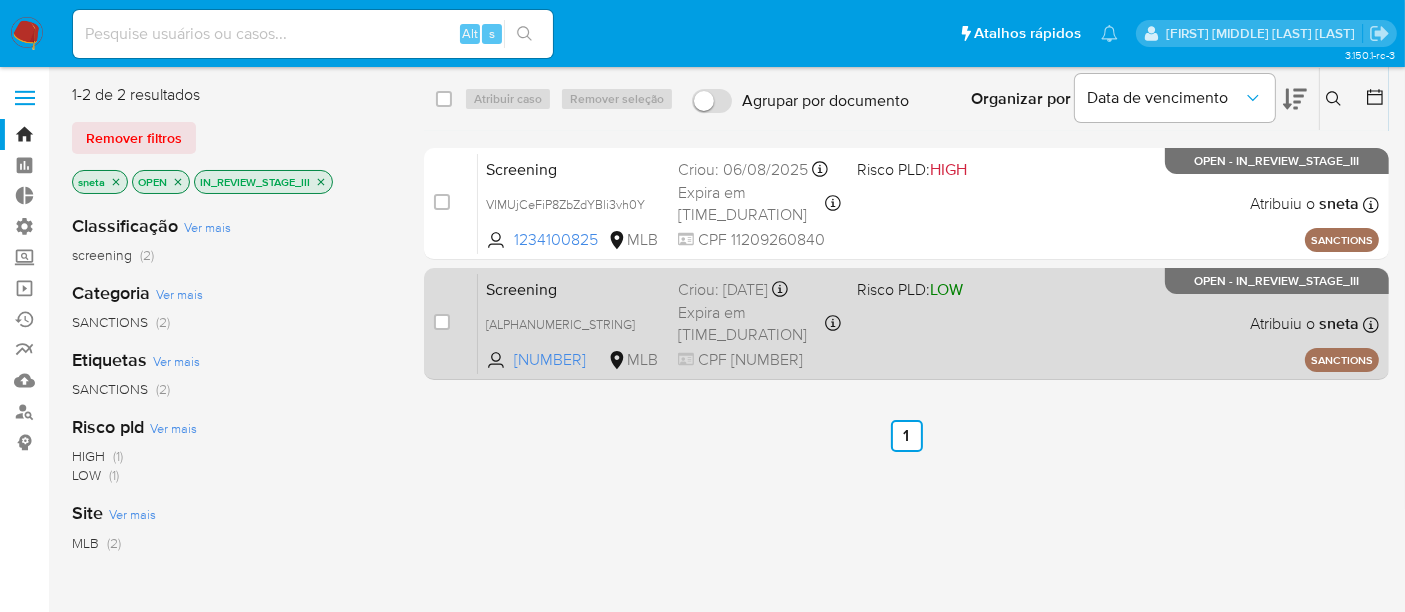 click on "Screening" at bounding box center (574, 288) 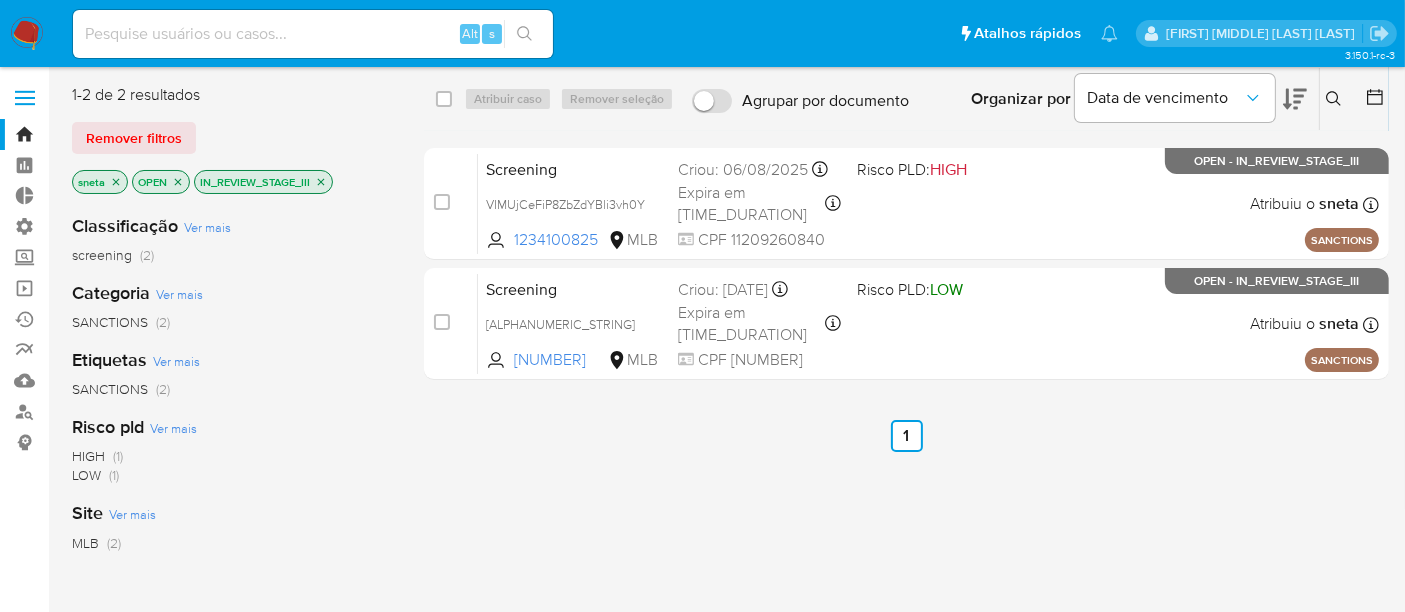 click on "select-all-cases-checkbox Atribuir caso Remover seleção Agrupar por documento Organizar por Data de vencimento   Os resultados não podem ser classificados enquanto agrupados. Insira a ID do usuário ou caso Procurar Remover filtros case-item-checkbox   Incapaz de atribuir o caso Screening VIMUjCeFiP8ZbZdYBli3vh0Y 1234100825 MLB Risco PLD:  HIGH Criou: 06/08/2025   Criou: 06/08/2025 14:44:25 Expira em um dia   Expira em 08/08/2025 14:44:25 CPF   11209260840 Atribuiu o   sneta   Asignado el: 06/08/2025 14:44:25 SANCTIONS OPEN - IN_REVIEW_STAGE_III  case-item-checkbox   Incapaz de atribuir o caso Screening VlvSVFOVw62pguXXODba461A 2187528240 MLB Risco PLD:  LOW Criou: 05/08/2025   Criou: 05/08/2025 20:18:50 Expira em 10 horas   Expira em 07/08/2025 20:18:50 CPF   02777053987 Atribuiu o   sneta   Asignado el: 06/08/2025 13:28:19 SANCTIONS OPEN - IN_REVIEW_STAGE_III  Anterior 1 Siguiente" at bounding box center (906, 529) 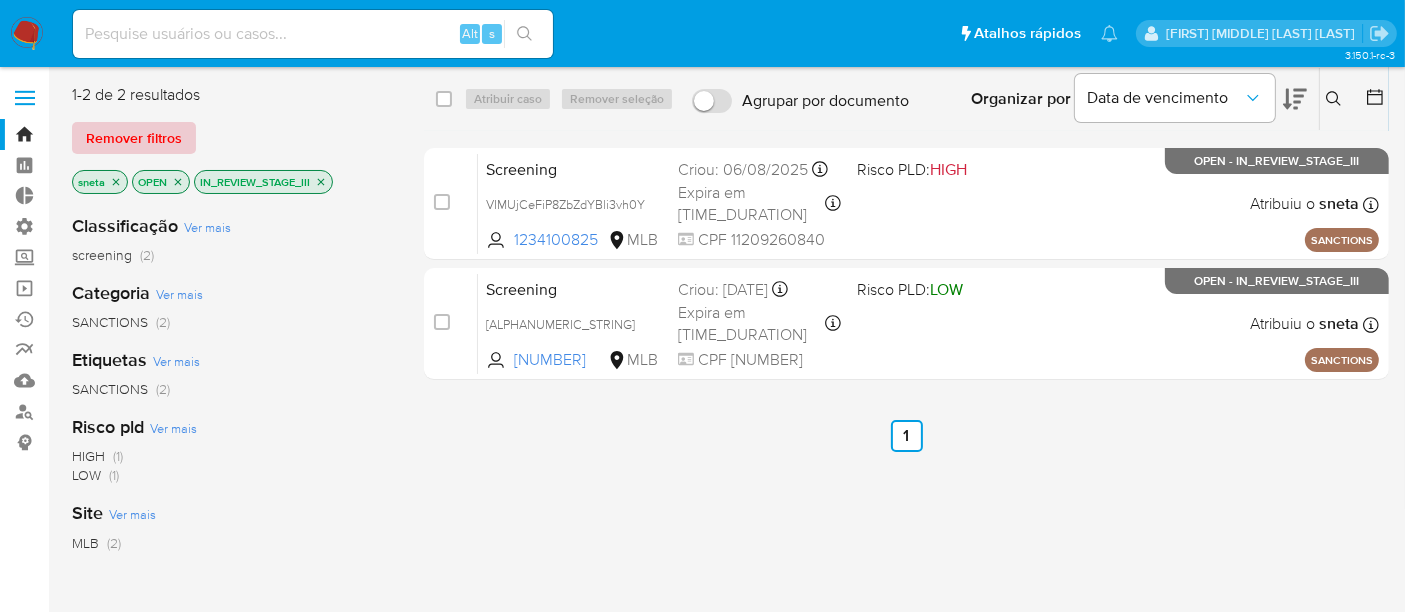 click on "Remover filtros" at bounding box center [134, 138] 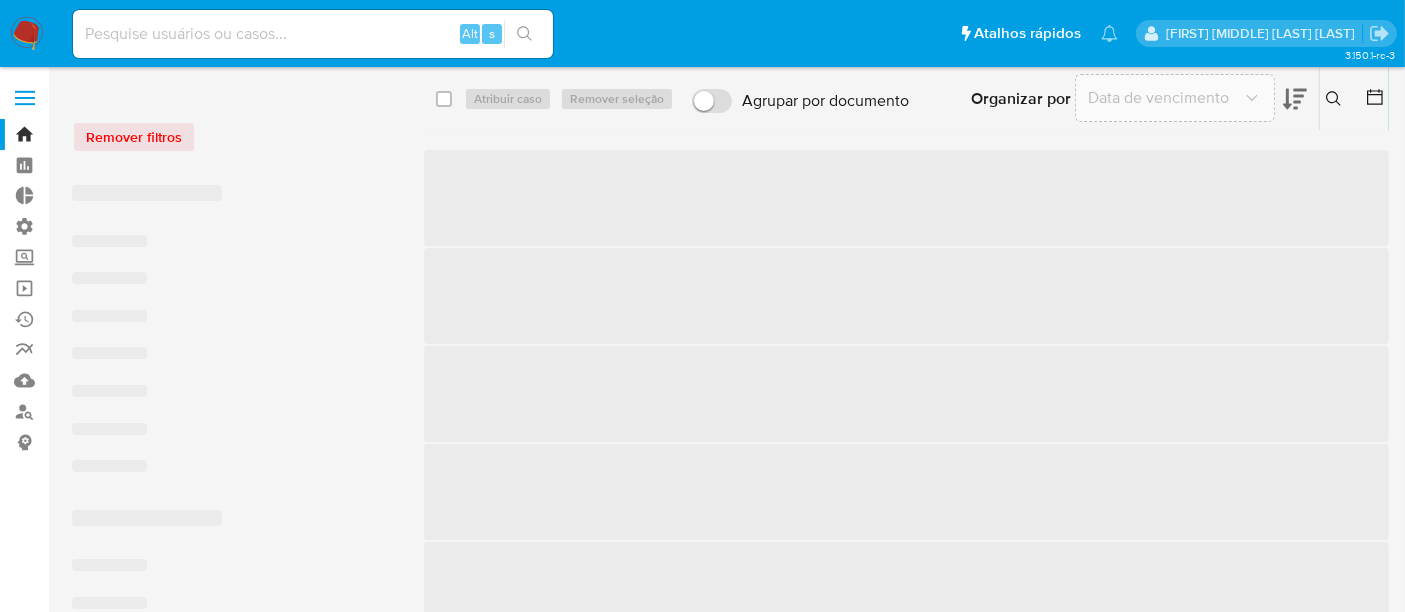 click at bounding box center [313, 34] 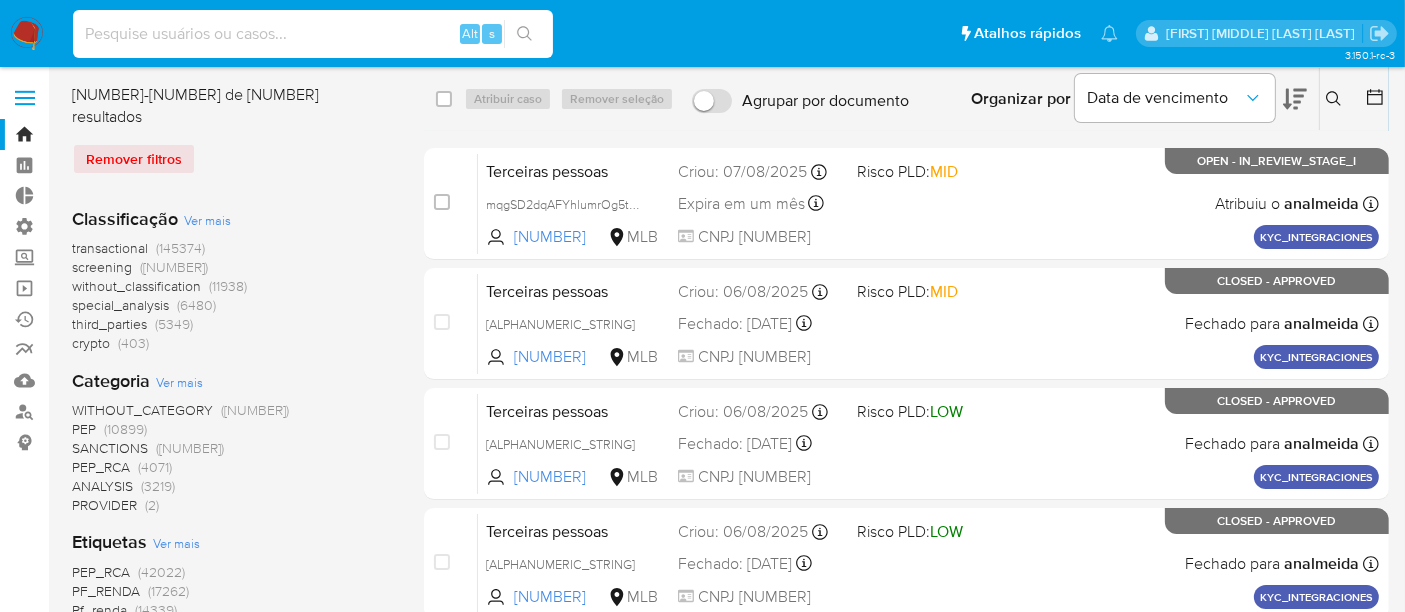 paste on "720339567," 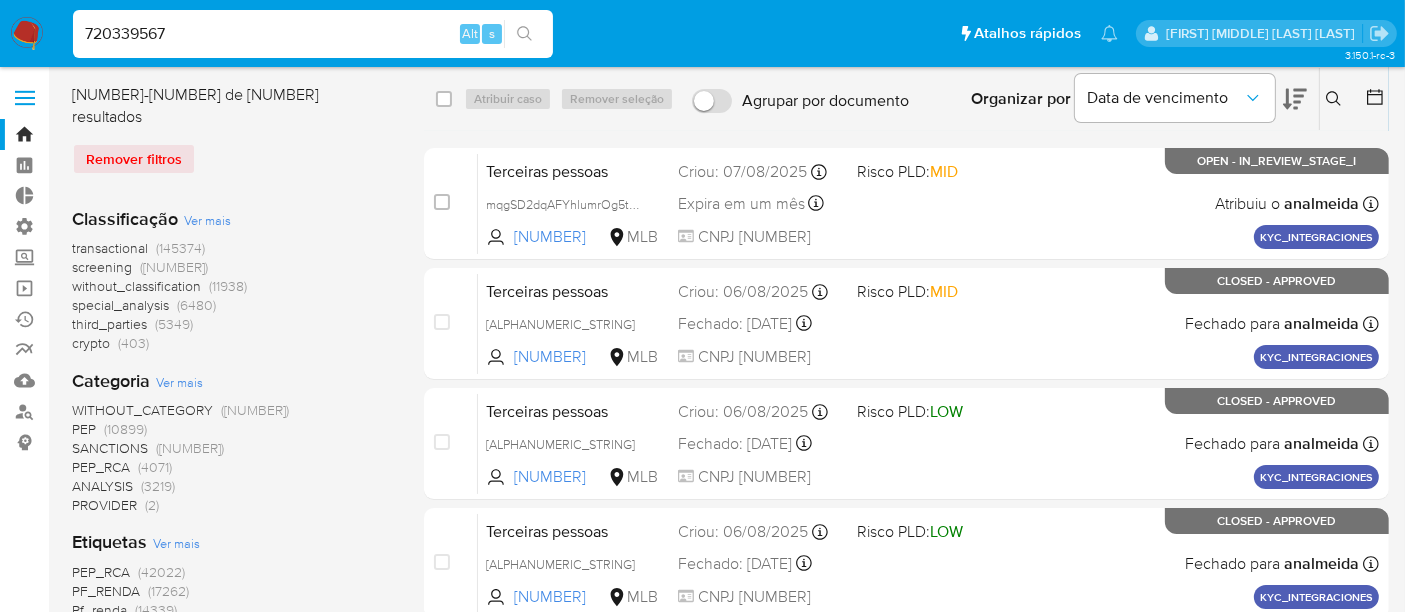 type on "720339567" 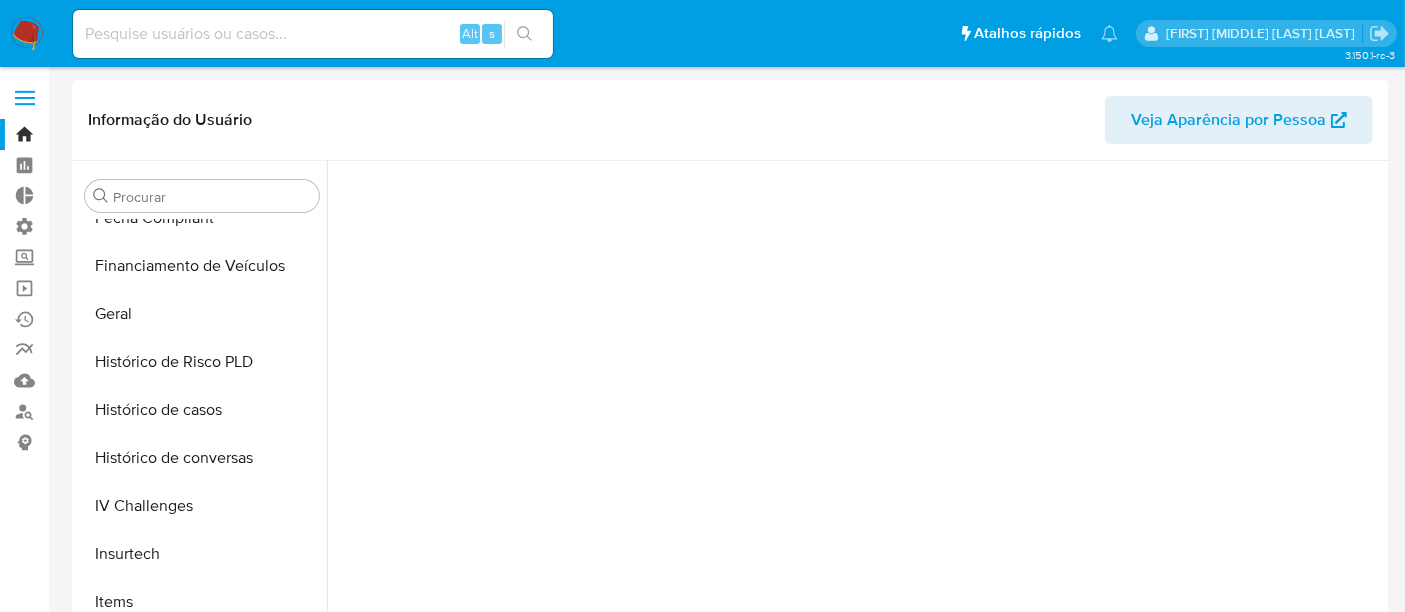 scroll, scrollTop: 844, scrollLeft: 0, axis: vertical 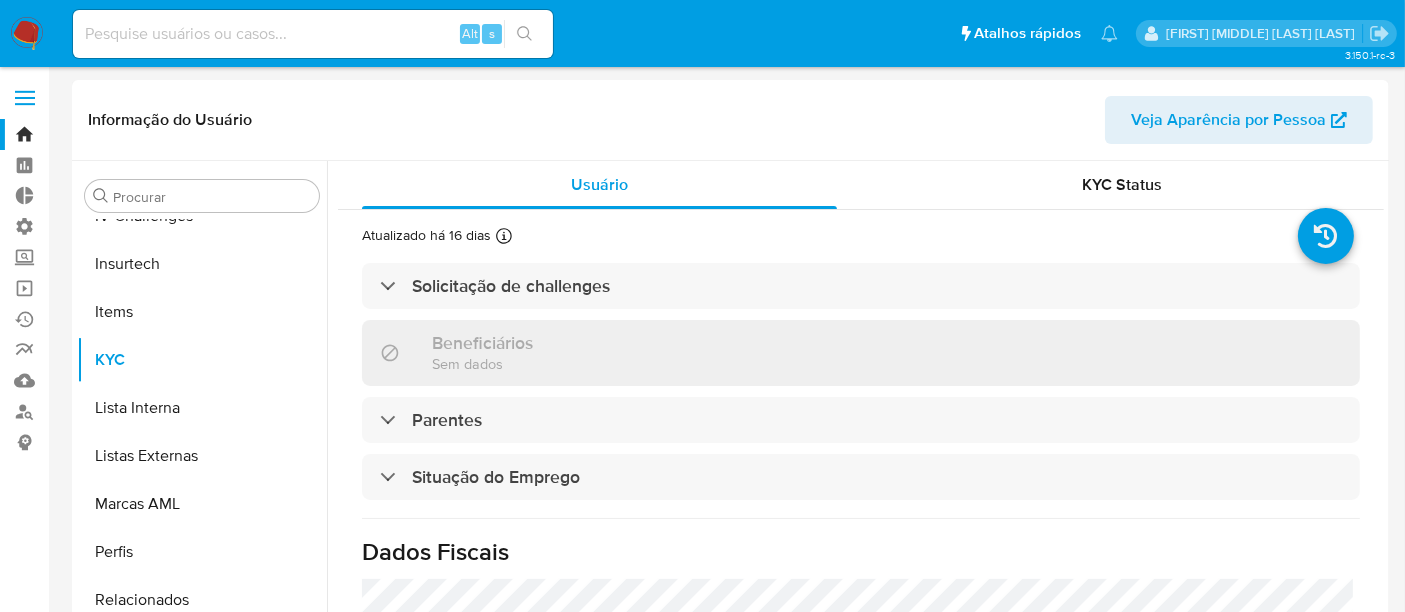 select on "10" 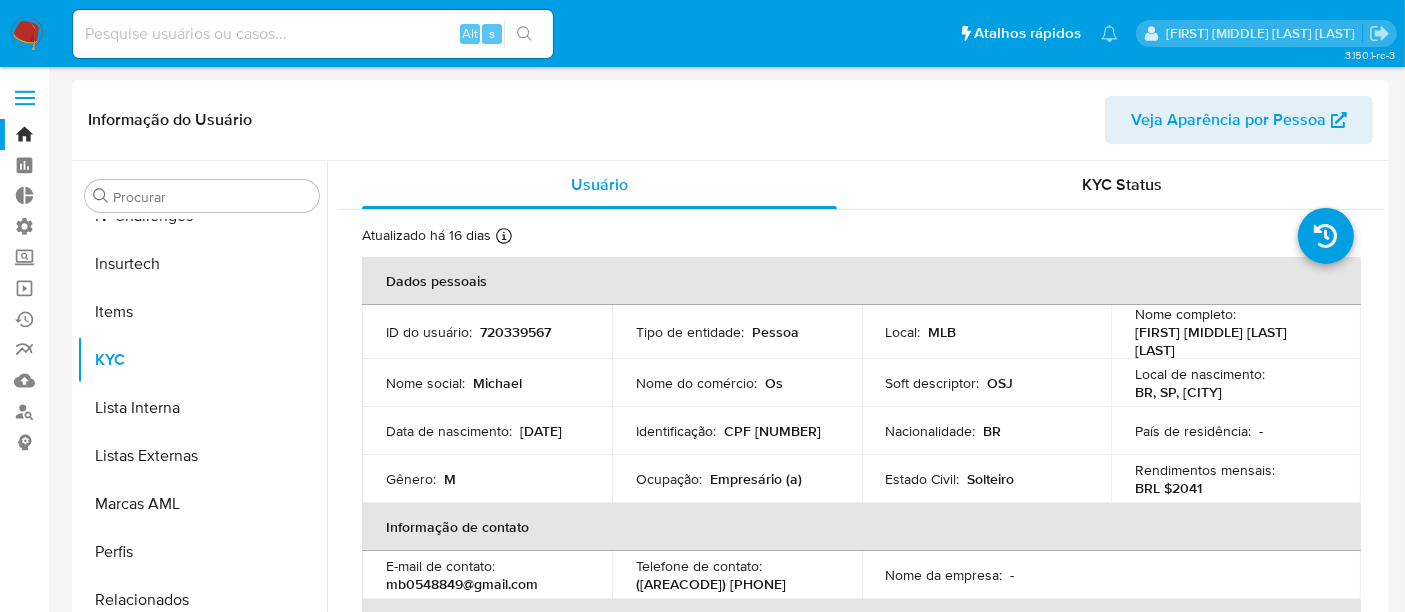 click on "País de residência :    -" at bounding box center [1236, 431] 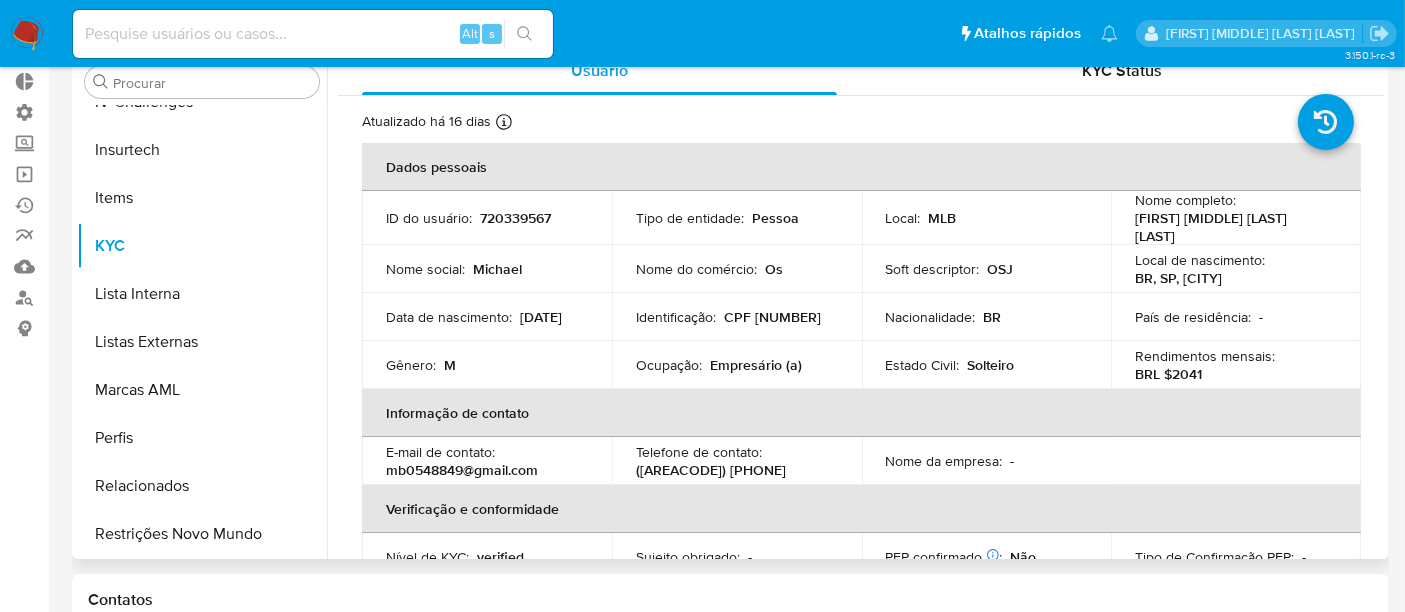 scroll, scrollTop: 222, scrollLeft: 0, axis: vertical 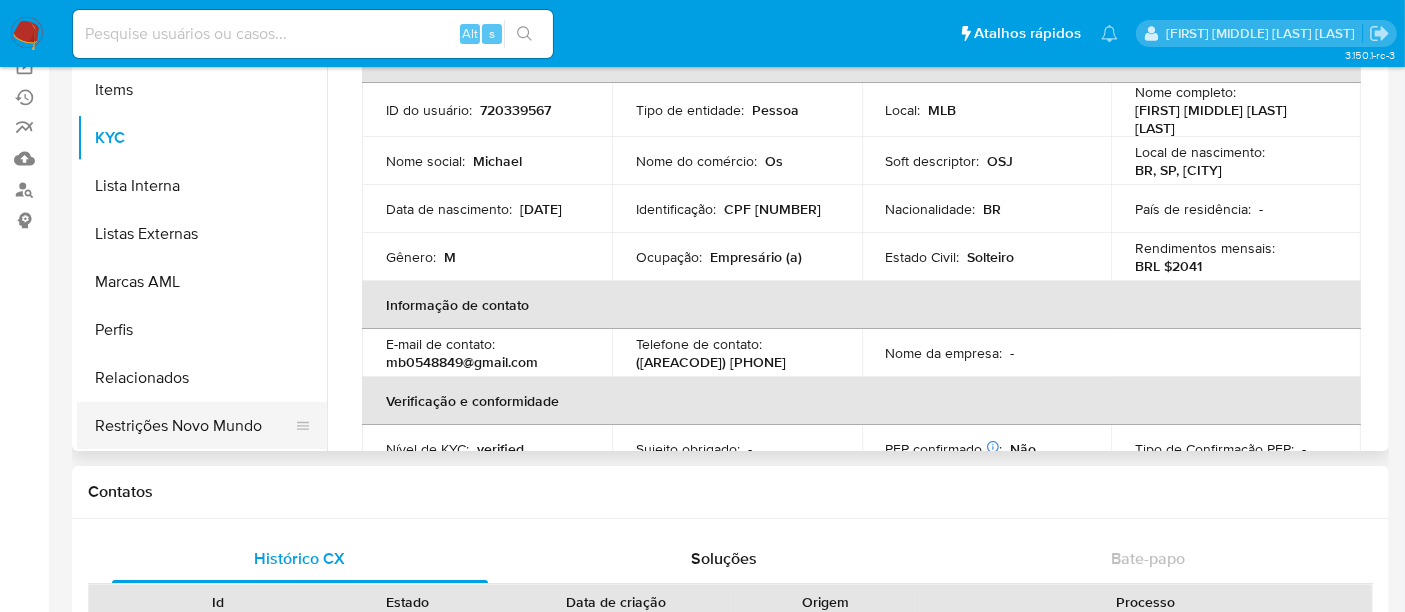 click on "Restrições Novo Mundo" at bounding box center (194, 426) 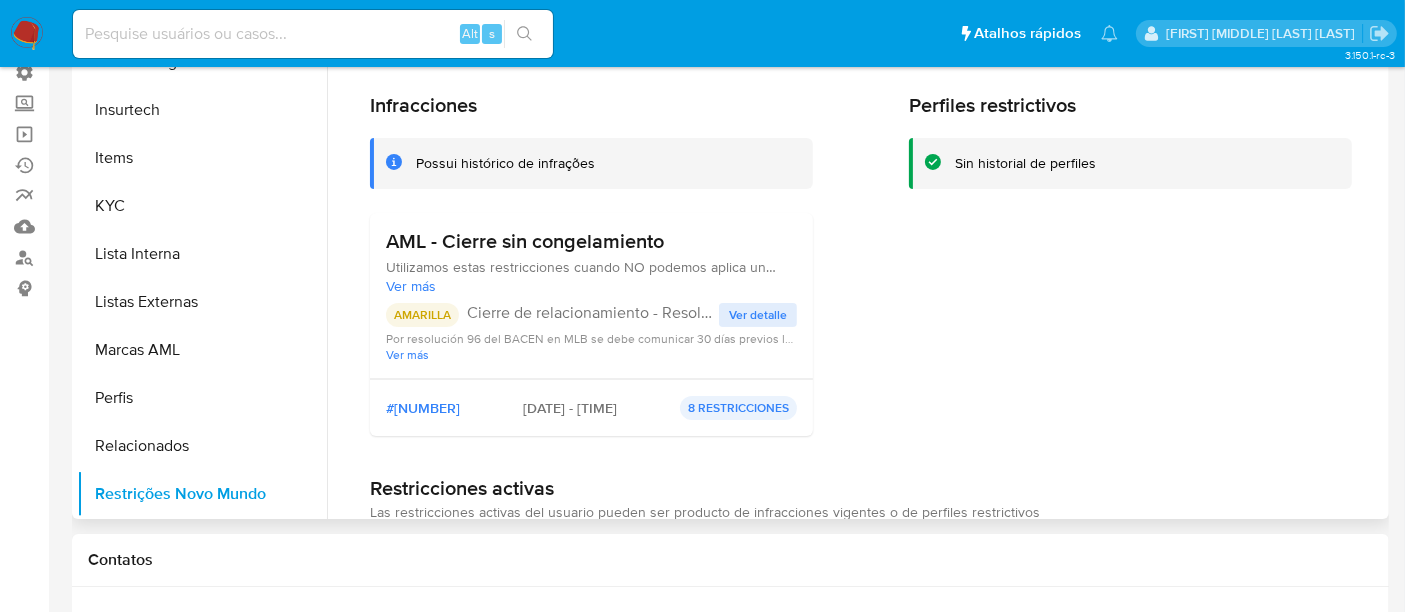 scroll, scrollTop: 111, scrollLeft: 0, axis: vertical 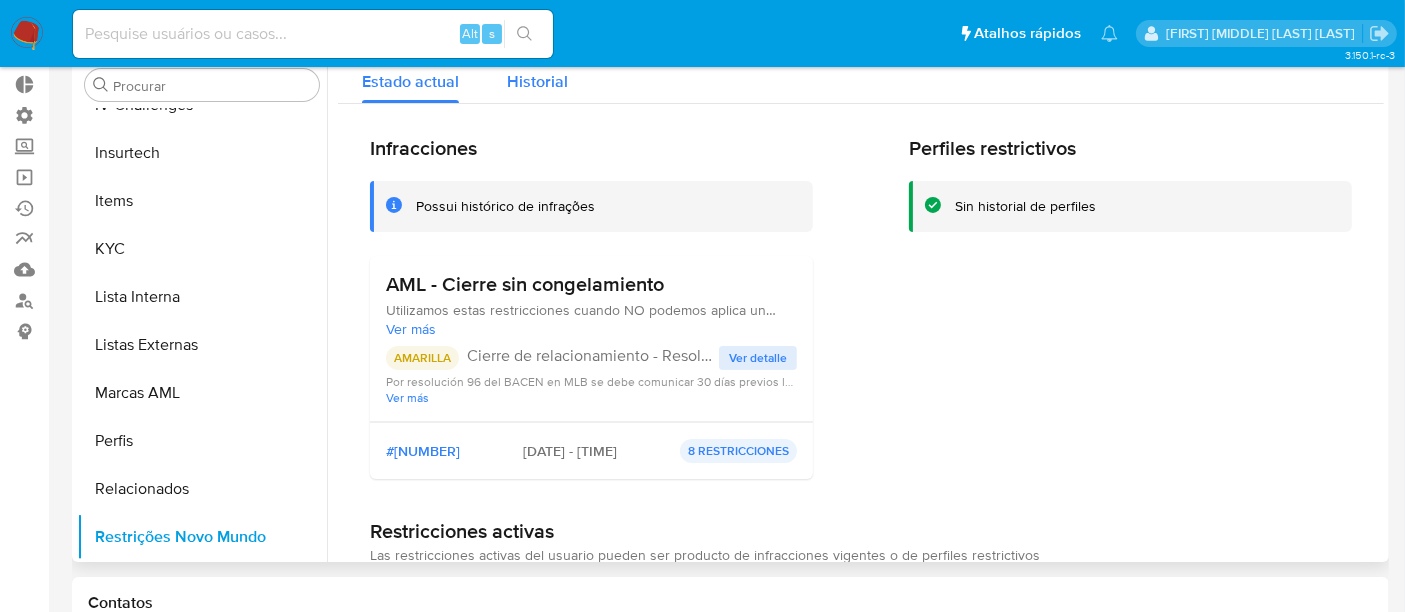 click on "Historial" at bounding box center [537, 81] 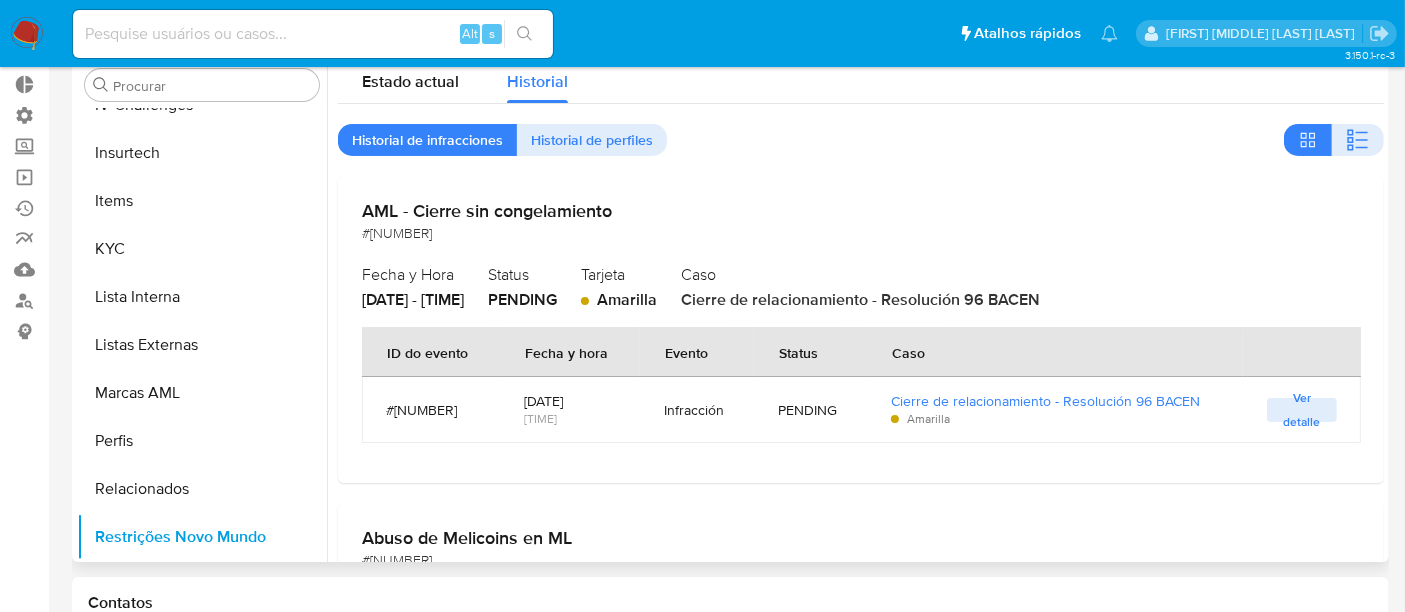 type 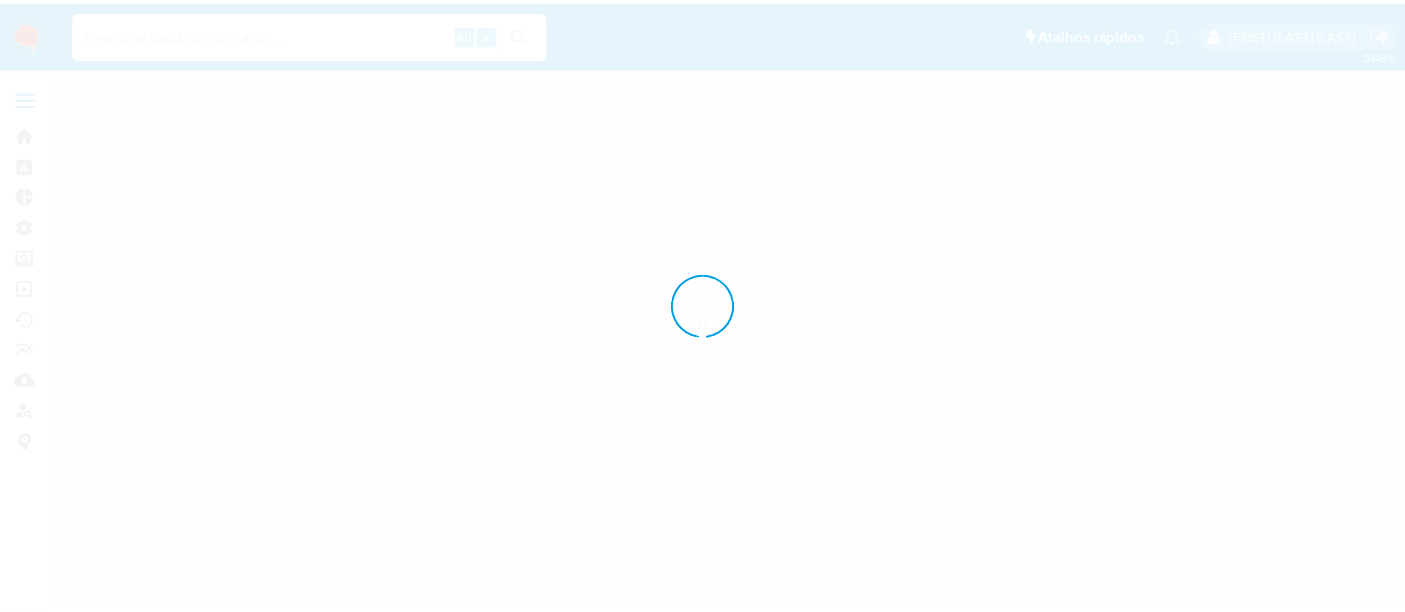 scroll, scrollTop: 0, scrollLeft: 0, axis: both 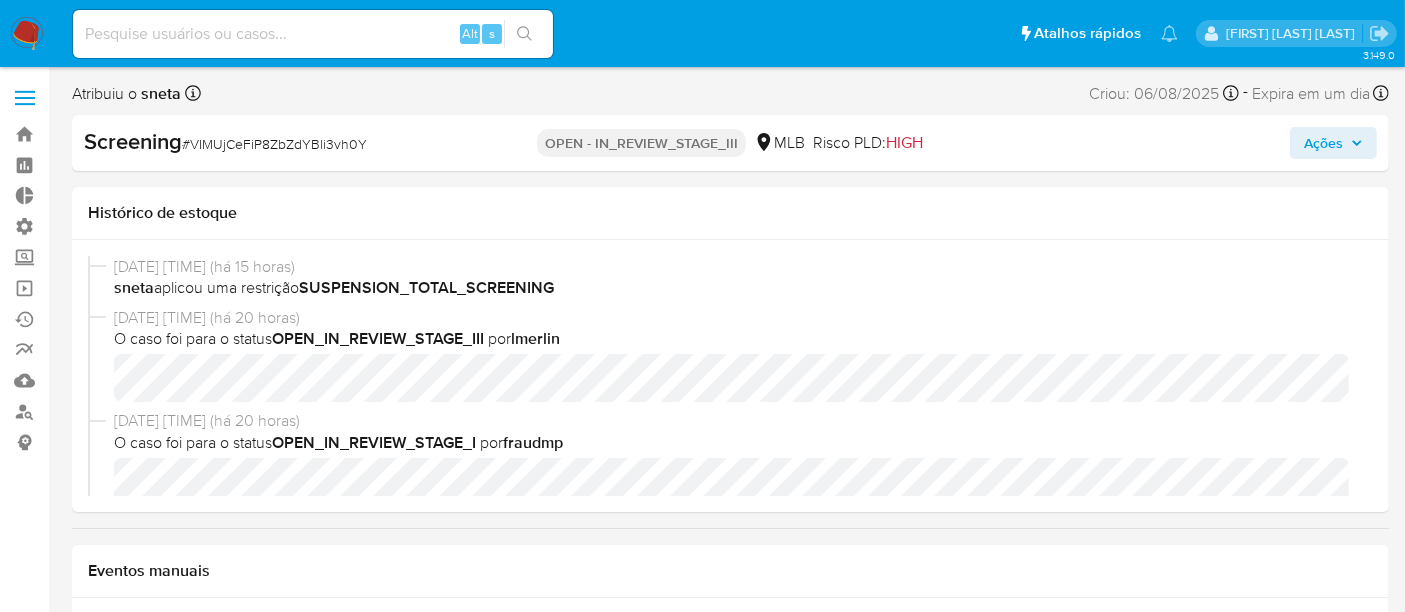 select on "10" 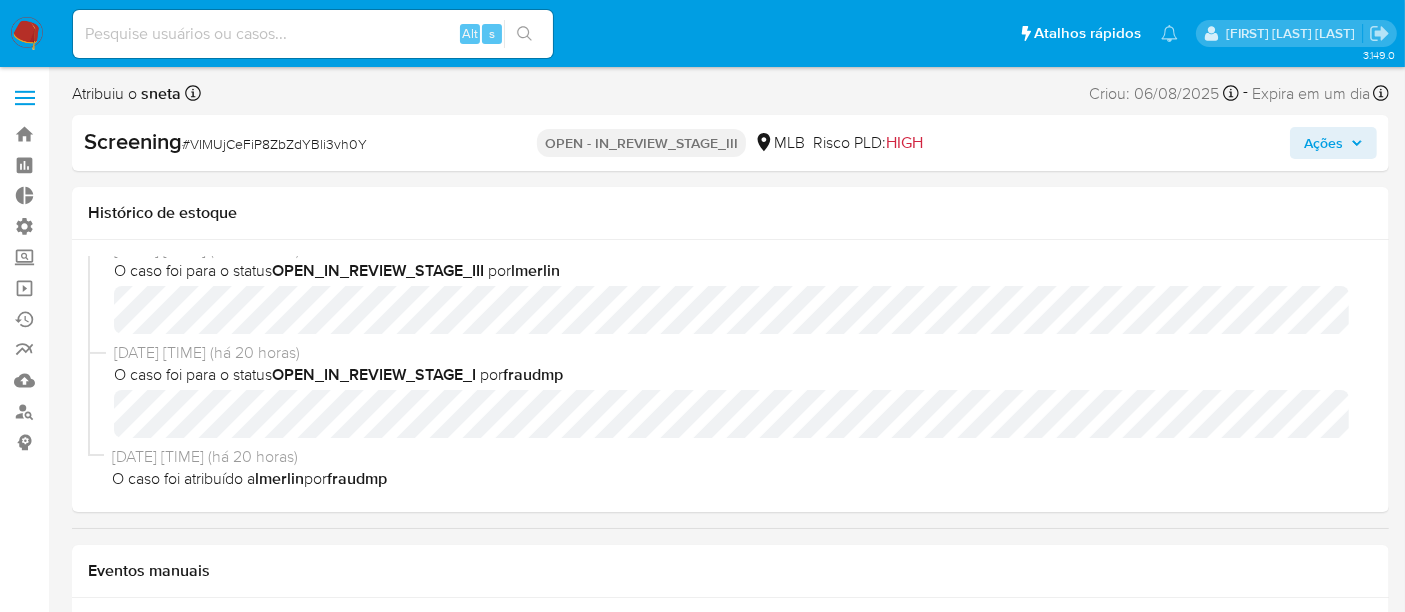 scroll, scrollTop: 0, scrollLeft: 0, axis: both 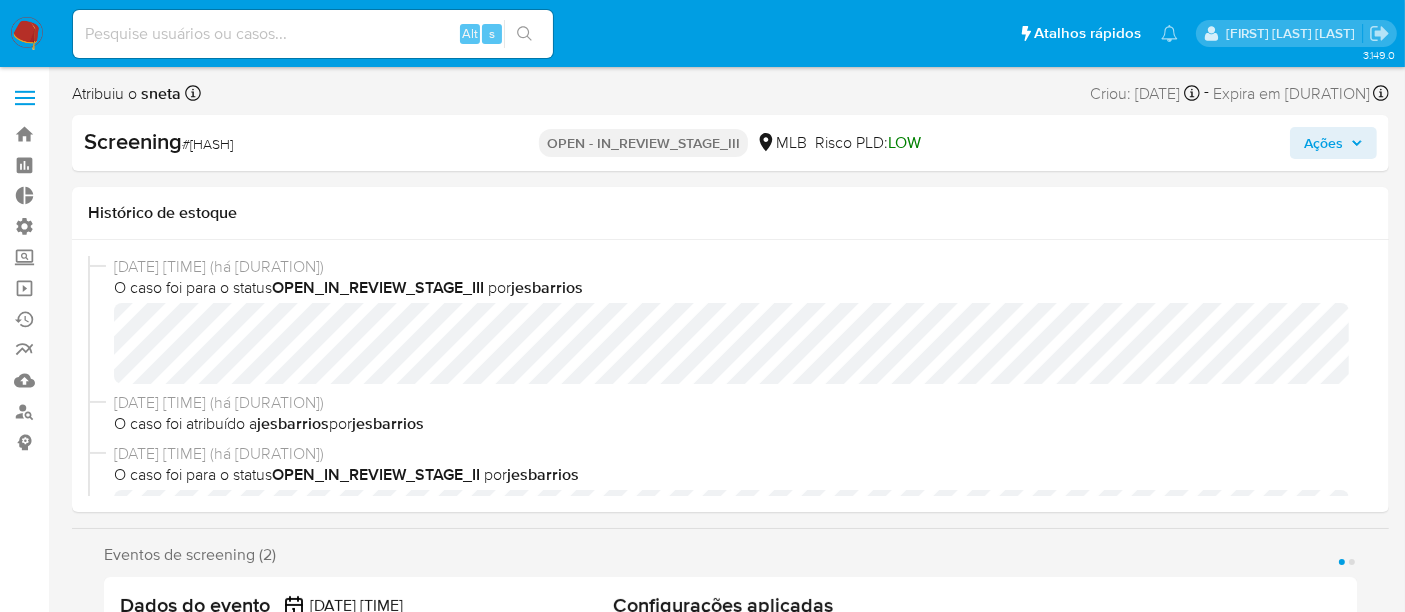 select on "10" 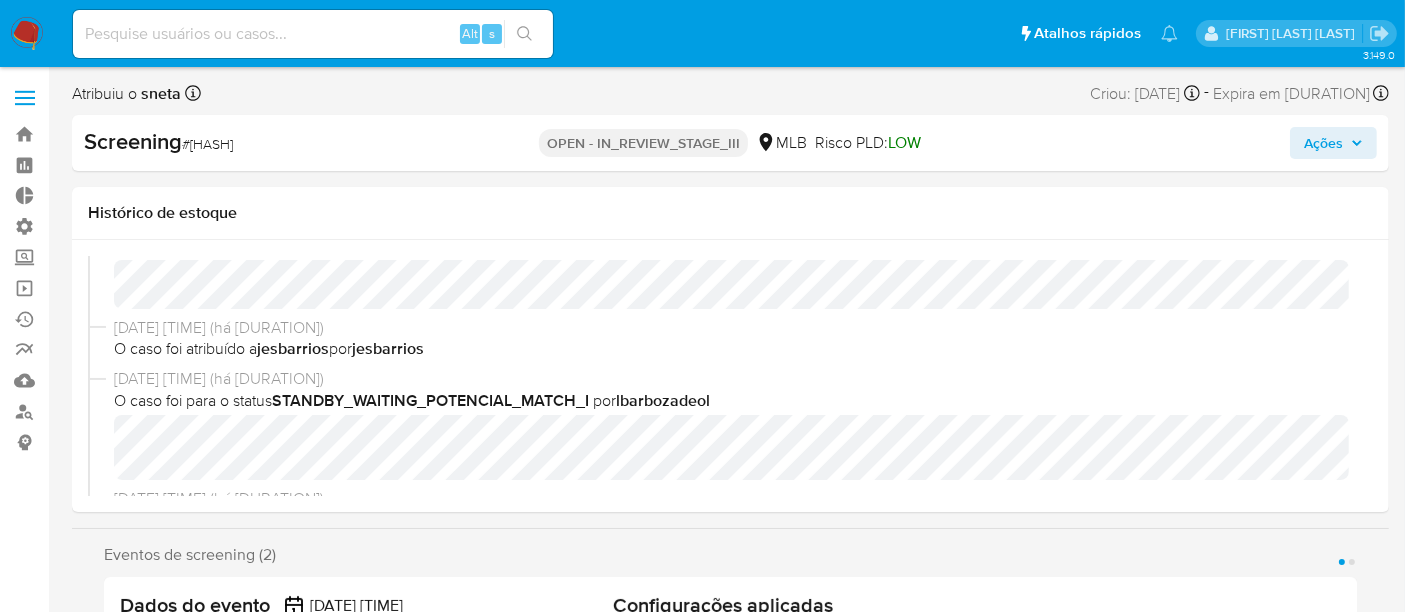 scroll, scrollTop: 555, scrollLeft: 0, axis: vertical 